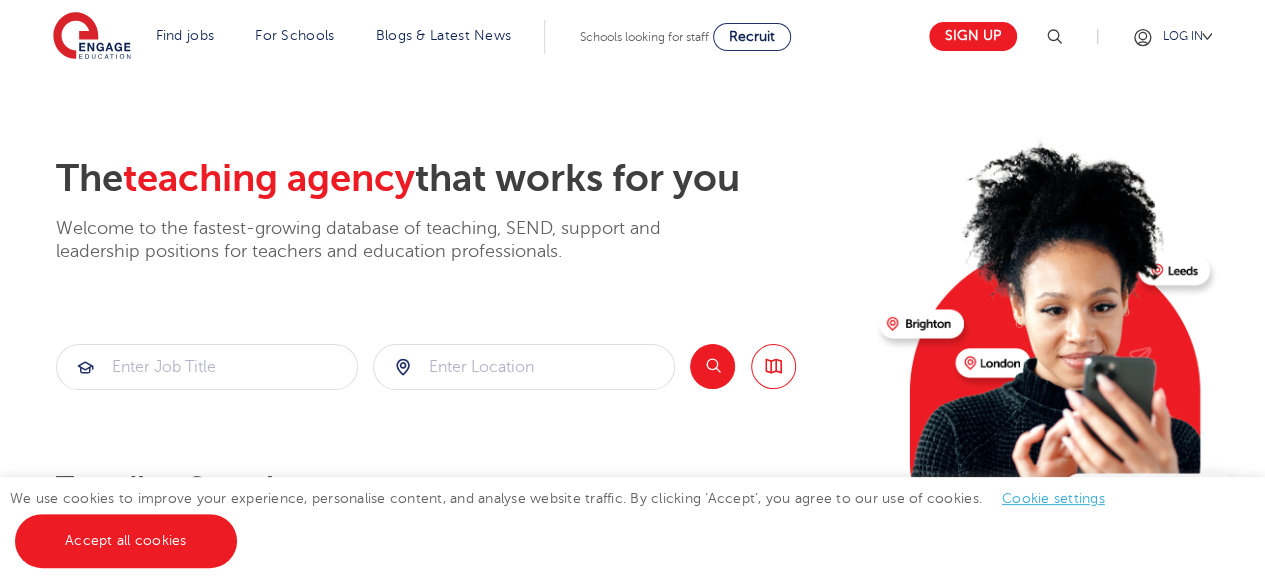 scroll, scrollTop: 42, scrollLeft: 0, axis: vertical 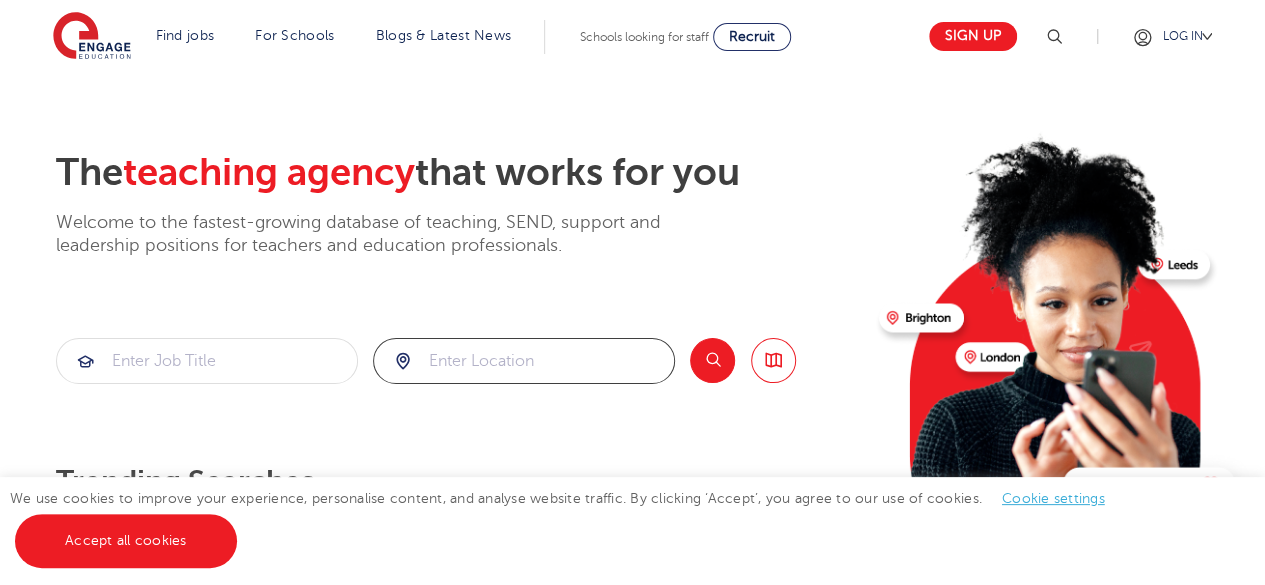 click at bounding box center (524, 361) 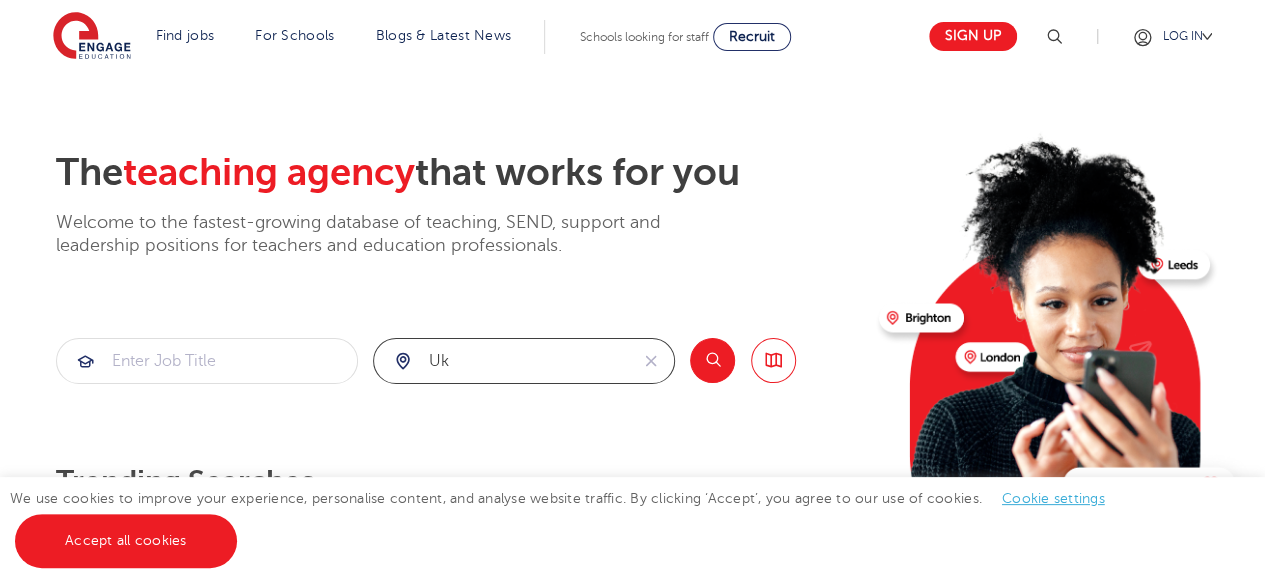 type on "u" 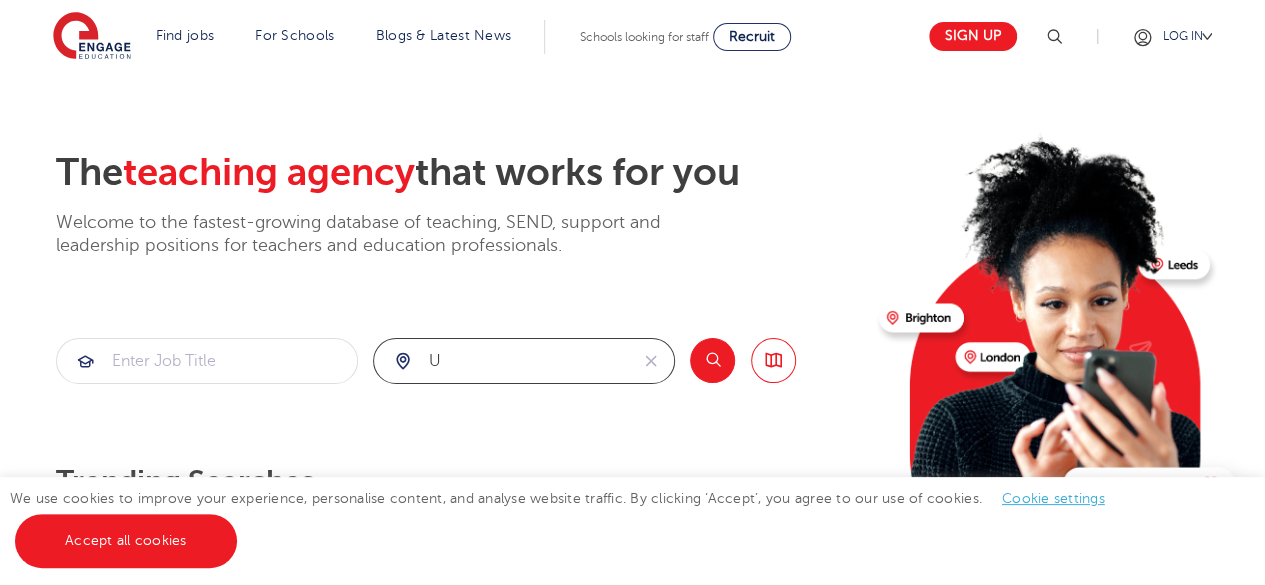 type 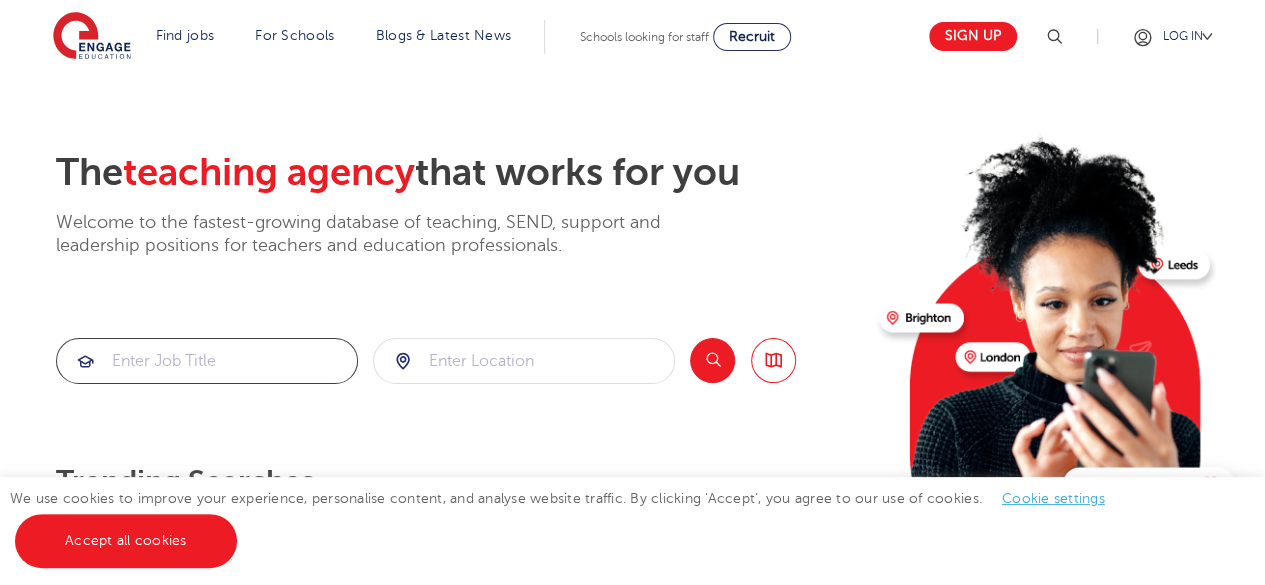 click at bounding box center (207, 361) 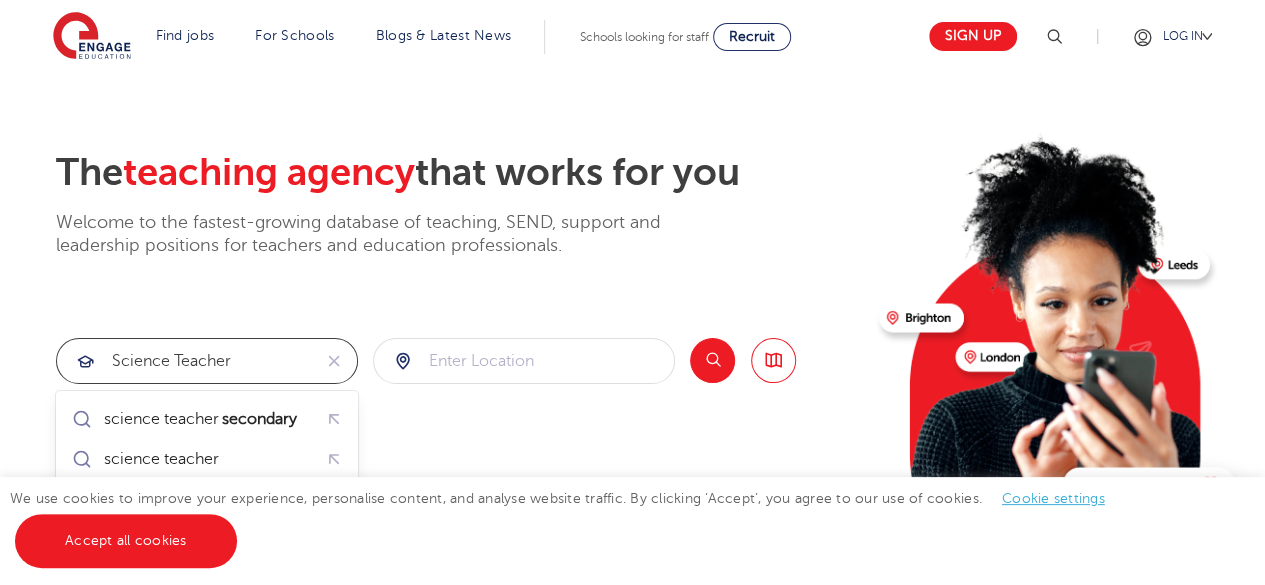 type on "Science teacher" 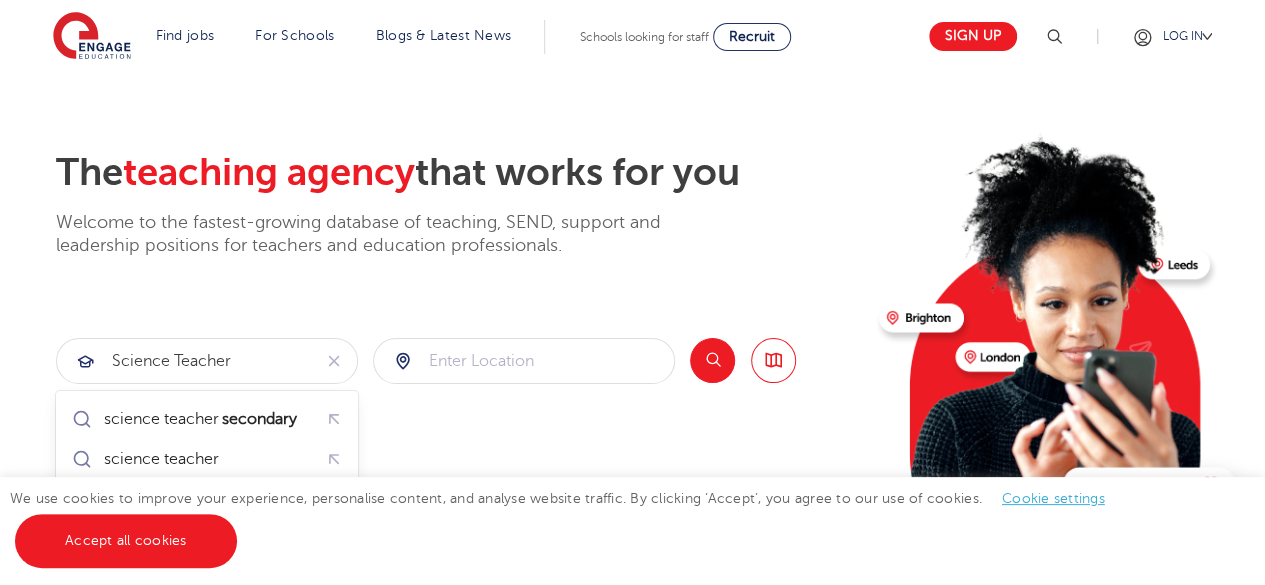 click on "The  teaching agency  that works for you Welcome to the fastest-growing database of teaching, SEND, support and leadership positions for teachers and education professionals.
Science teacher
Search
Browse all Jobs Trending searches
Teaching Vacancies SEND Benefits of working with Engage Education Register with us  Become a tutor  Our coverage across England" at bounding box center (459, 392) 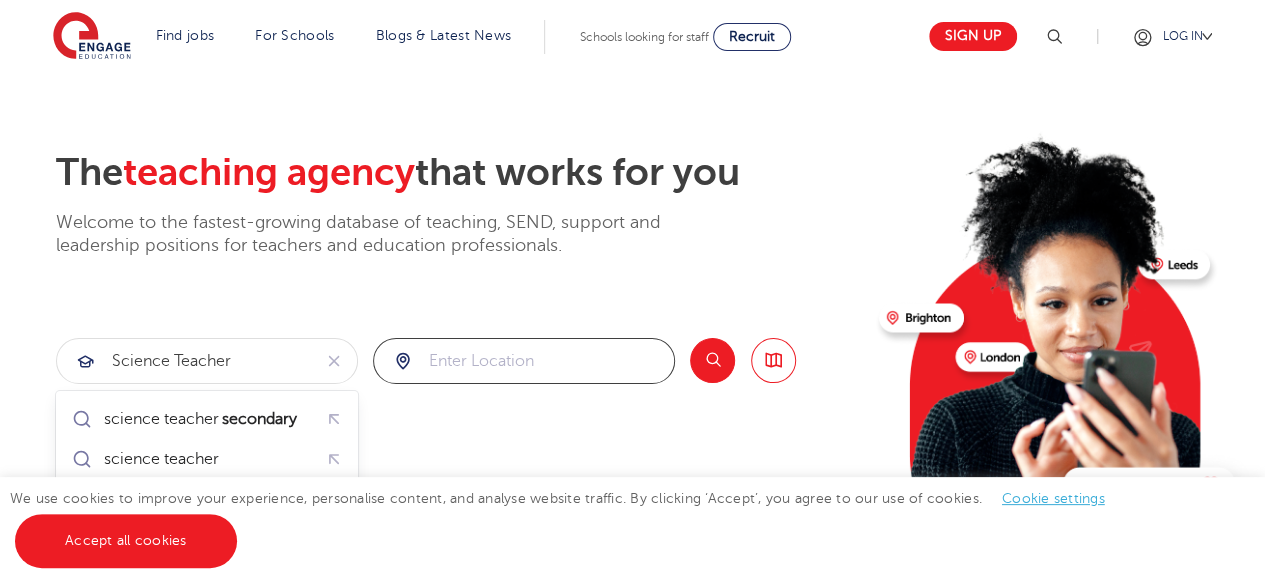 click at bounding box center [524, 361] 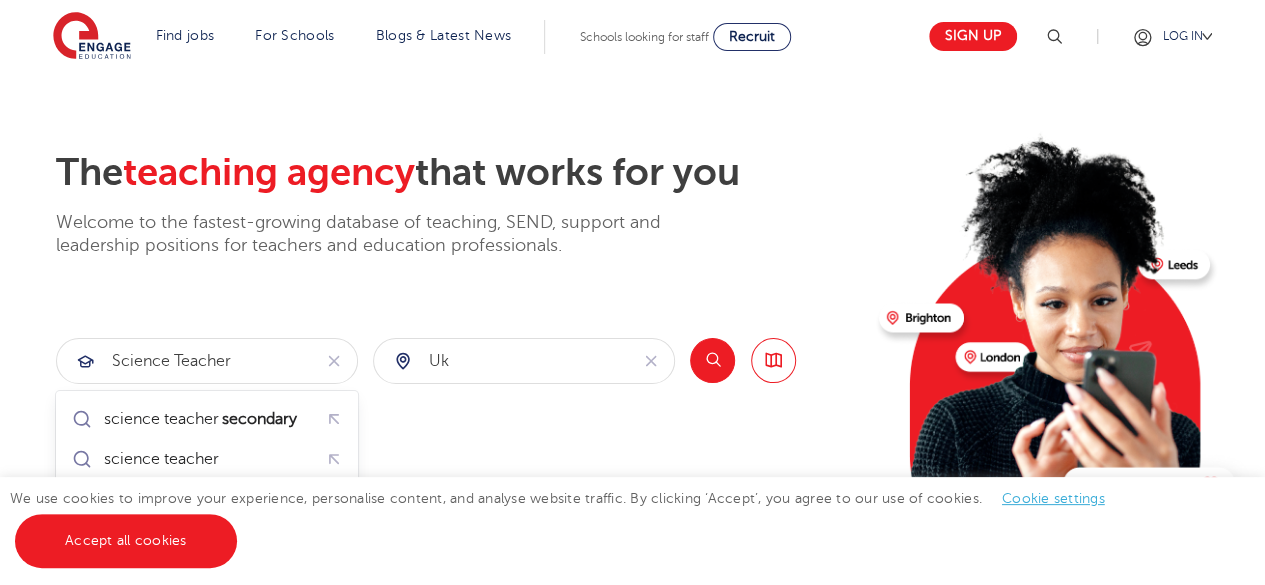 click on "Search" at bounding box center (712, 360) 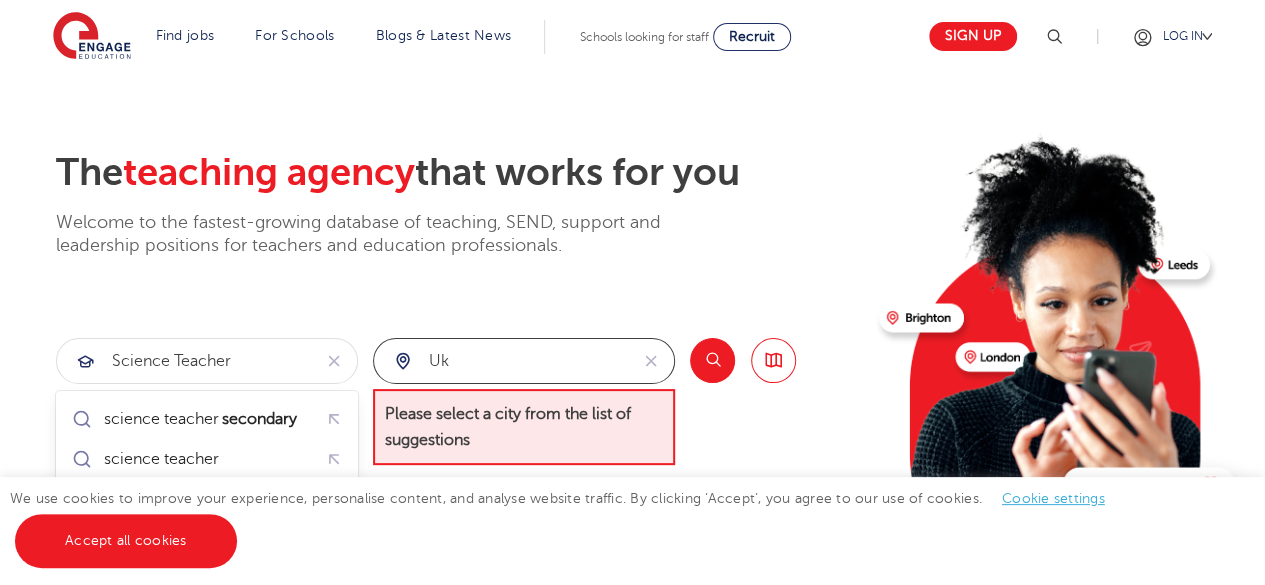 click on "uk" at bounding box center [501, 361] 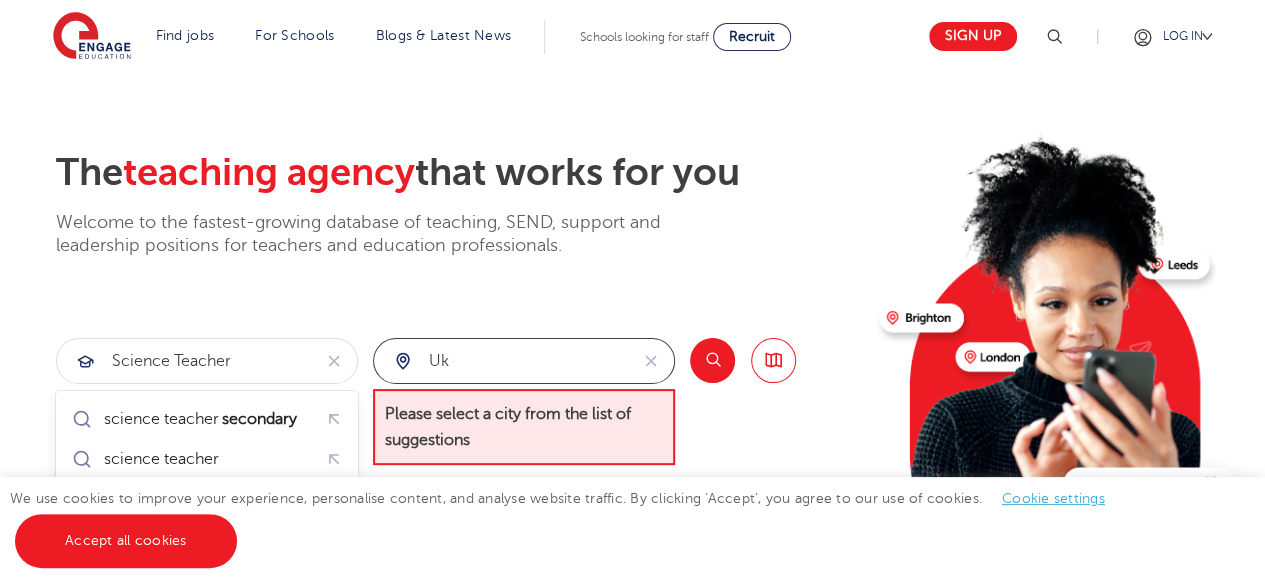 type on "u" 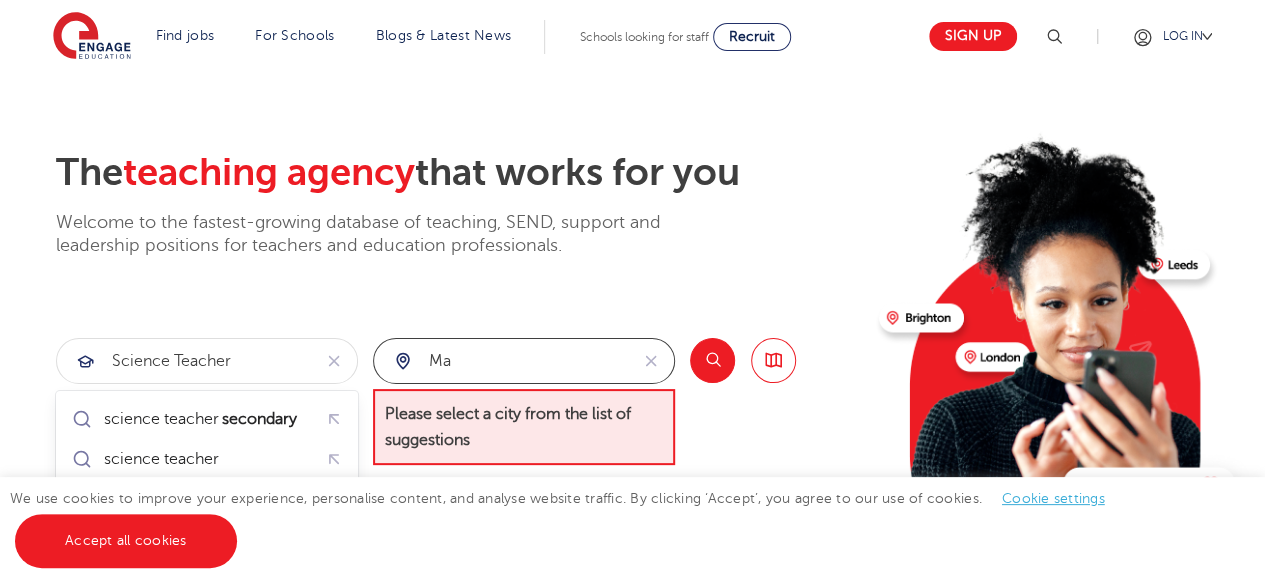 type on "m" 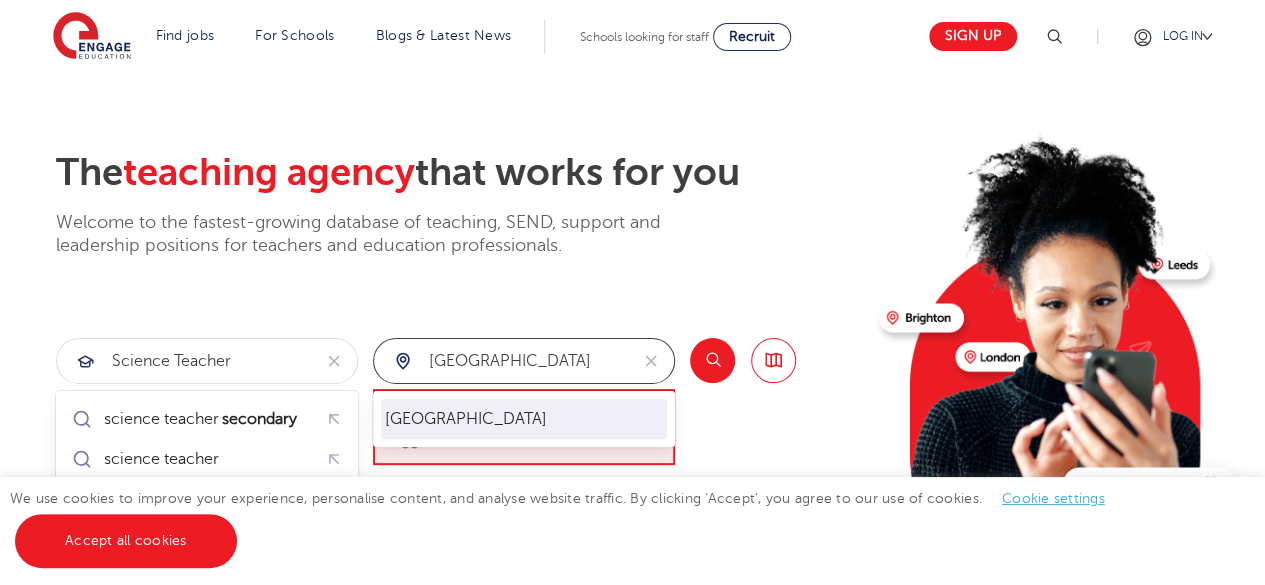 click on "London" at bounding box center [524, 419] 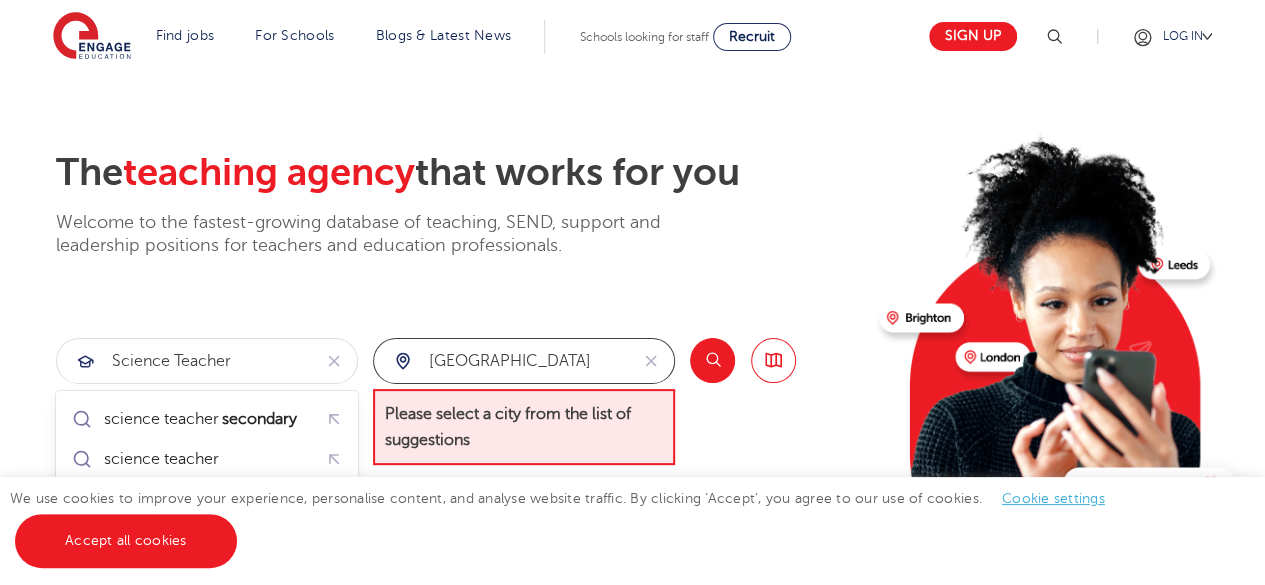 type on "London" 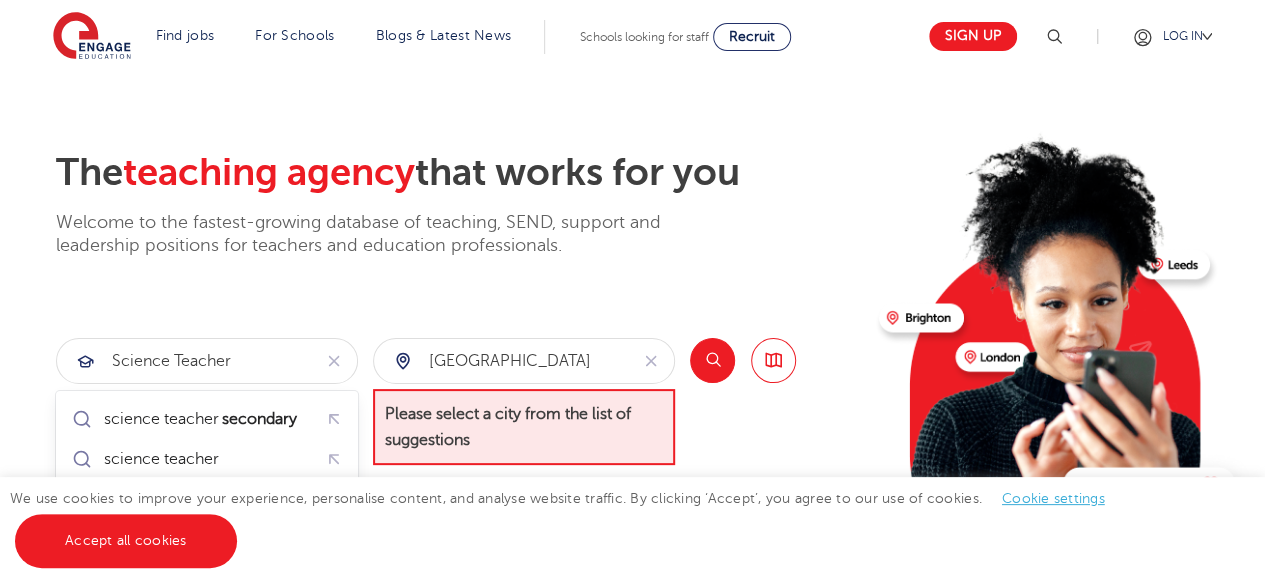 click on "Search" at bounding box center (712, 360) 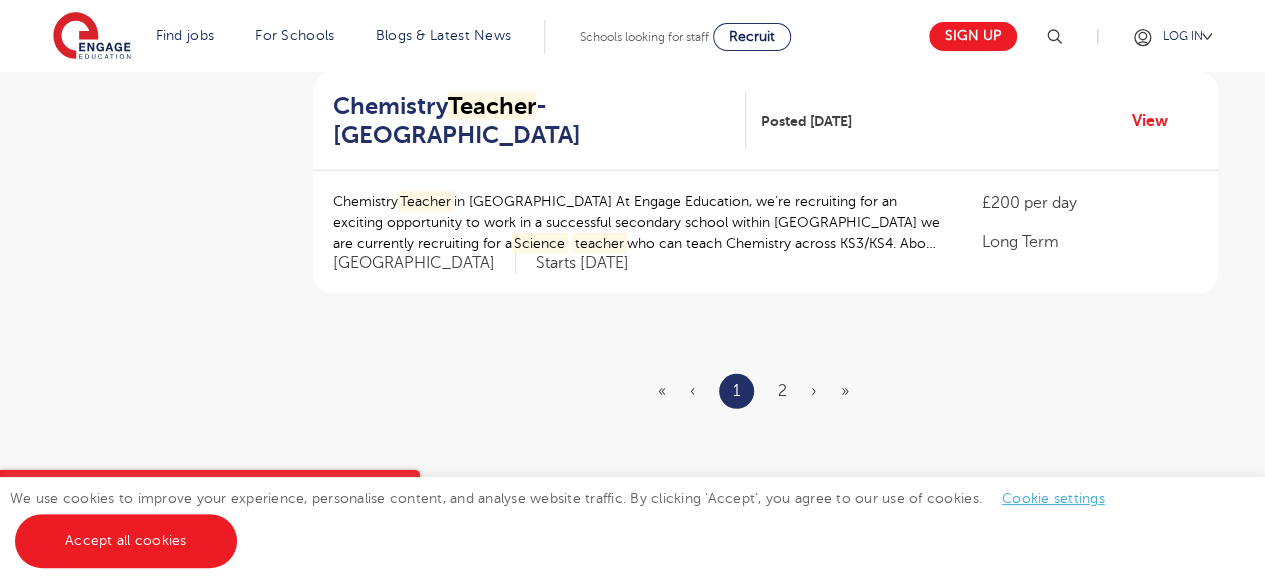 scroll, scrollTop: 2460, scrollLeft: 0, axis: vertical 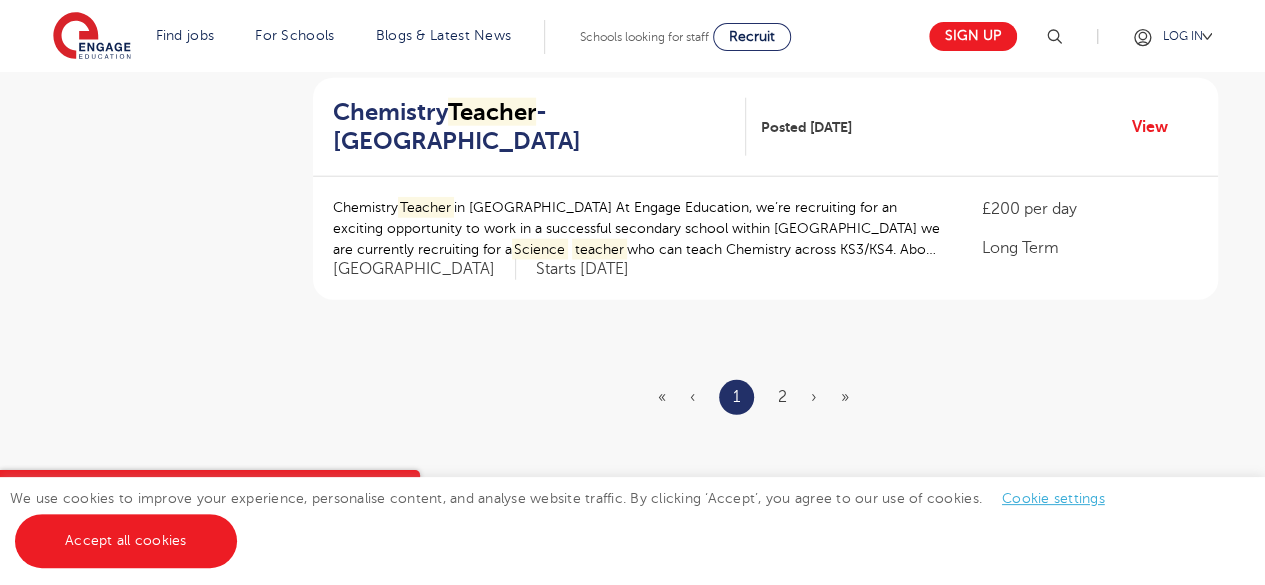 click on "« ‹ 1 2 › »" at bounding box center (765, 397) 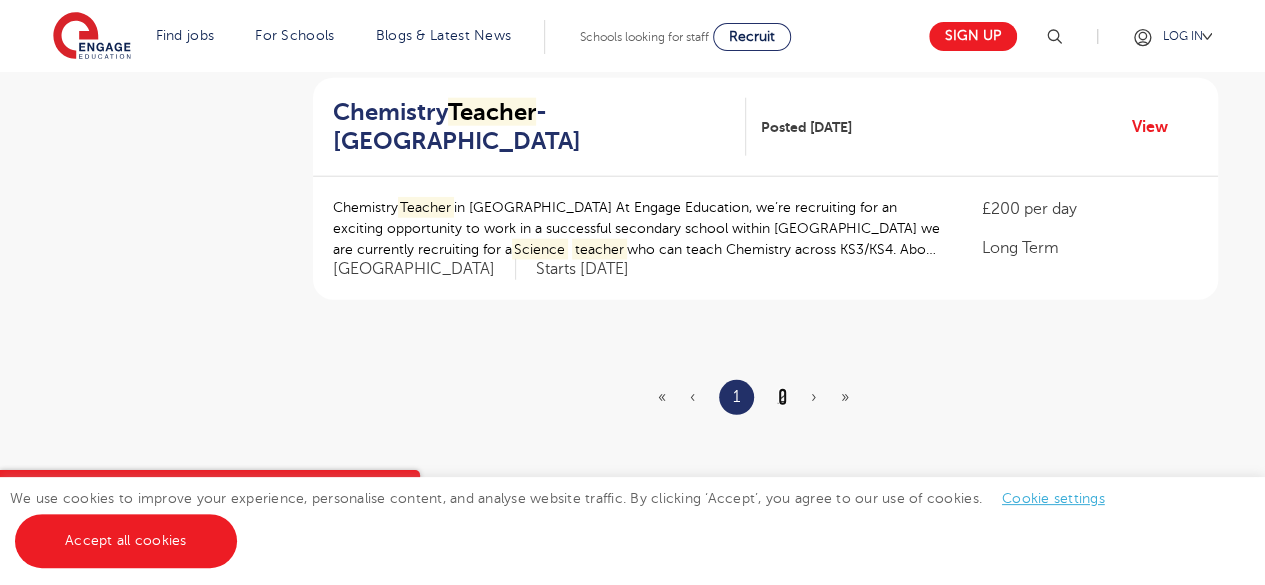 click on "2" at bounding box center [782, 397] 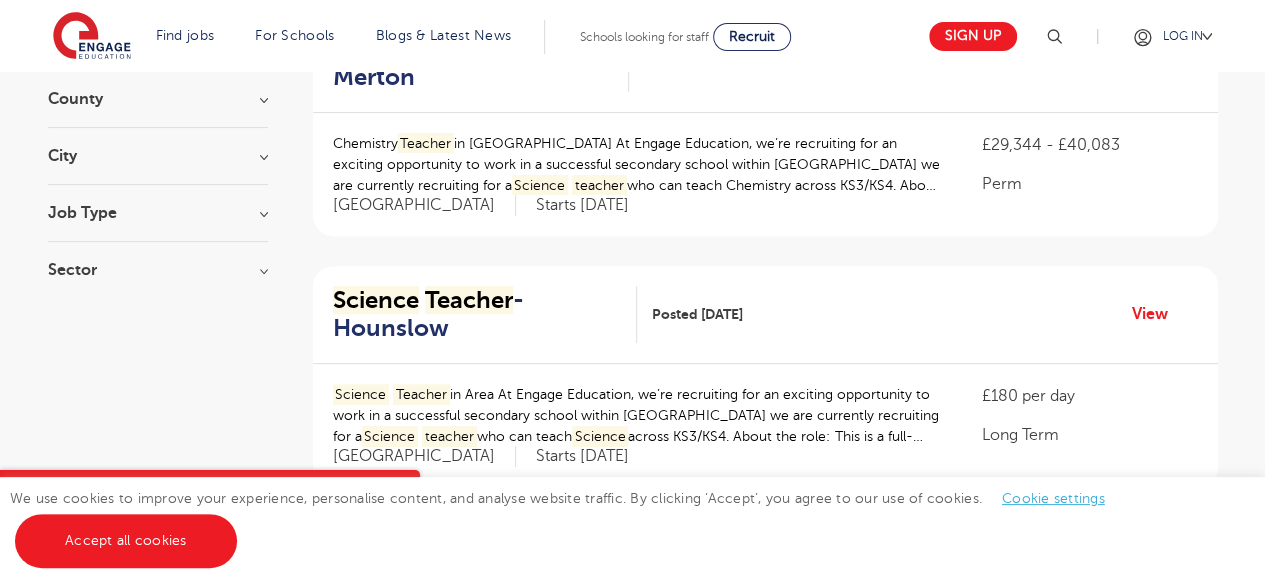 scroll, scrollTop: 0, scrollLeft: 0, axis: both 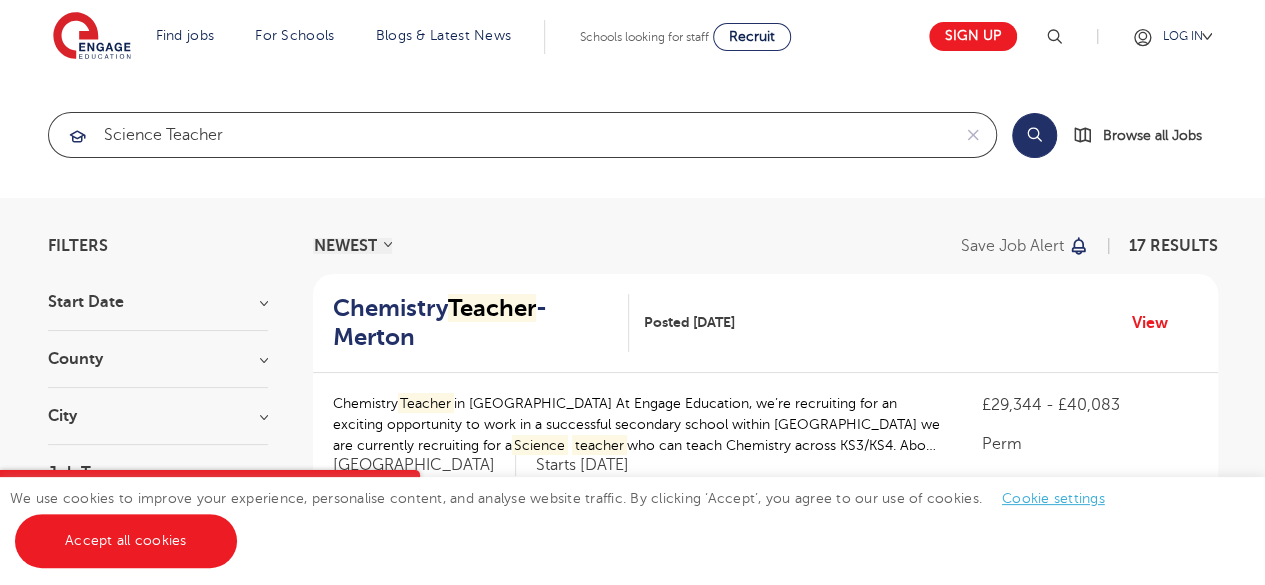 click on "Science teacher" at bounding box center (499, 135) 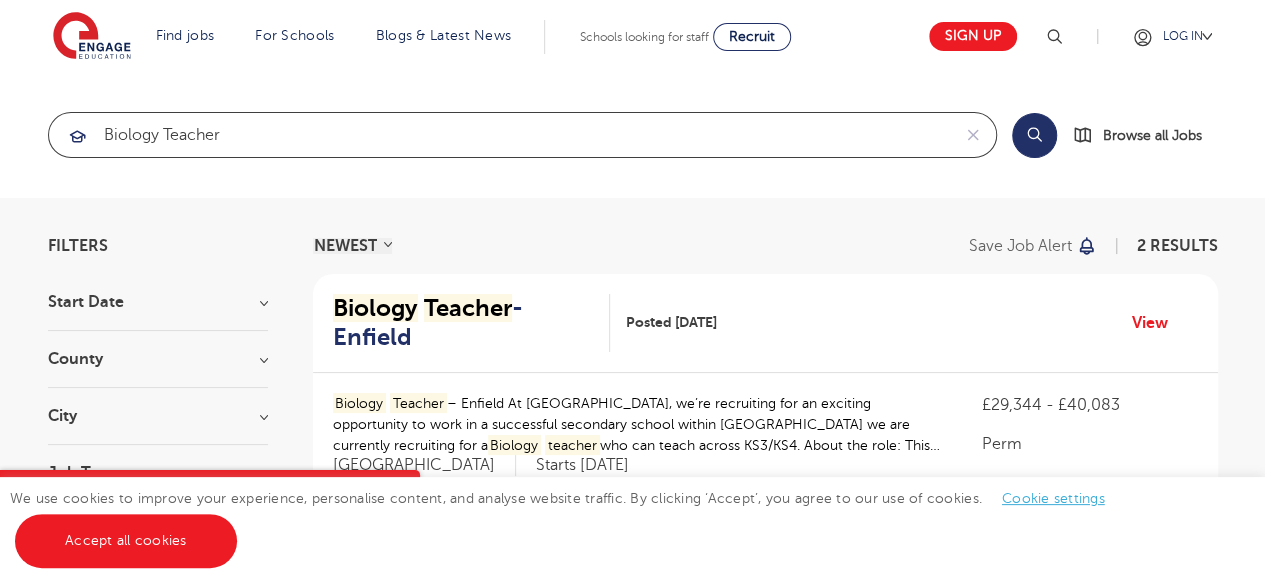 type on "Biology teacher" 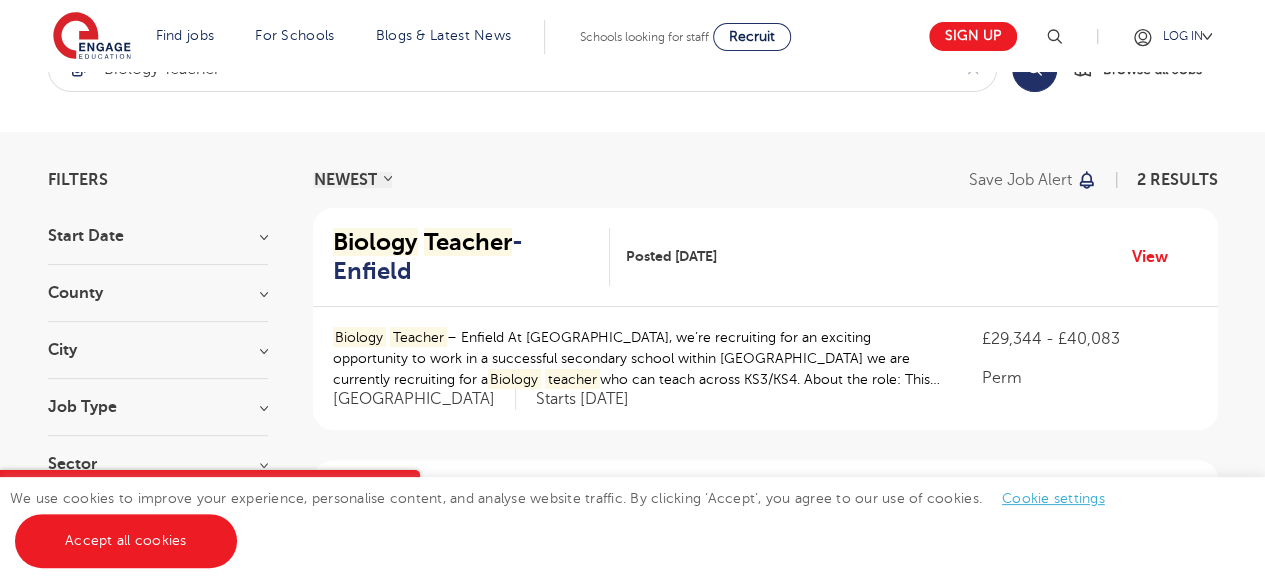 scroll, scrollTop: 39, scrollLeft: 0, axis: vertical 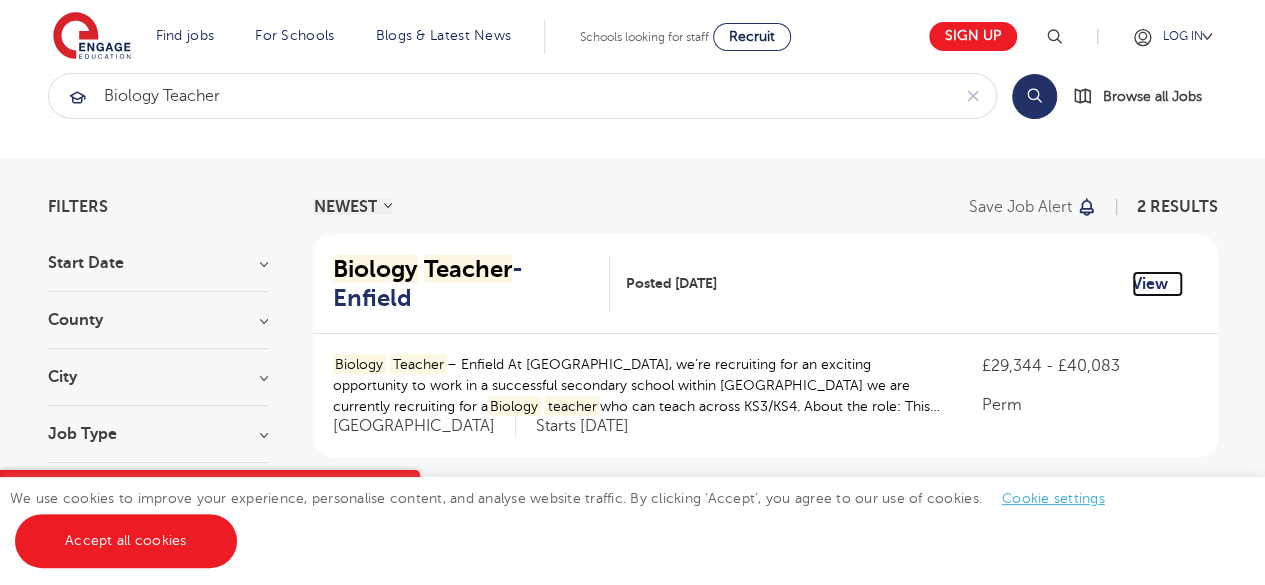 click on "View" at bounding box center (1157, 284) 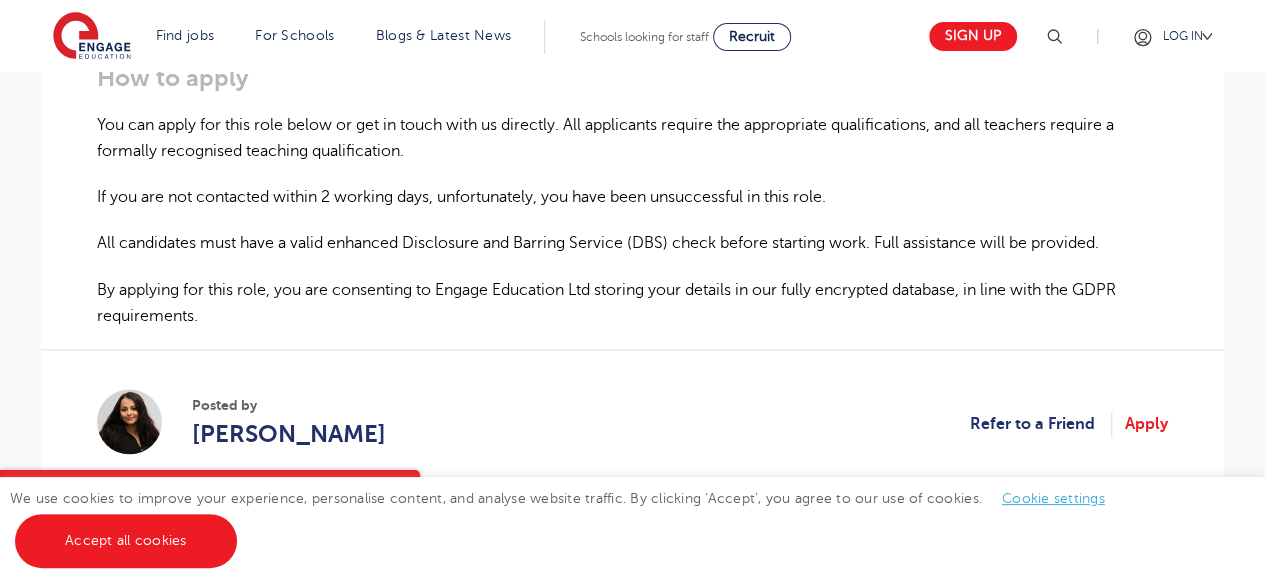 scroll, scrollTop: 1350, scrollLeft: 0, axis: vertical 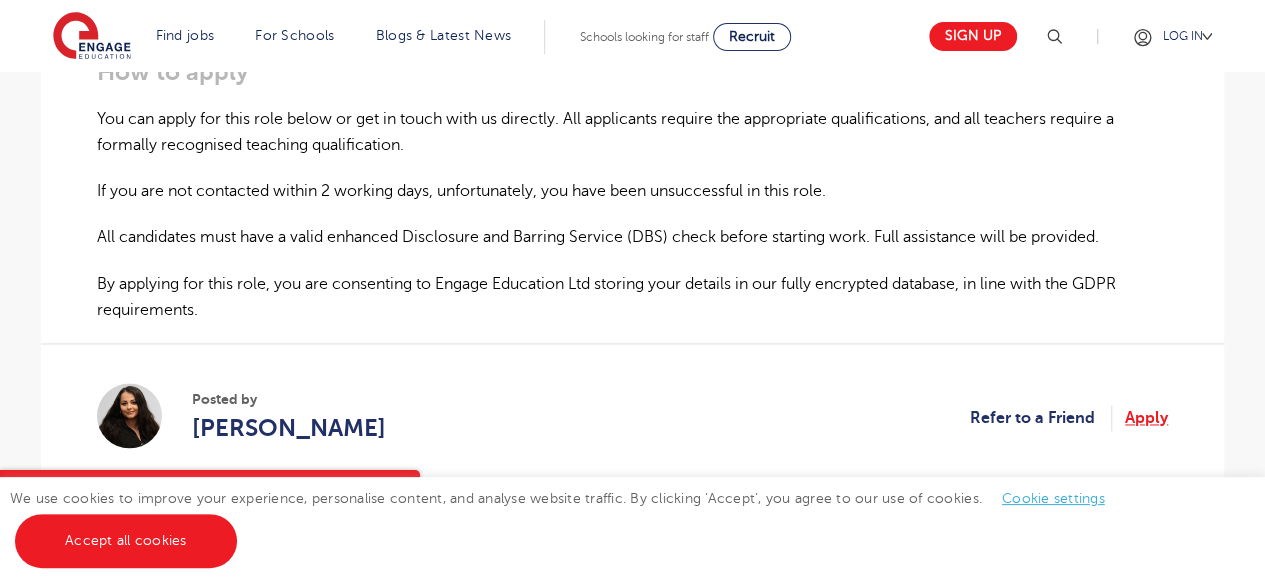 click on "Apply" at bounding box center (1146, 418) 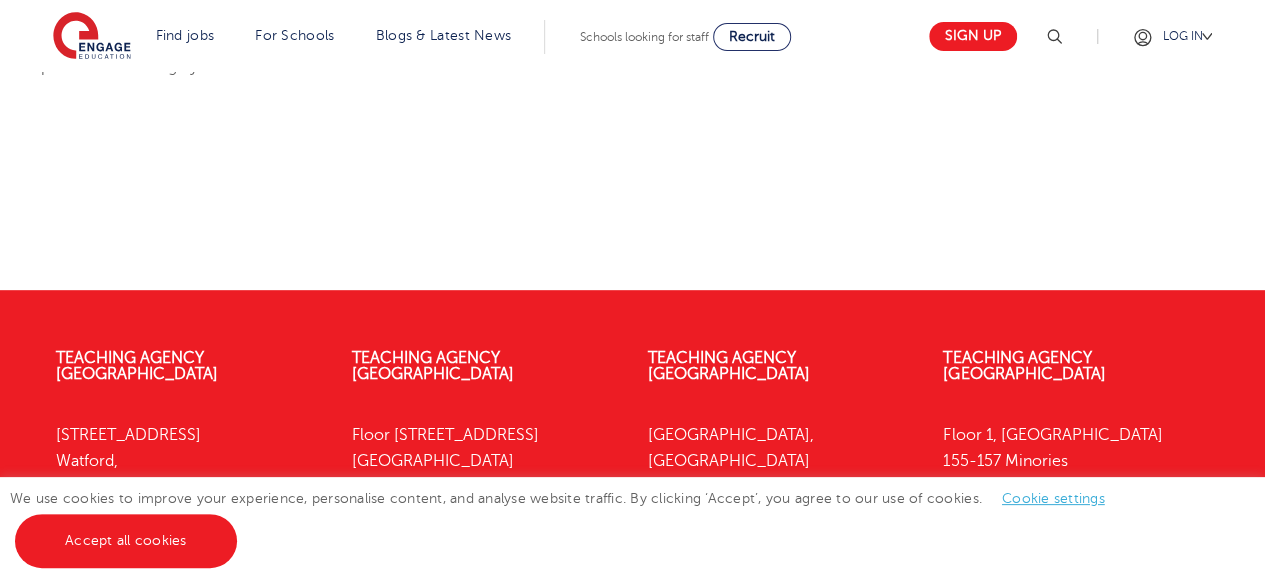 scroll, scrollTop: 254, scrollLeft: 0, axis: vertical 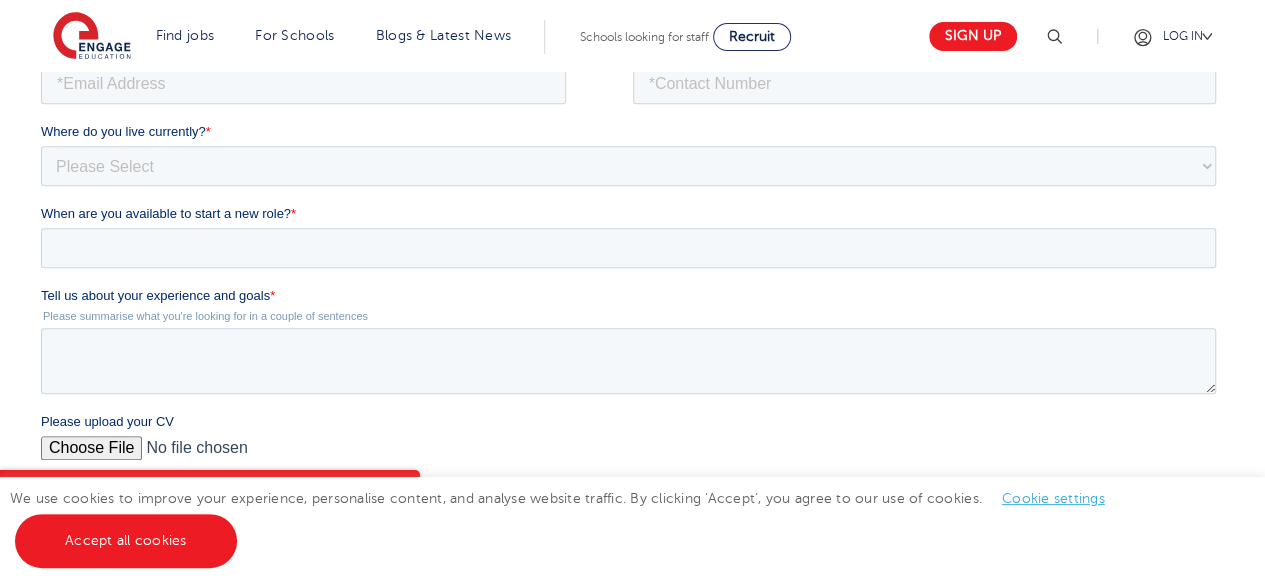 click on "Please upload your CV" at bounding box center [628, 456] 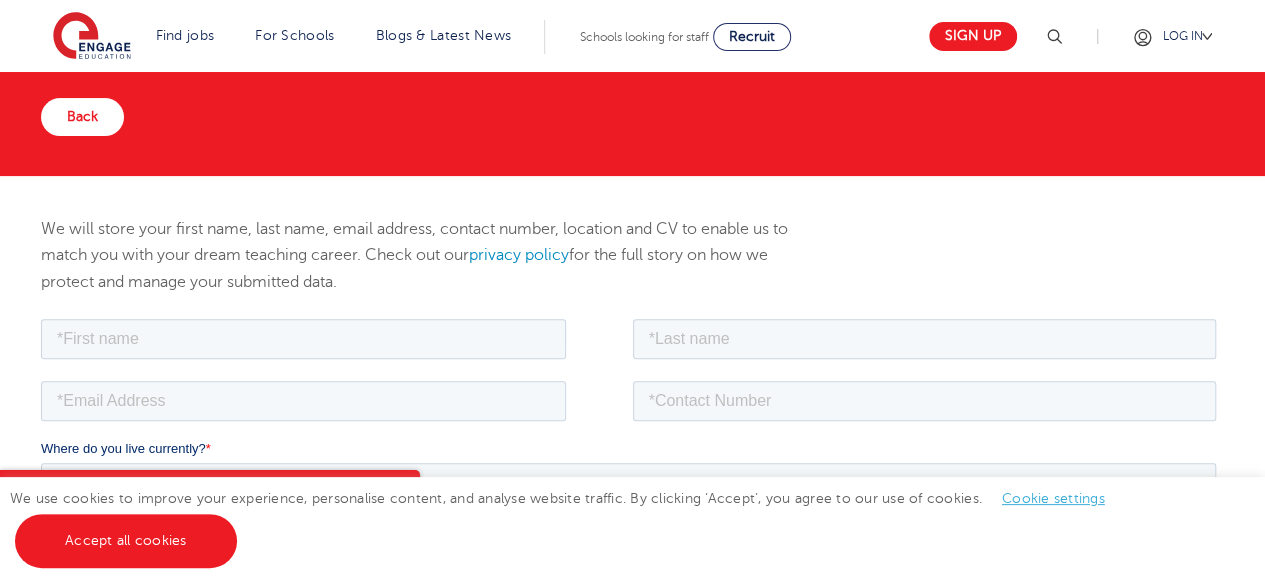 scroll, scrollTop: 164, scrollLeft: 0, axis: vertical 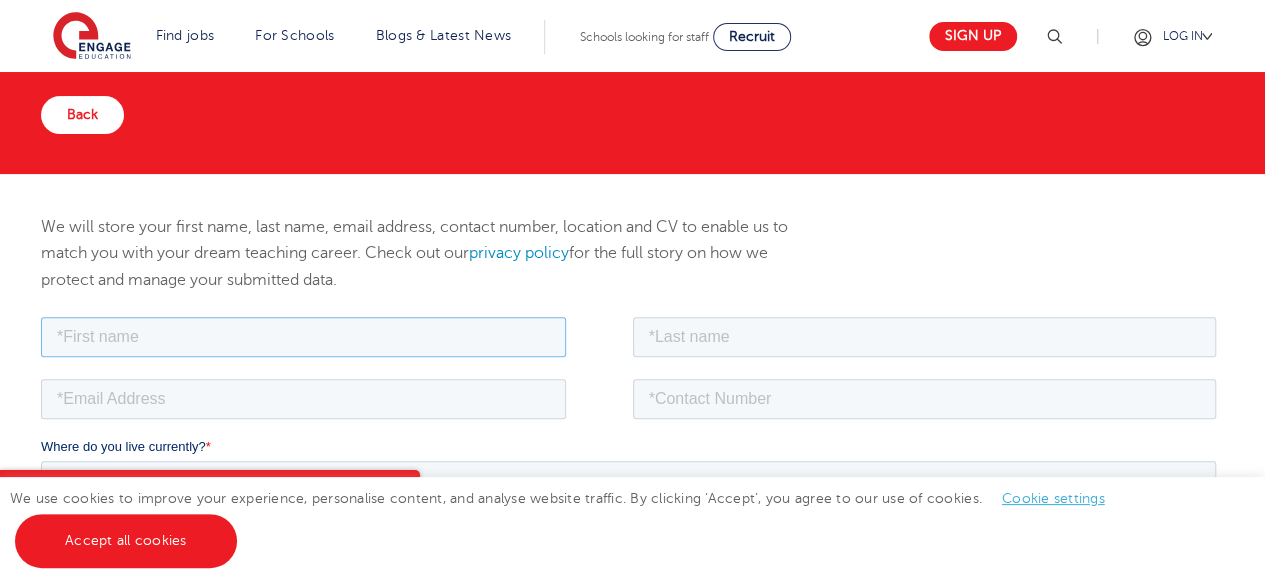 click at bounding box center [303, 336] 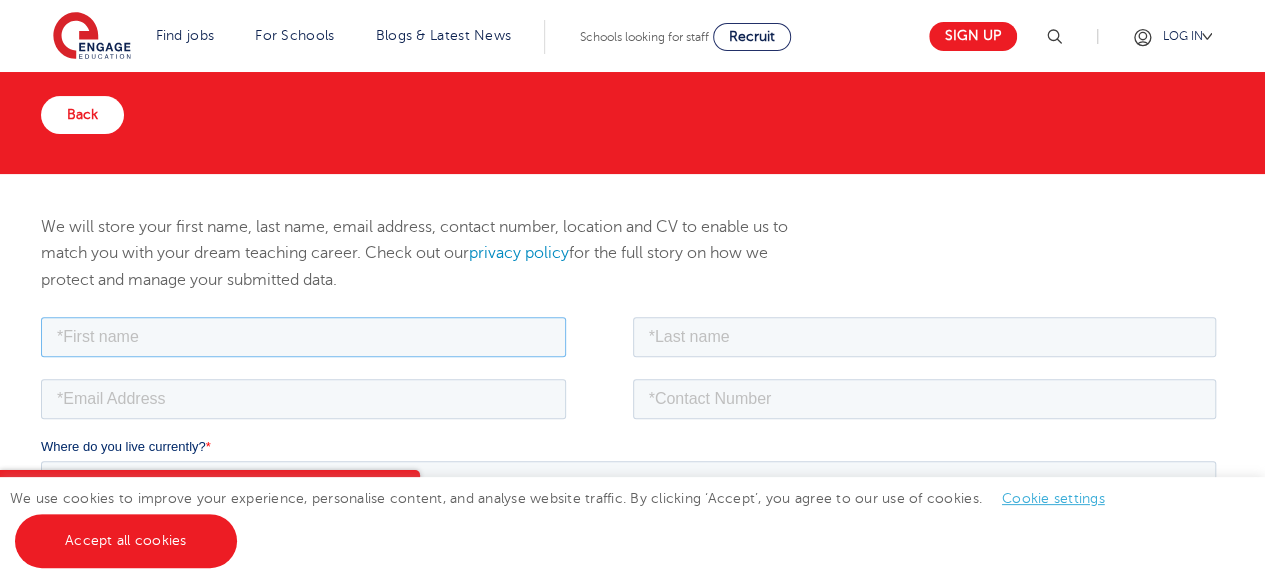 type on "Benard" 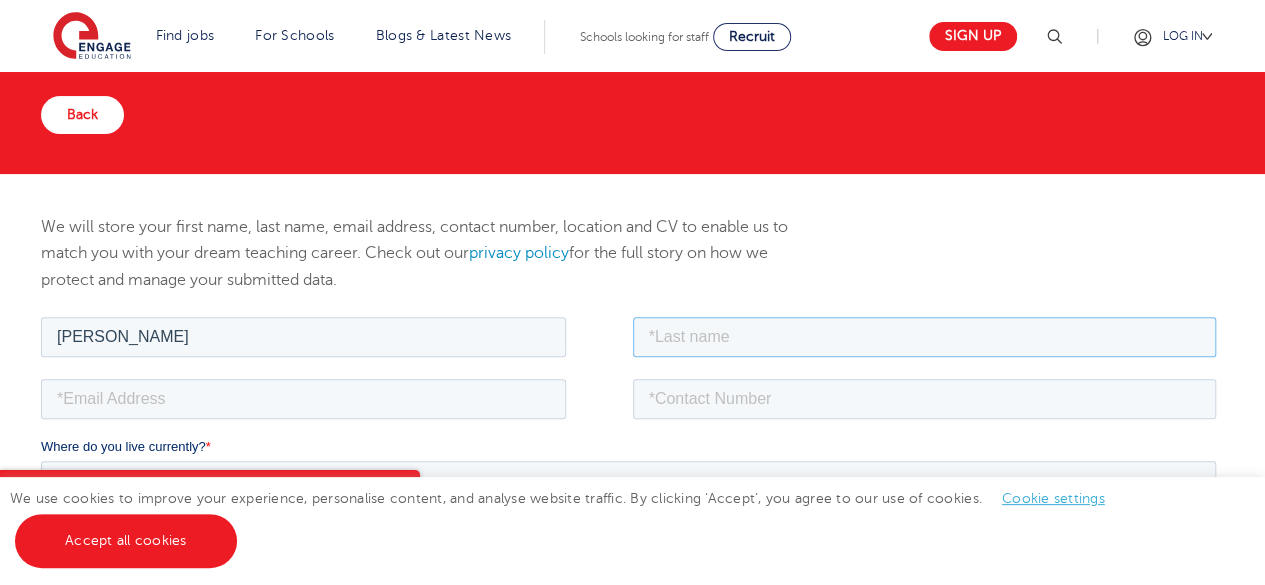 type on "Onyango" 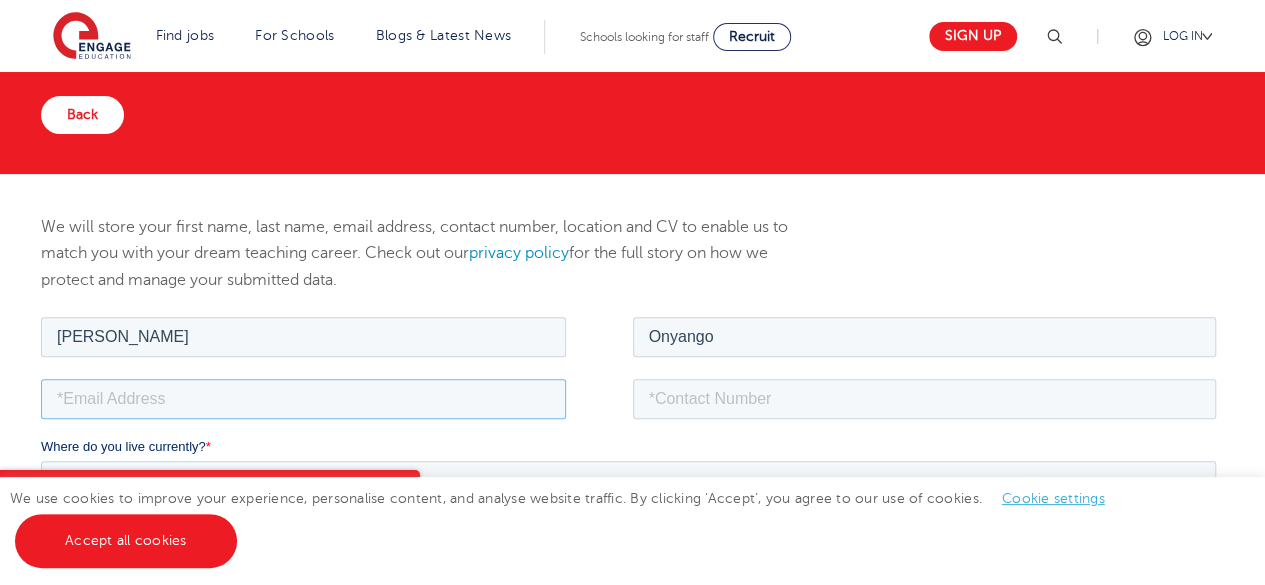 type on "benonyango95@gmail.com" 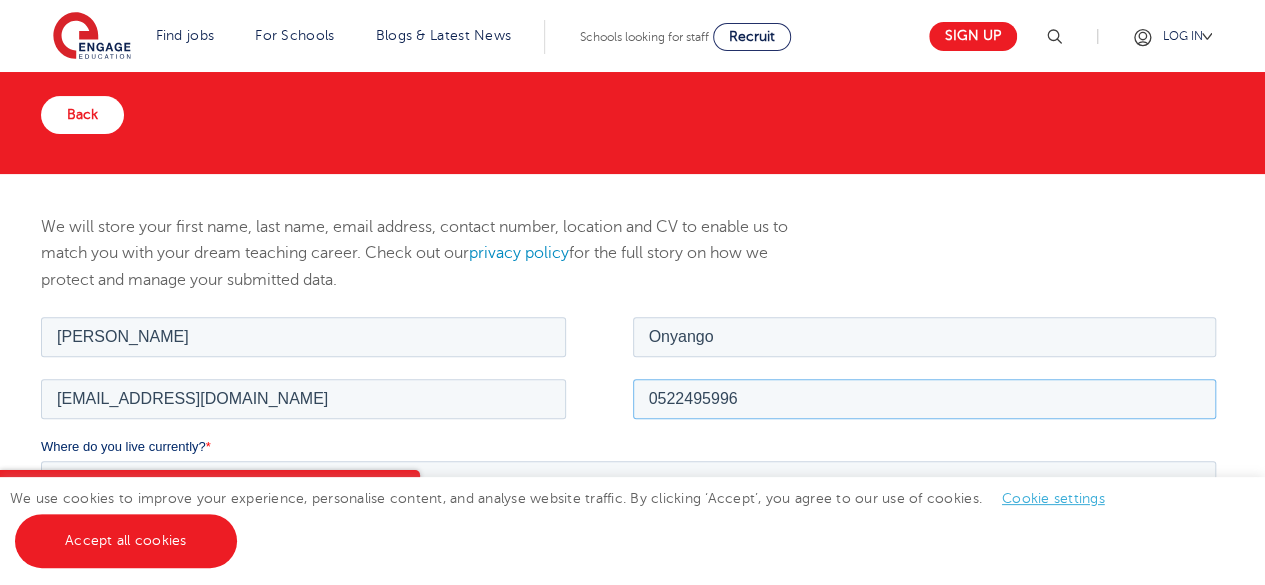 click on "0522495996" at bounding box center [925, 398] 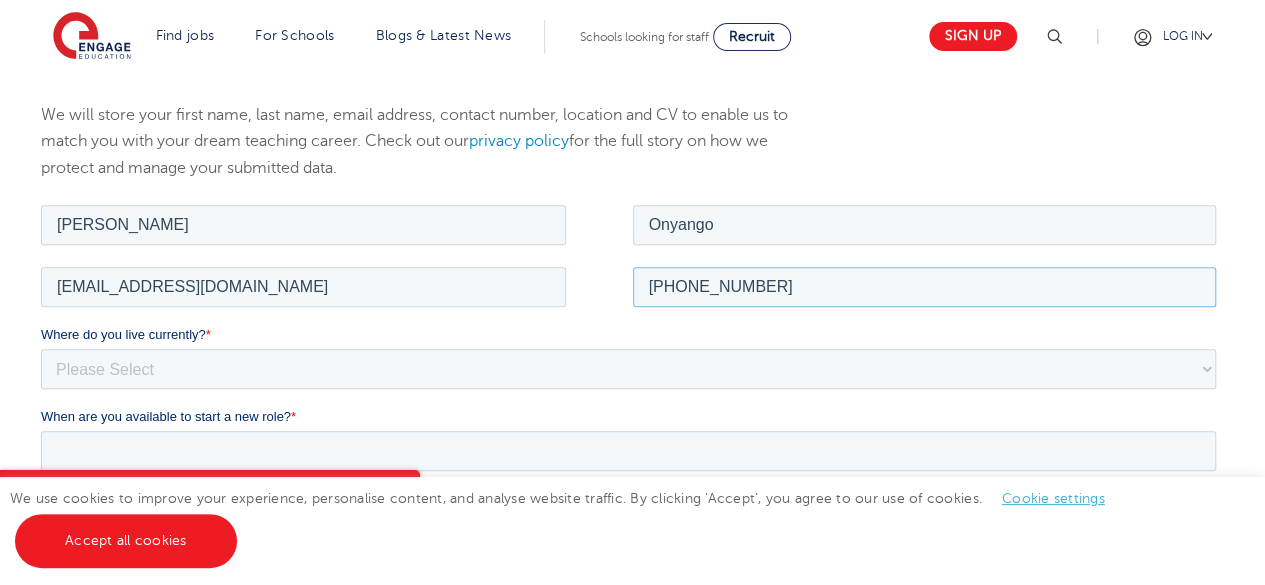 scroll, scrollTop: 279, scrollLeft: 0, axis: vertical 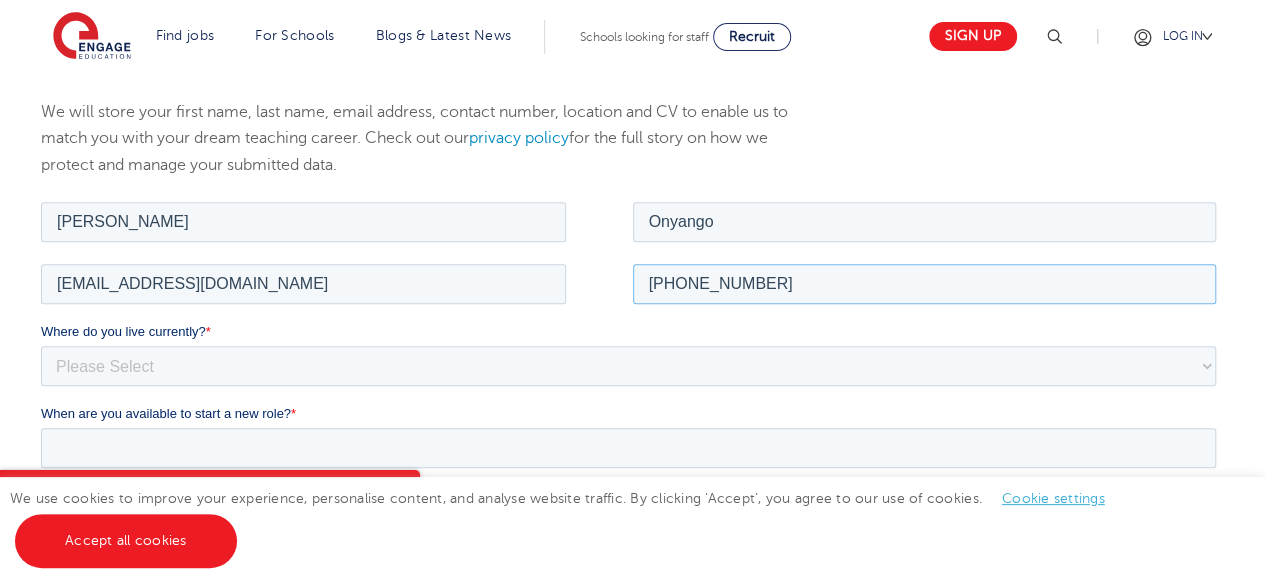 type on "+971522495996" 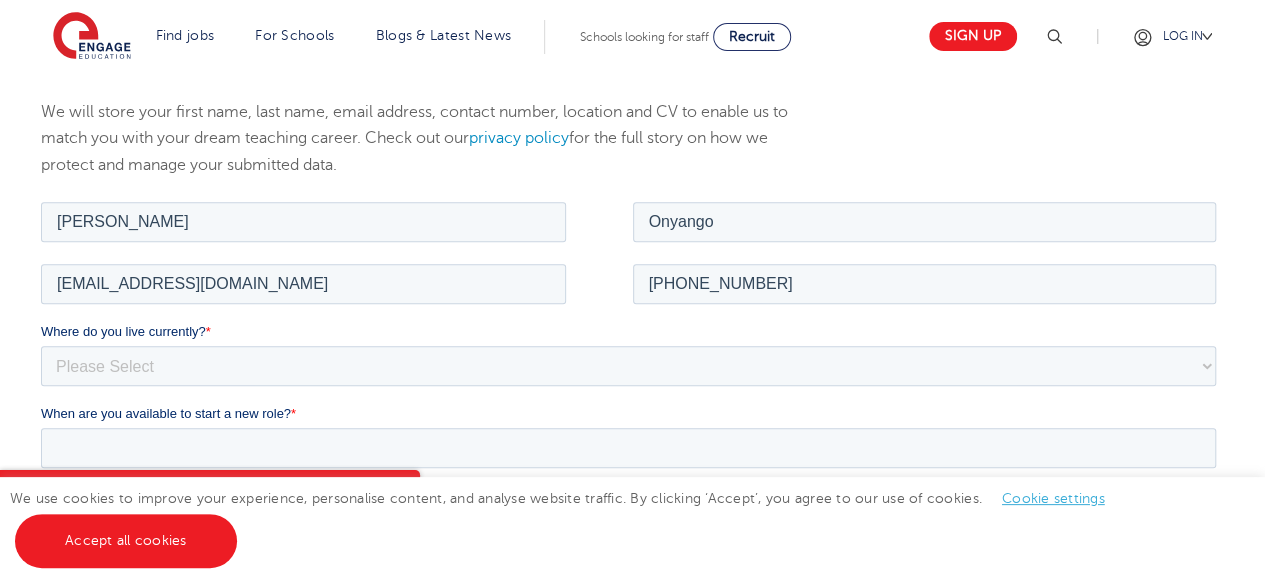click on "When are you available to start a new role? *" at bounding box center [632, 413] 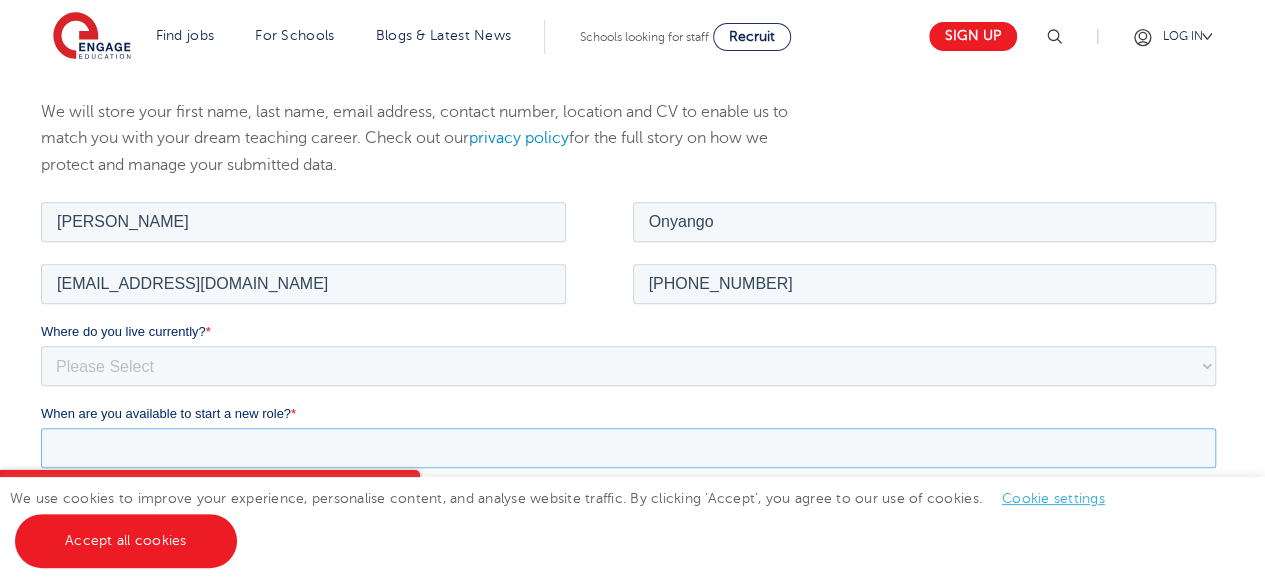 click on "When are you available to start a new role? *" at bounding box center (628, 447) 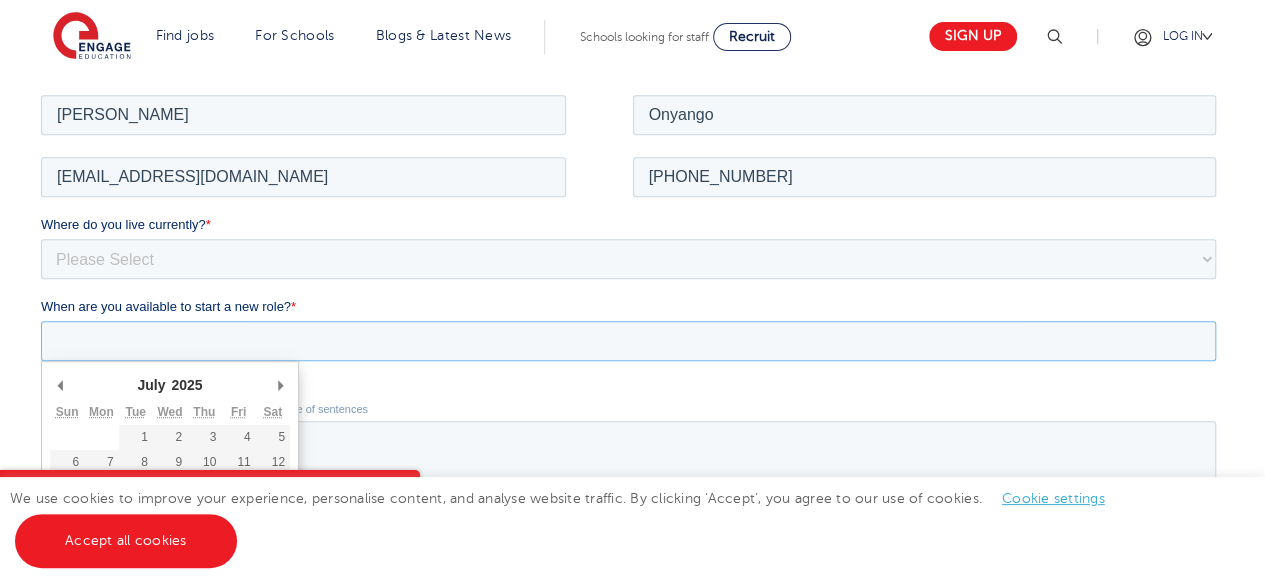 scroll, scrollTop: 402, scrollLeft: 0, axis: vertical 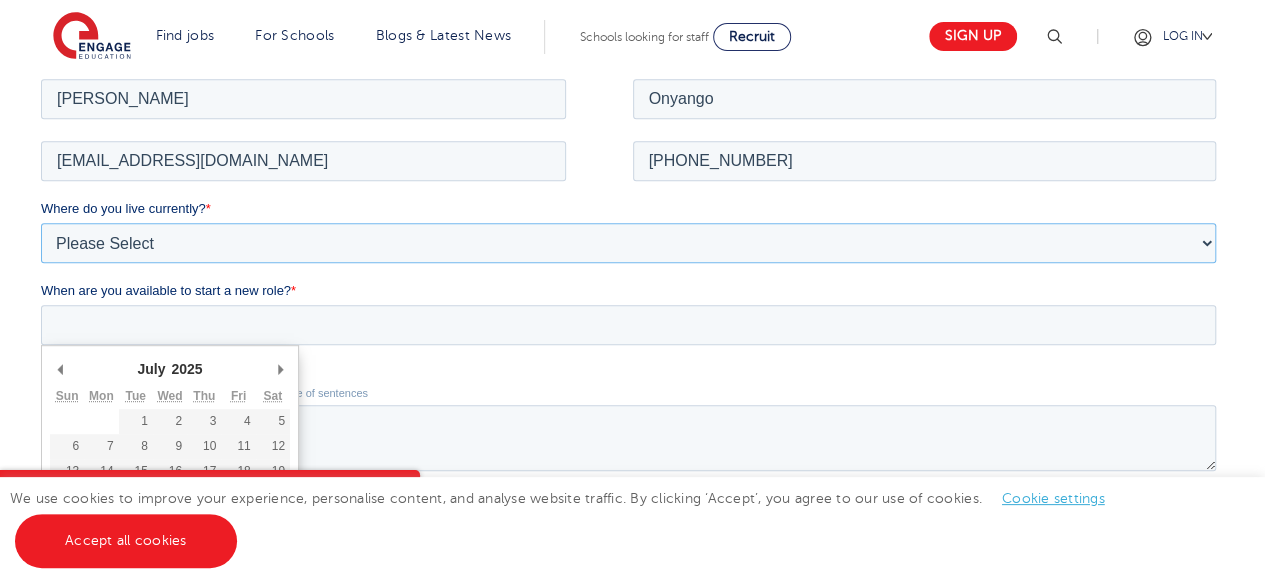click on "Please Select UK Canada Ireland Australia New Zealand Europe USA South Africa Jamaica Africa Asia Middle East South America Caribbean" at bounding box center (628, 242) 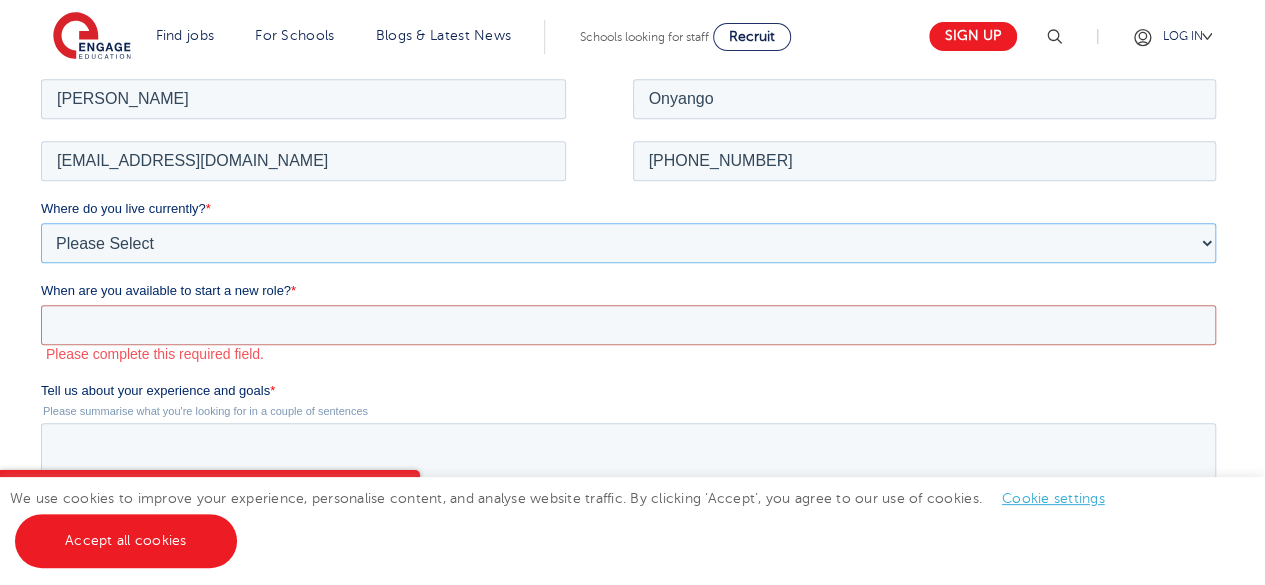 click on "Please Select UK Canada Ireland Australia New Zealand Europe USA South Africa Jamaica Africa Asia Middle East South America Caribbean" at bounding box center (628, 242) 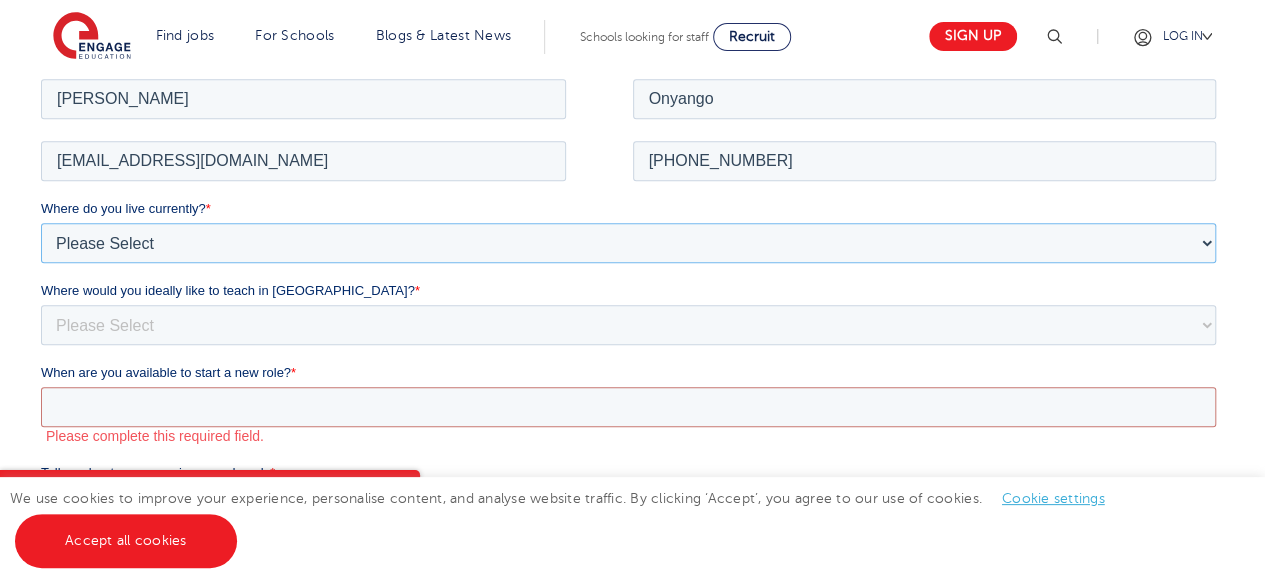 click on "Please Select UK Canada Ireland Australia New Zealand Europe USA South Africa Jamaica Africa Asia Middle East South America Caribbean" at bounding box center (628, 242) 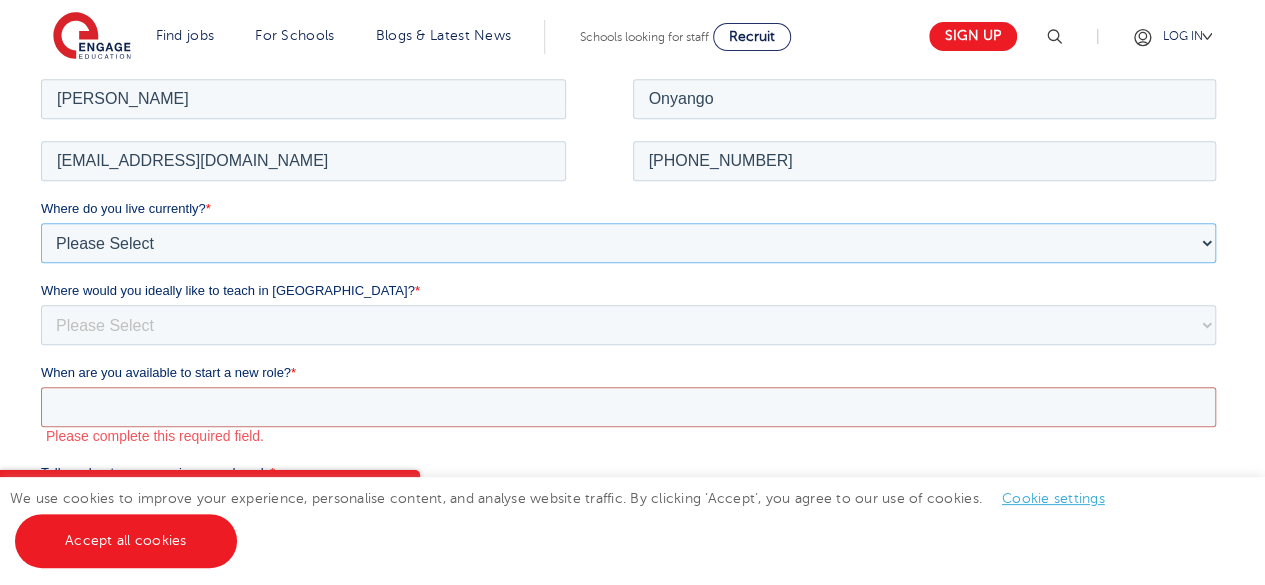 select on "Middle East" 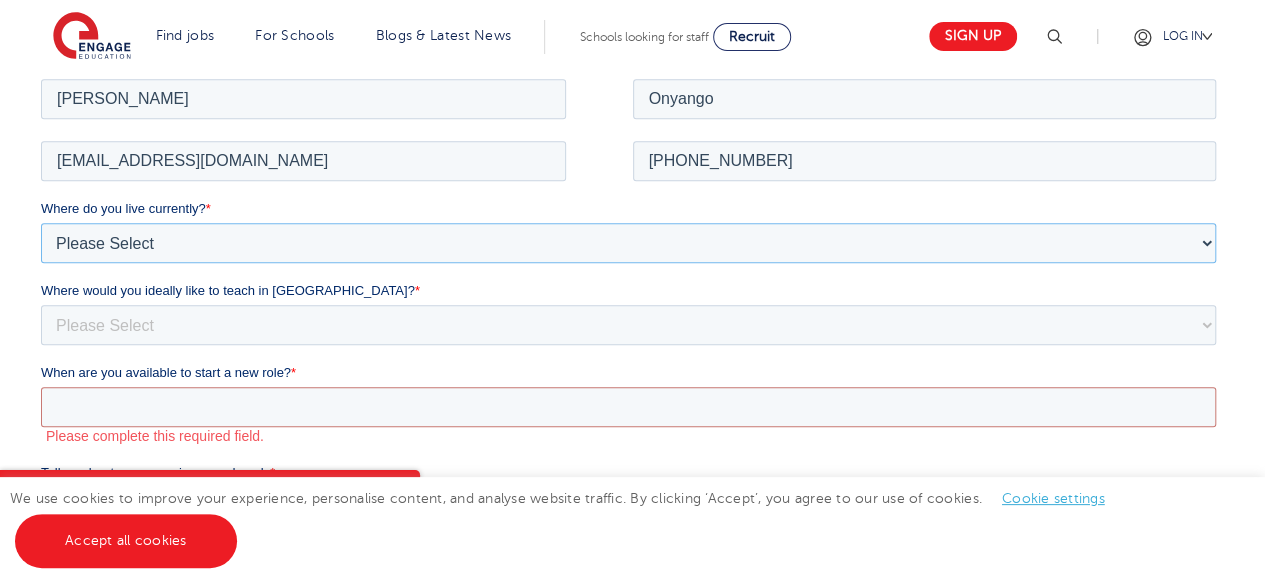 click on "Please Select UK Canada Ireland Australia New Zealand Europe USA South Africa Jamaica Africa Asia Middle East South America Caribbean" at bounding box center (628, 242) 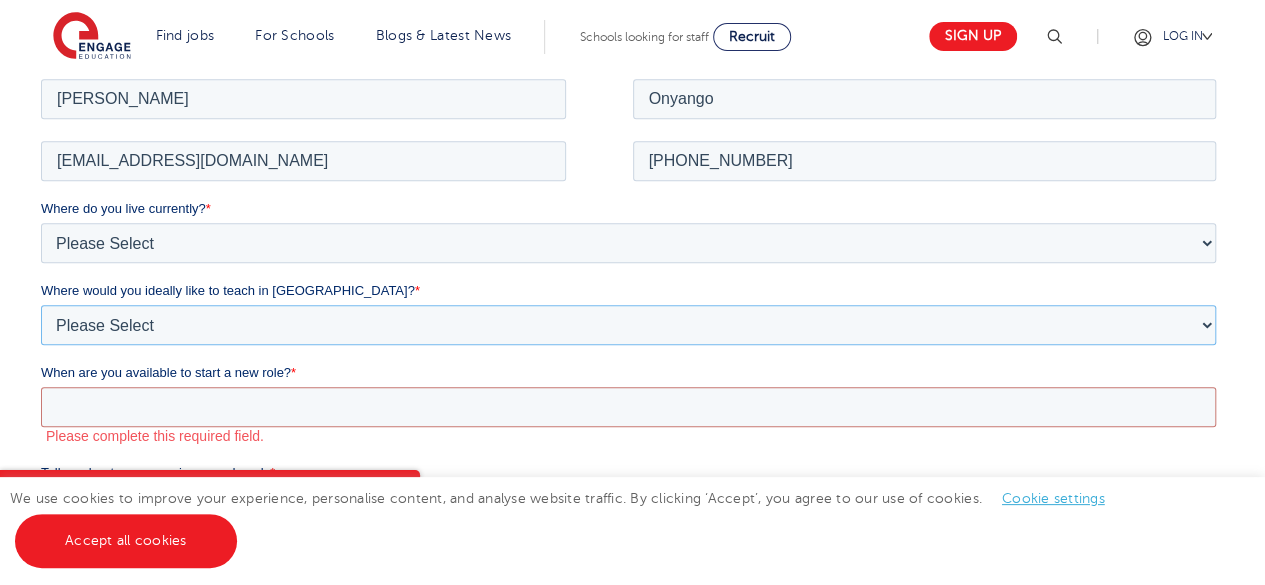 click on "Please Select I'm flexible! London Any city in England Greater London/Home Counties Somewhere more rural" at bounding box center (628, 324) 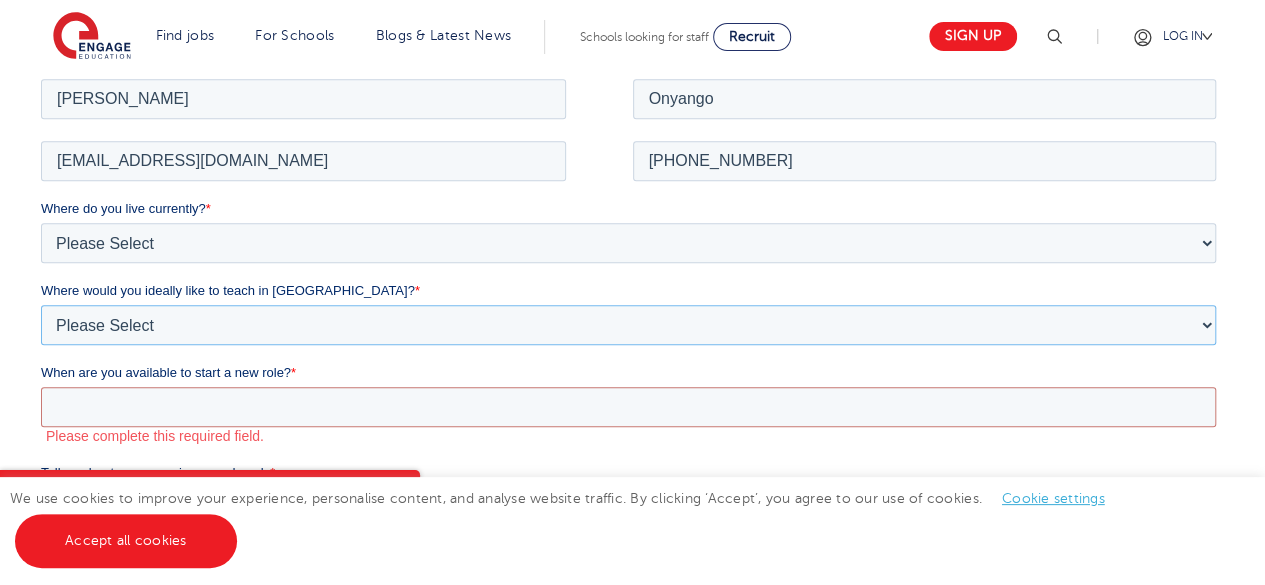 select on "Flexible" 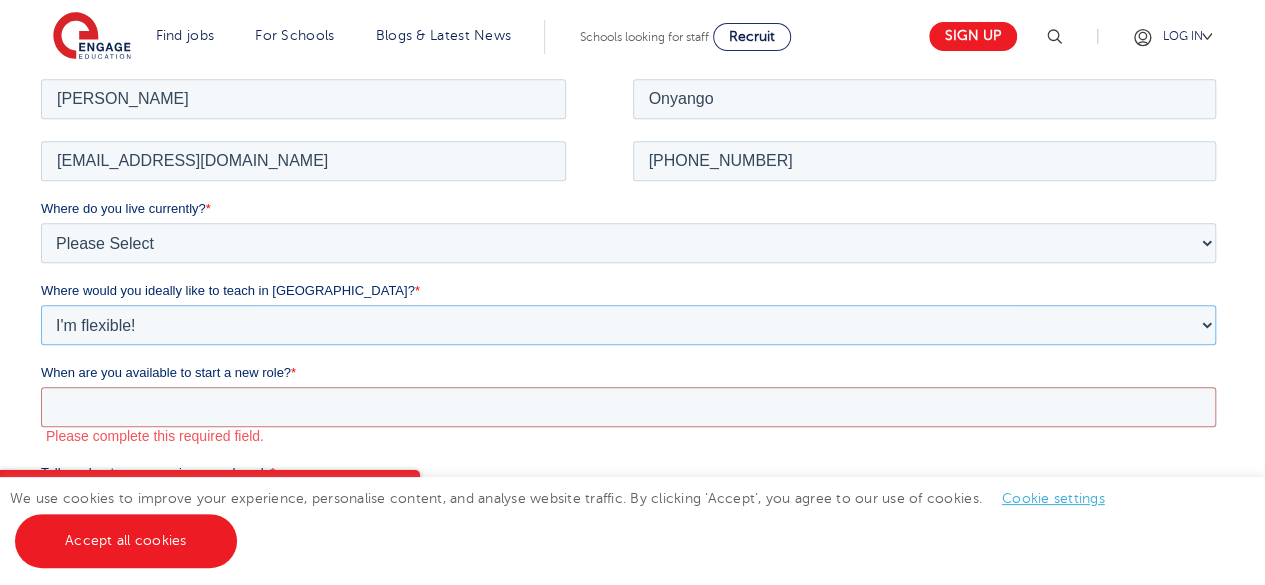 click on "Please Select I'm flexible! London Any city in England Greater London/Home Counties Somewhere more rural" at bounding box center [628, 324] 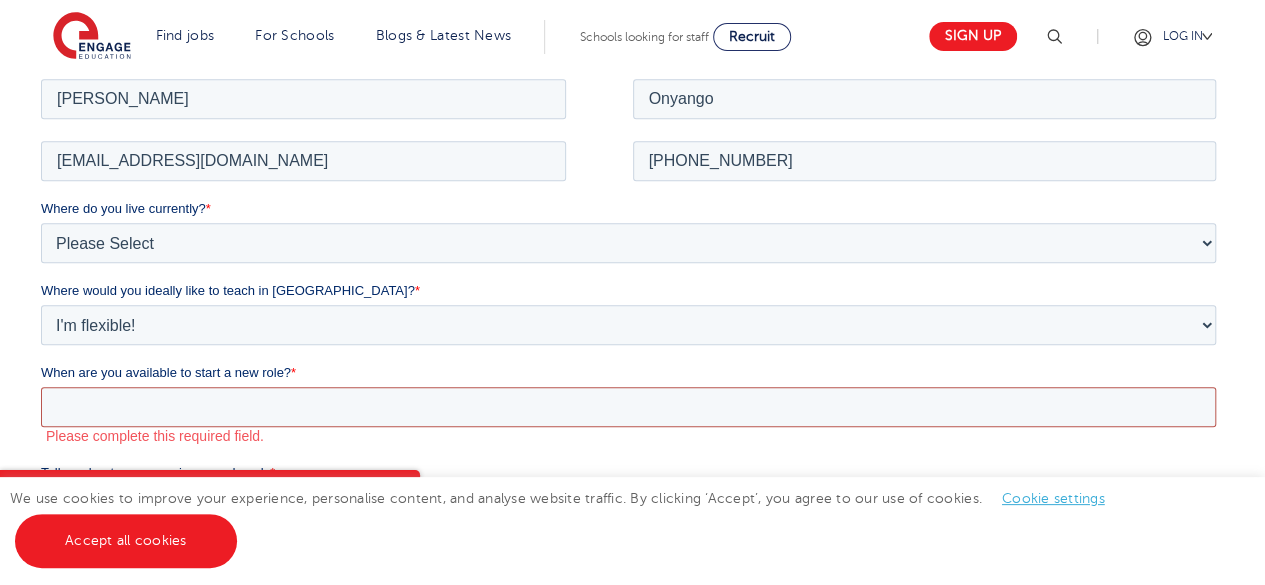 click on "When are you available to start a new role? *" at bounding box center (628, 406) 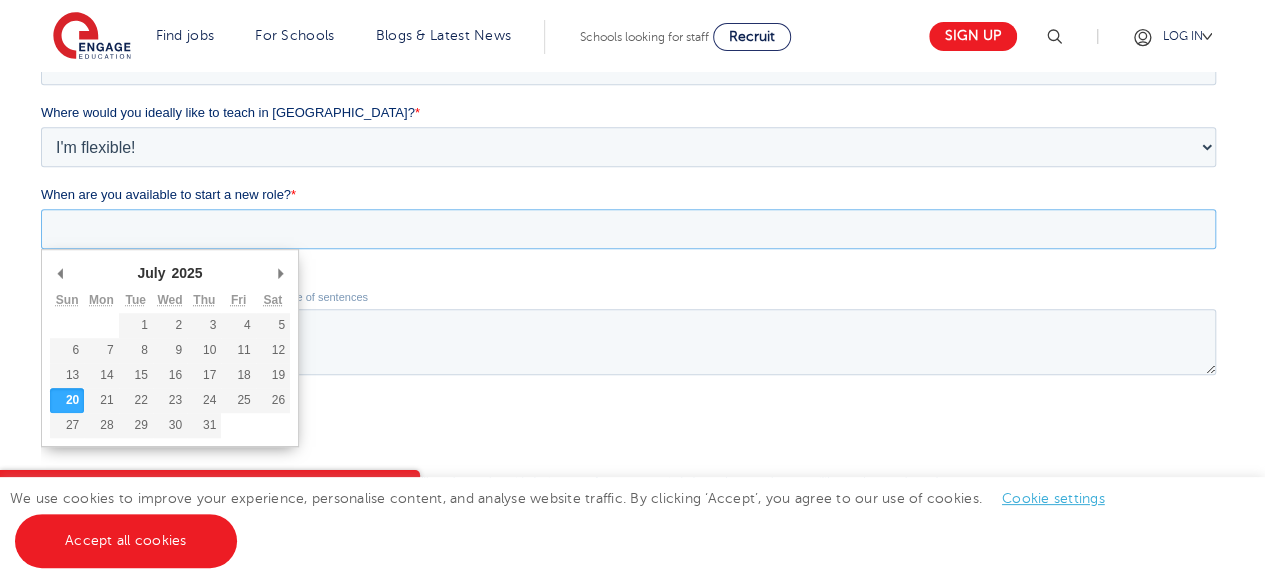 scroll, scrollTop: 581, scrollLeft: 0, axis: vertical 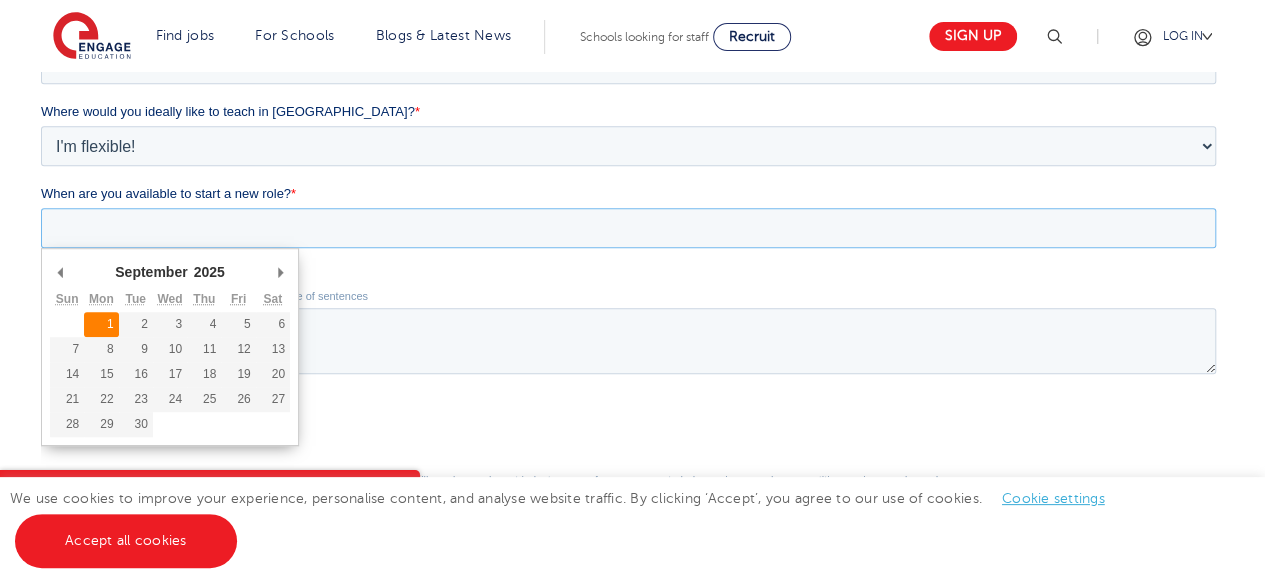 type on "2025-09-01" 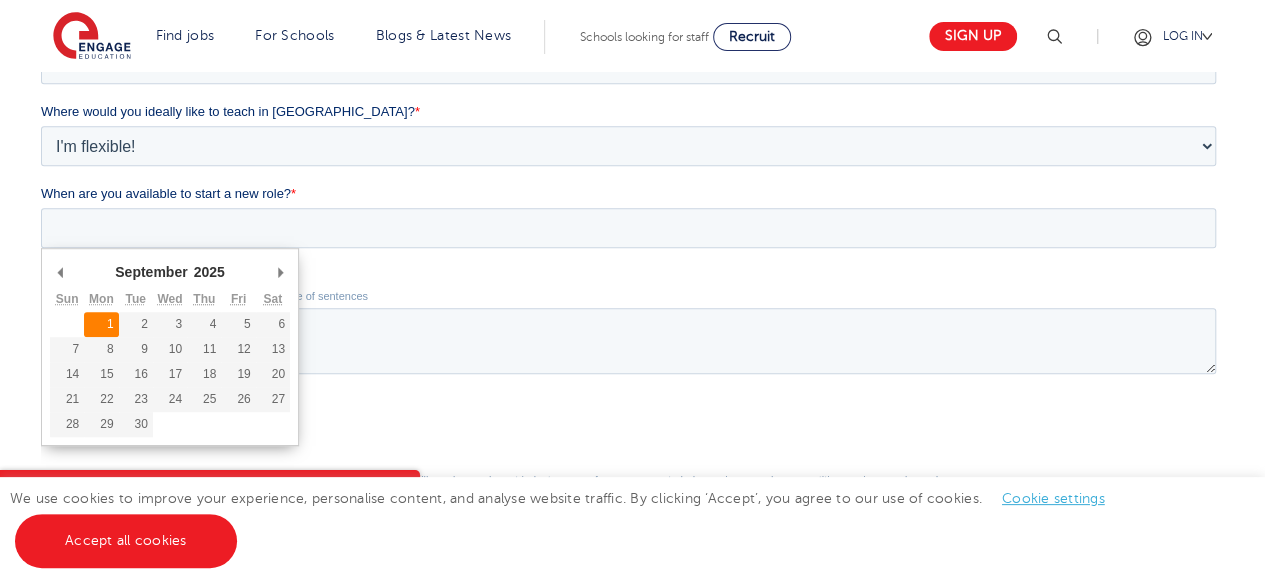 type on "2025/09/01" 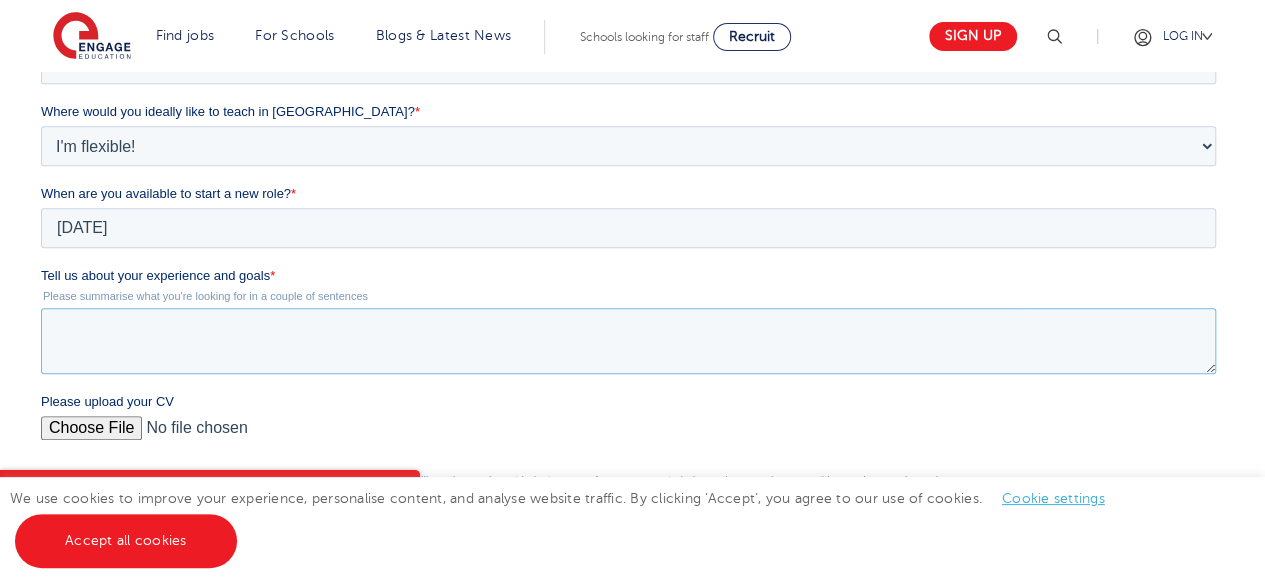 click on "Tell us about your experience and goals *" at bounding box center [628, 341] 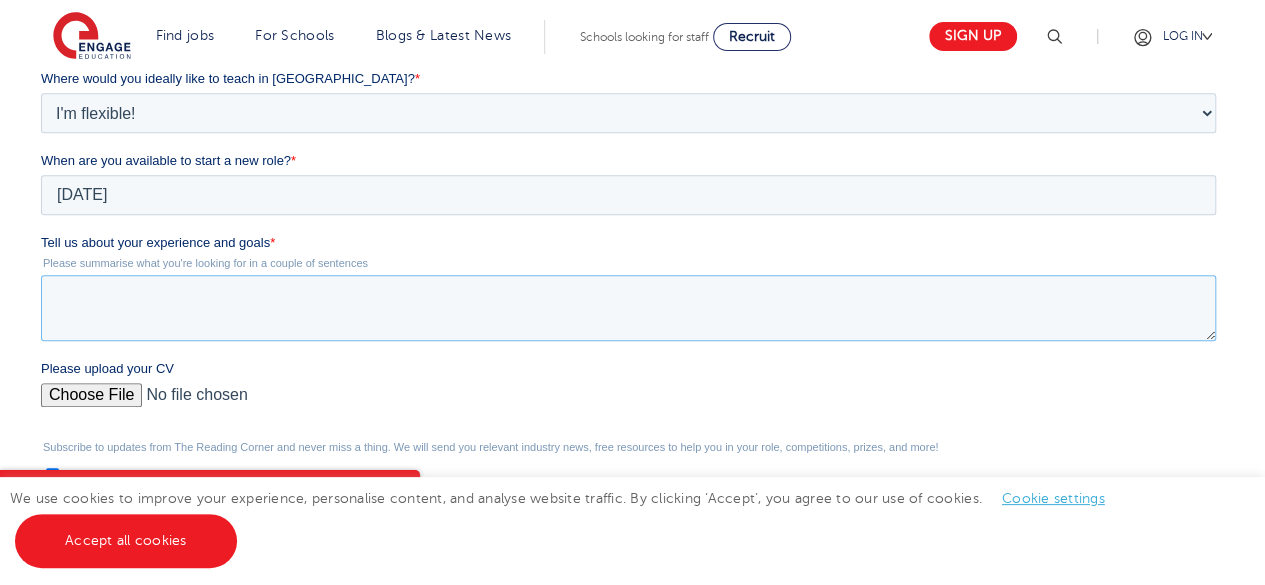 scroll, scrollTop: 592, scrollLeft: 0, axis: vertical 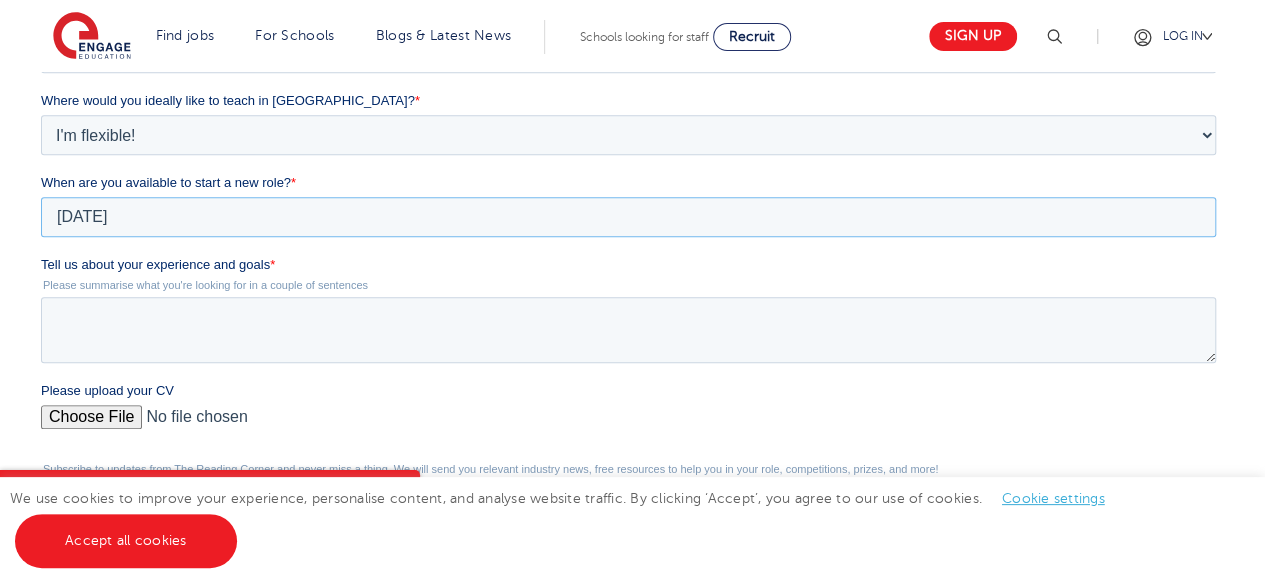 click on "2025/09/01" at bounding box center [628, 217] 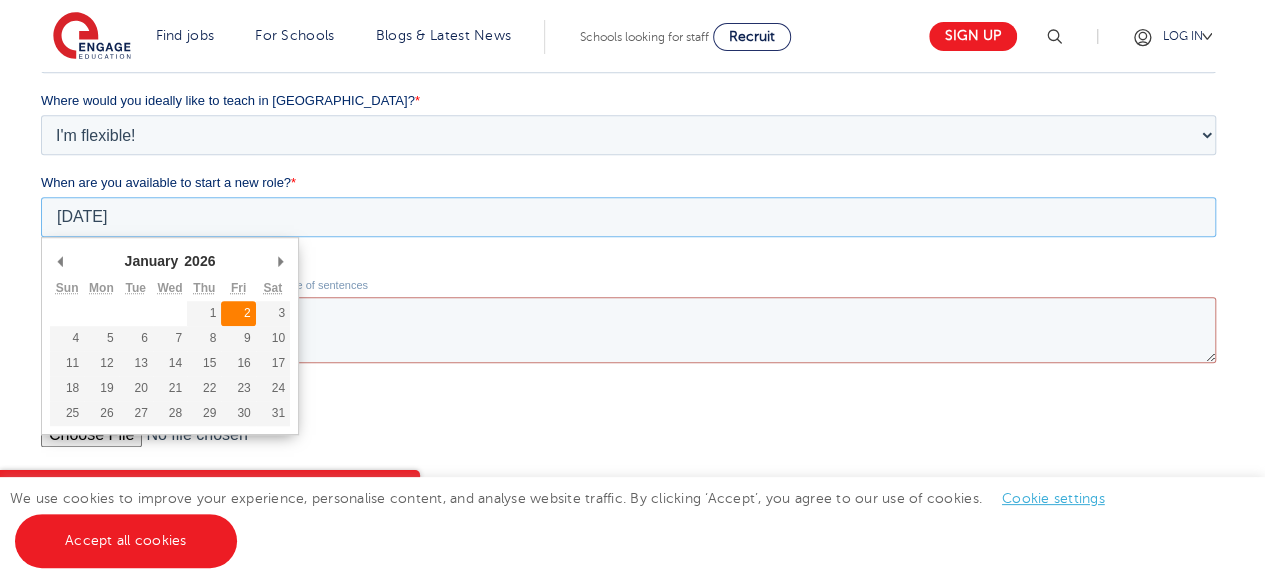 type on "2026-01-02" 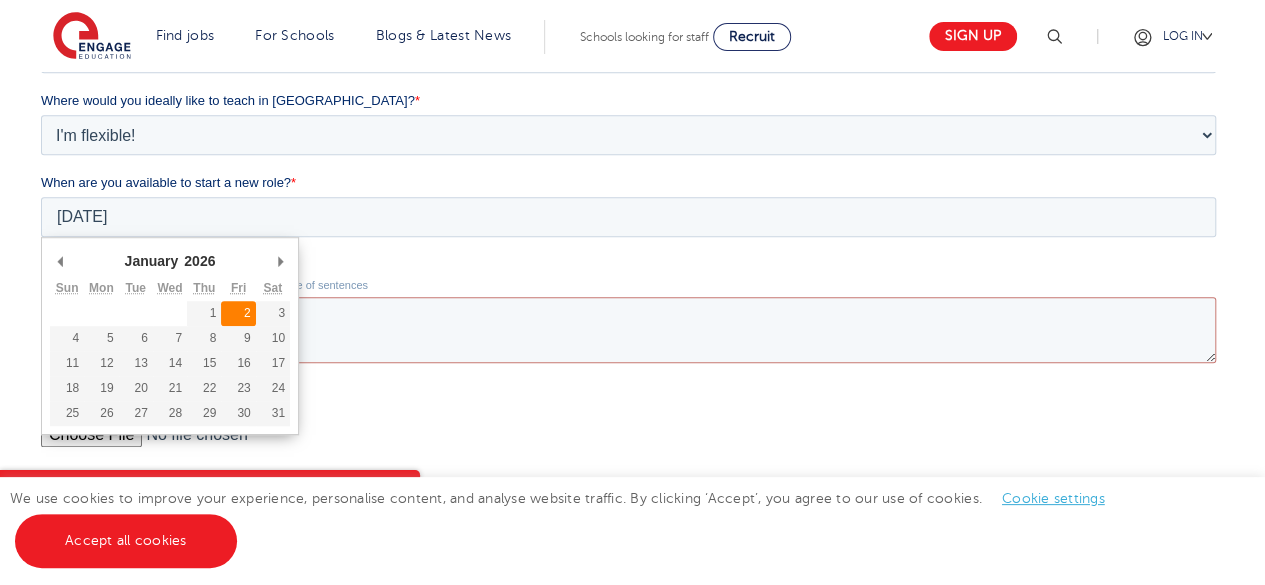 type on "2026/01/02" 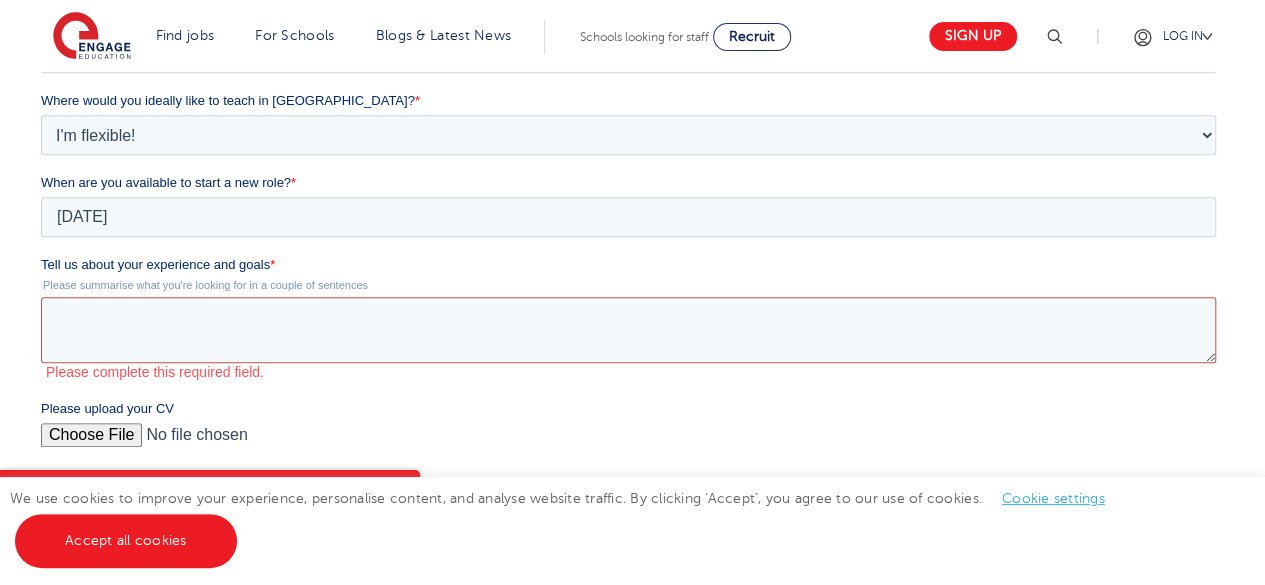 click on "Tell us about your experience and goals *" at bounding box center (628, 330) 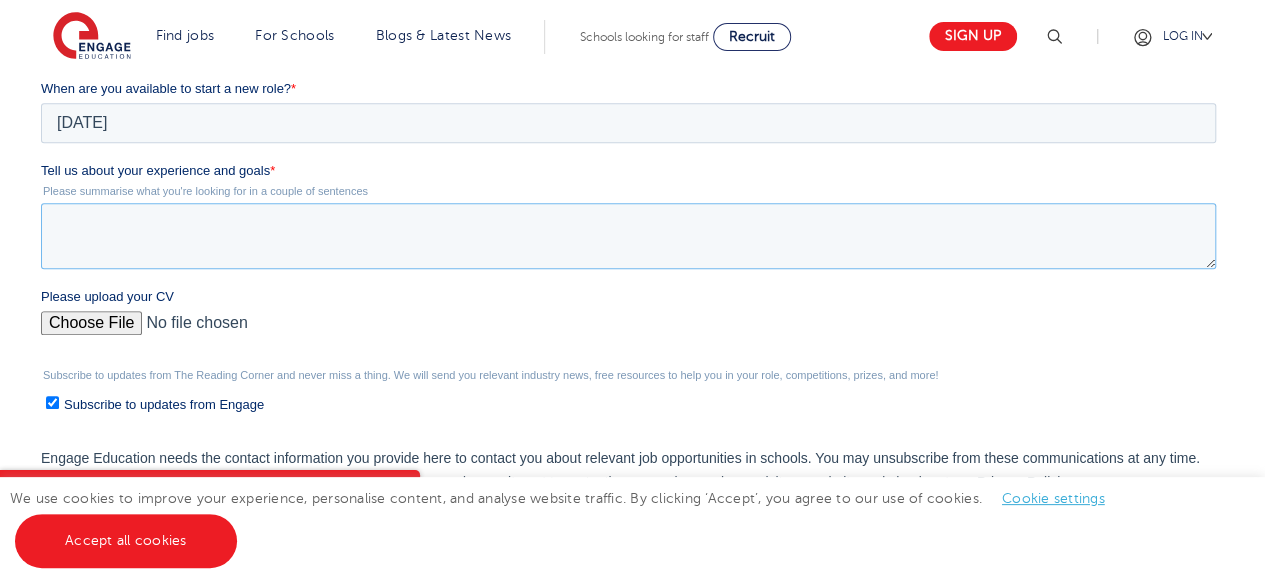 scroll, scrollTop: 677, scrollLeft: 0, axis: vertical 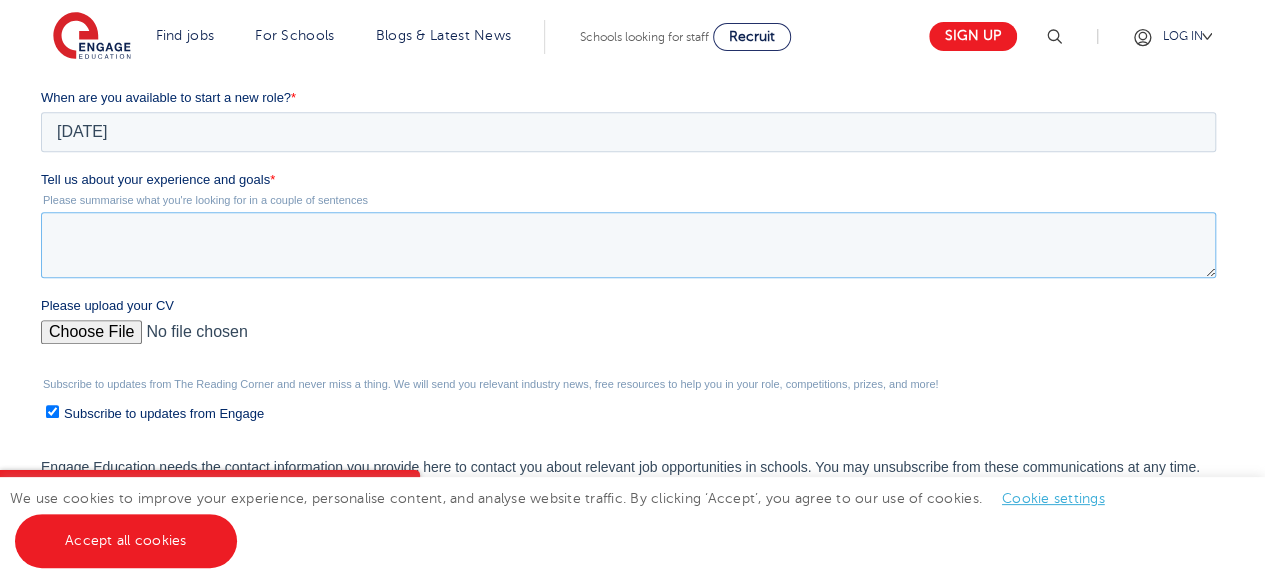 paste on ". I
am a highly motivated and progress-focused Teacher with a long-standing background
as an educator with a track record of initiative and dependability.
Over the past 5 years I have worked as a Biology teacher. I have engaged students in
science research by incorporating hands-on experiments, interactive projects, and realworld applications, fostering a collaborative environment where students think
critically, and explore scientific concepts. This has resulted in student impressive
attainments.
My commitment to delivering outstanding lessons is reflected in my ability to adapt to
different learning styles, provide personalized support, and inspire a genuine interest in
science among my students.
I stay abreast of educational advancements and actively participate in professional
development opportunities. This commitment to continuous learning ensures that I
remain at the forefront of educational best practices and can bring fresh, innovative
ideas to the classroom.
I am enthusiastic about th..." 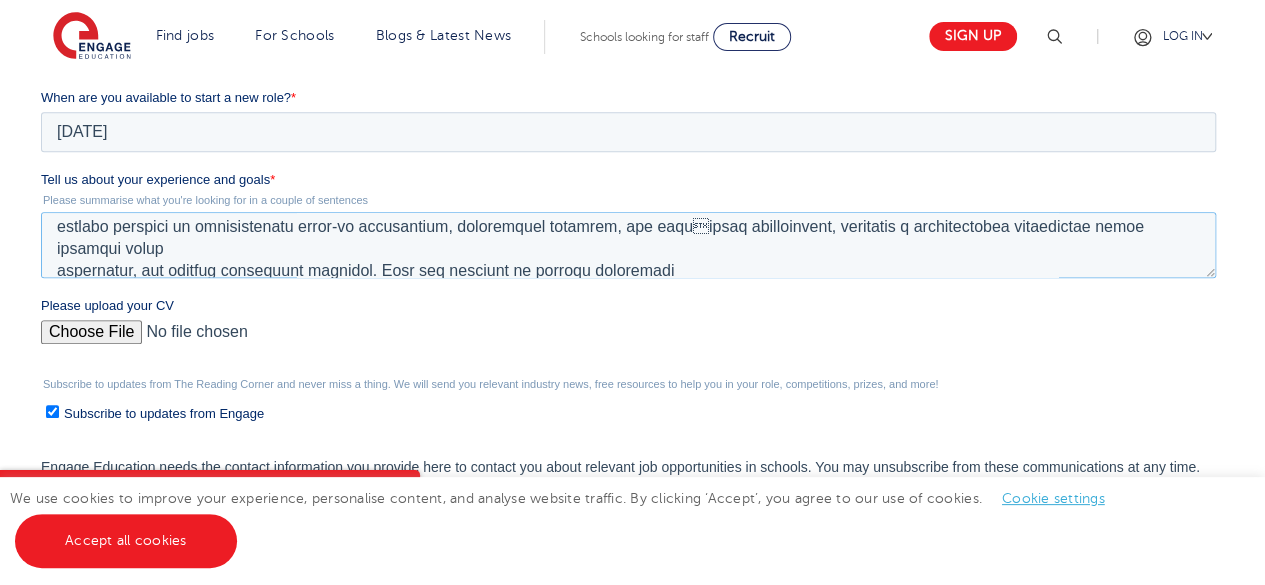 scroll, scrollTop: 0, scrollLeft: 0, axis: both 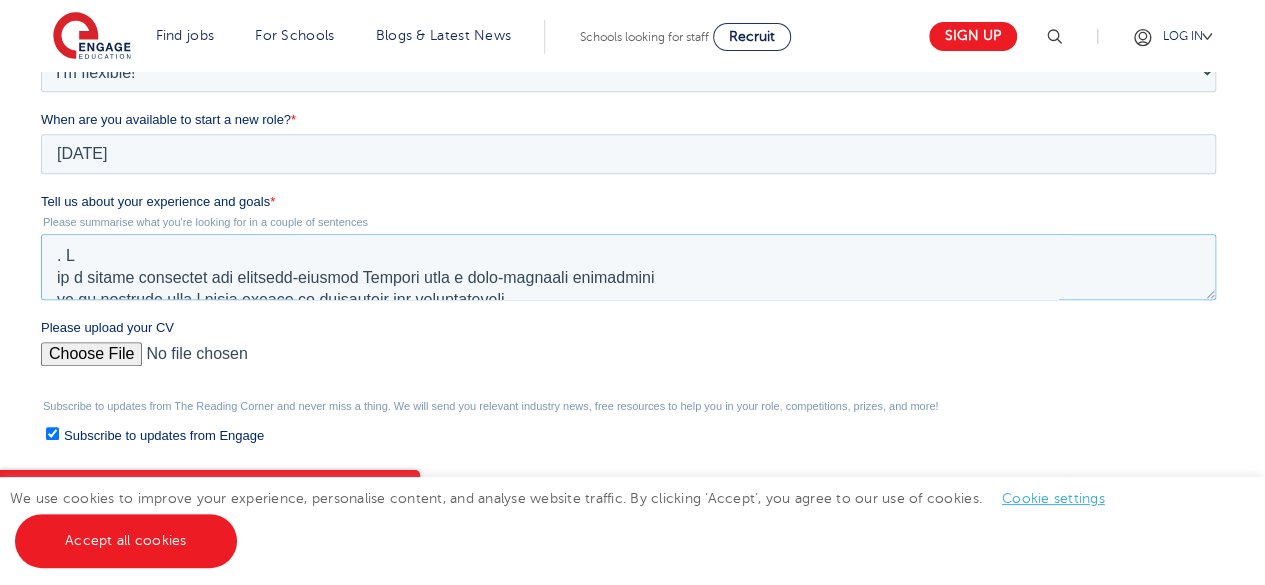 click on "Tell us about your experience and goals *" at bounding box center [628, 267] 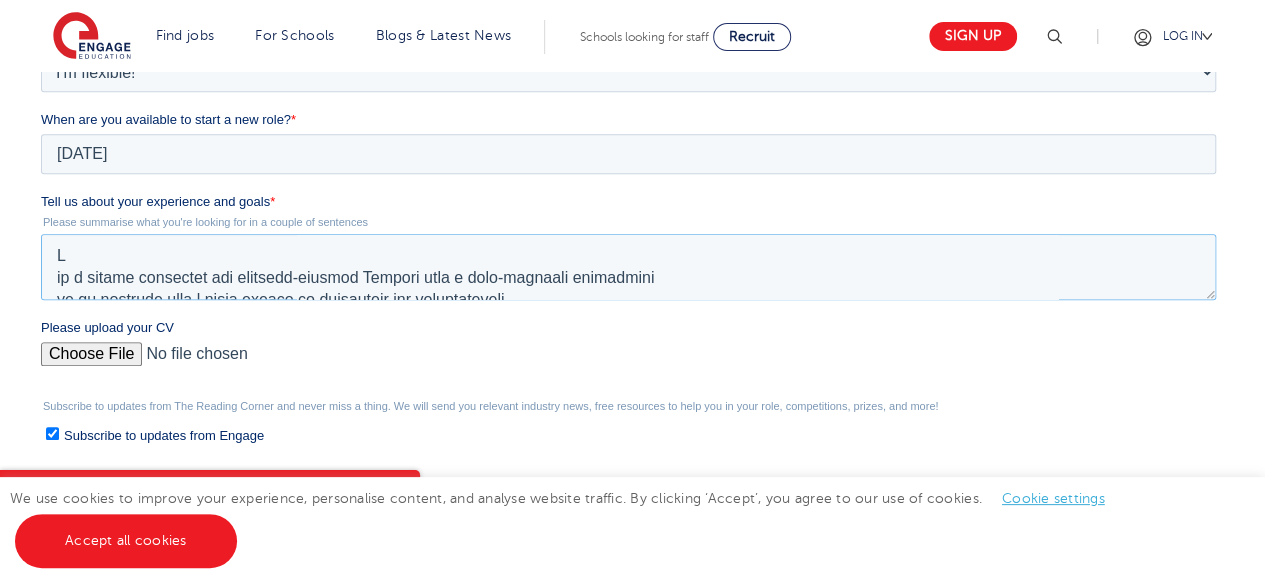 click on "Tell us about your experience and goals *" at bounding box center (628, 267) 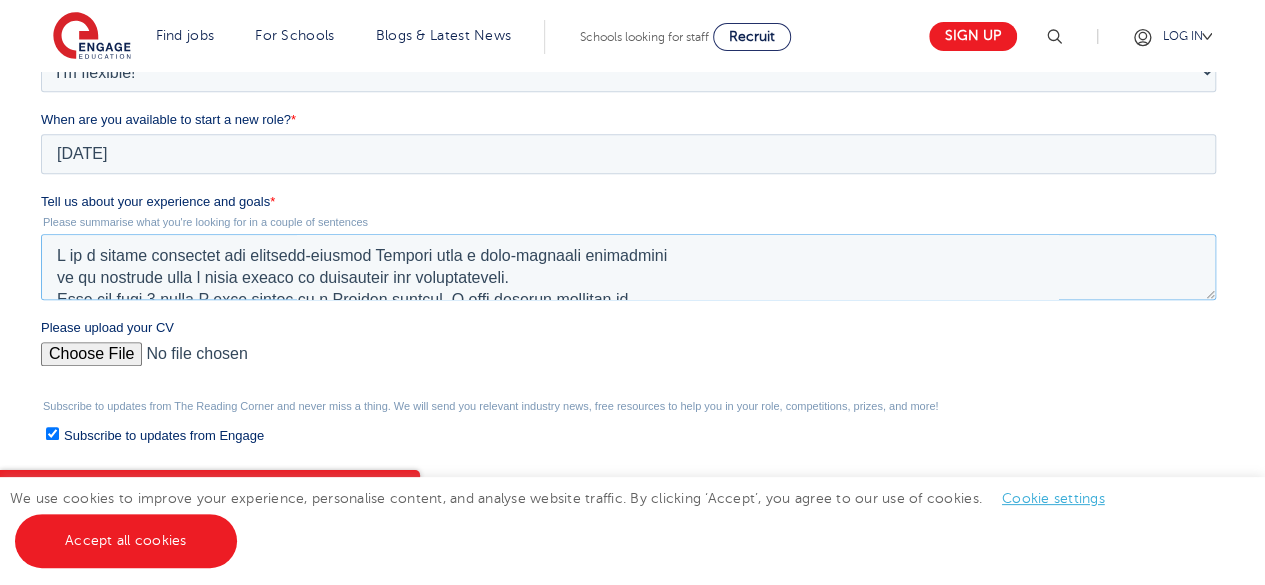 click on "Tell us about your experience and goals *" at bounding box center [628, 267] 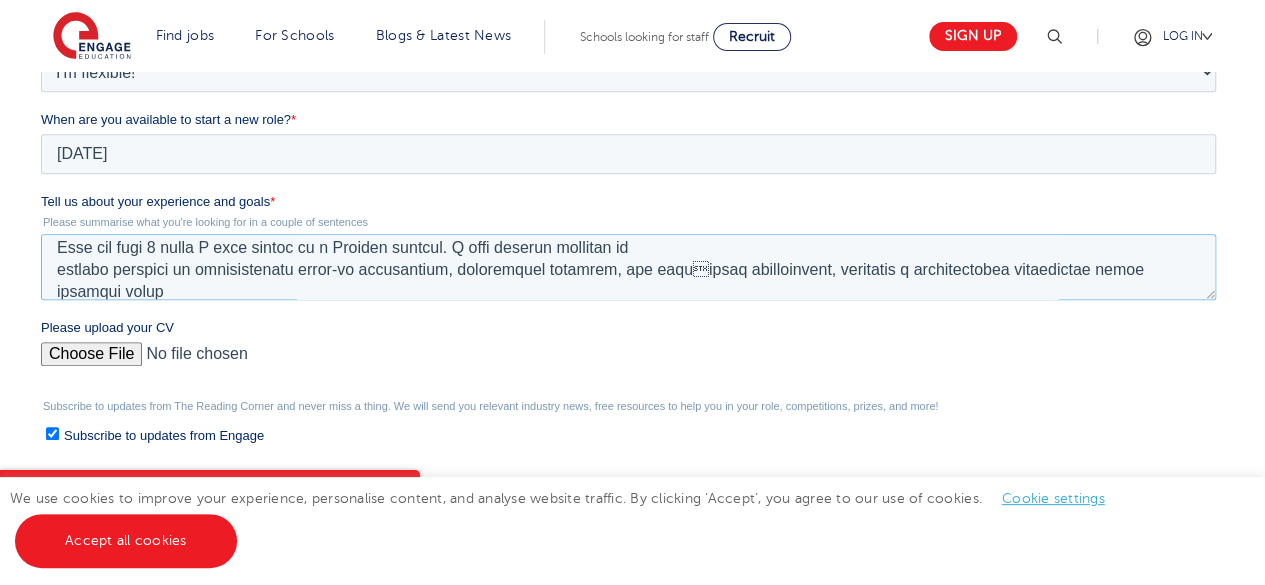 scroll, scrollTop: 32, scrollLeft: 0, axis: vertical 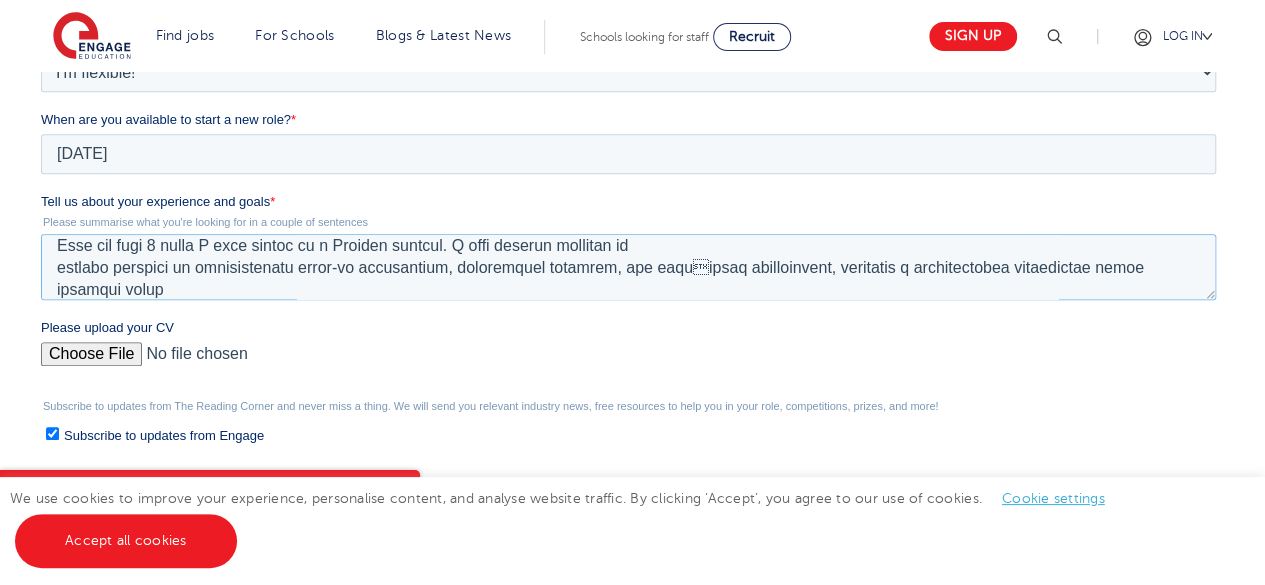 click on "Tell us about your experience and goals *" at bounding box center (628, 267) 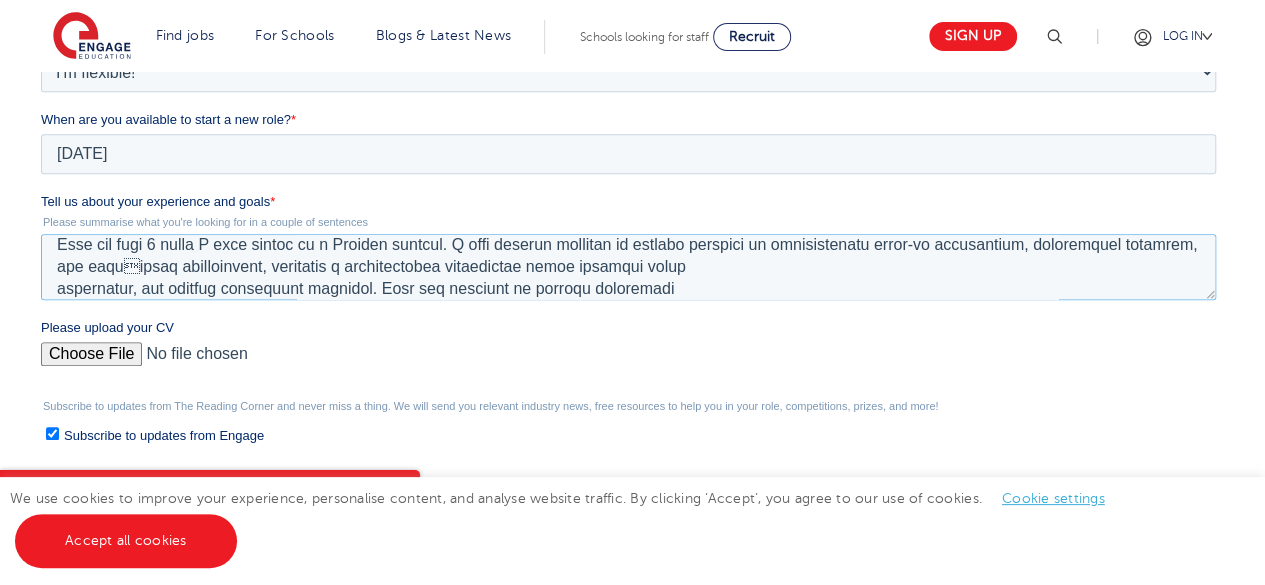 scroll, scrollTop: 35, scrollLeft: 0, axis: vertical 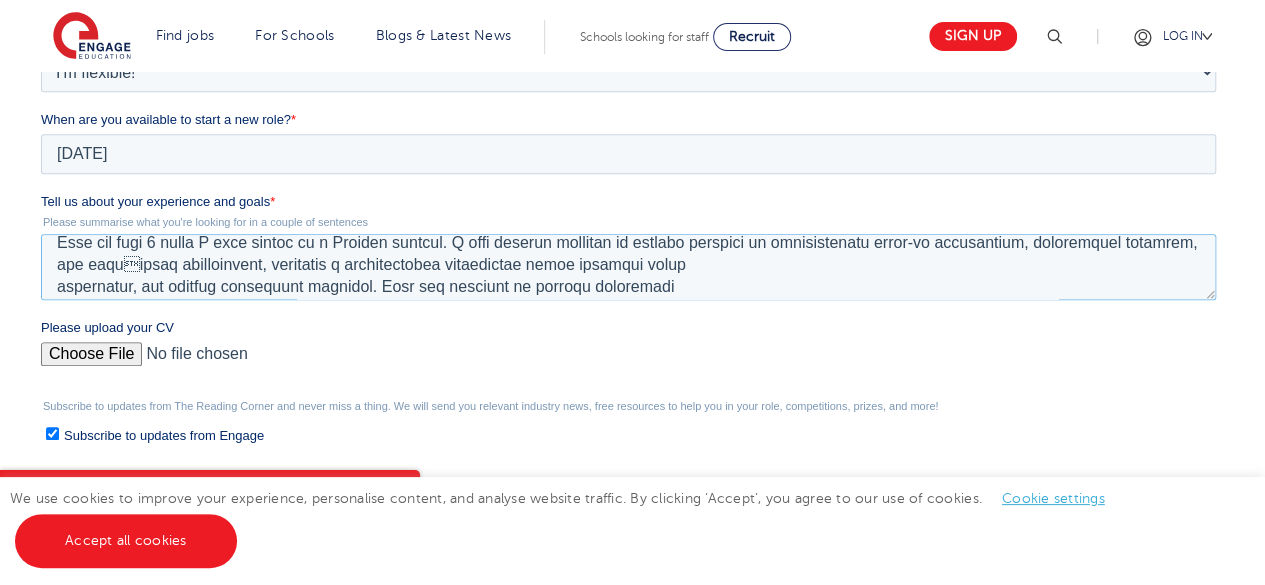 click on "Tell us about your experience and goals *" at bounding box center (628, 267) 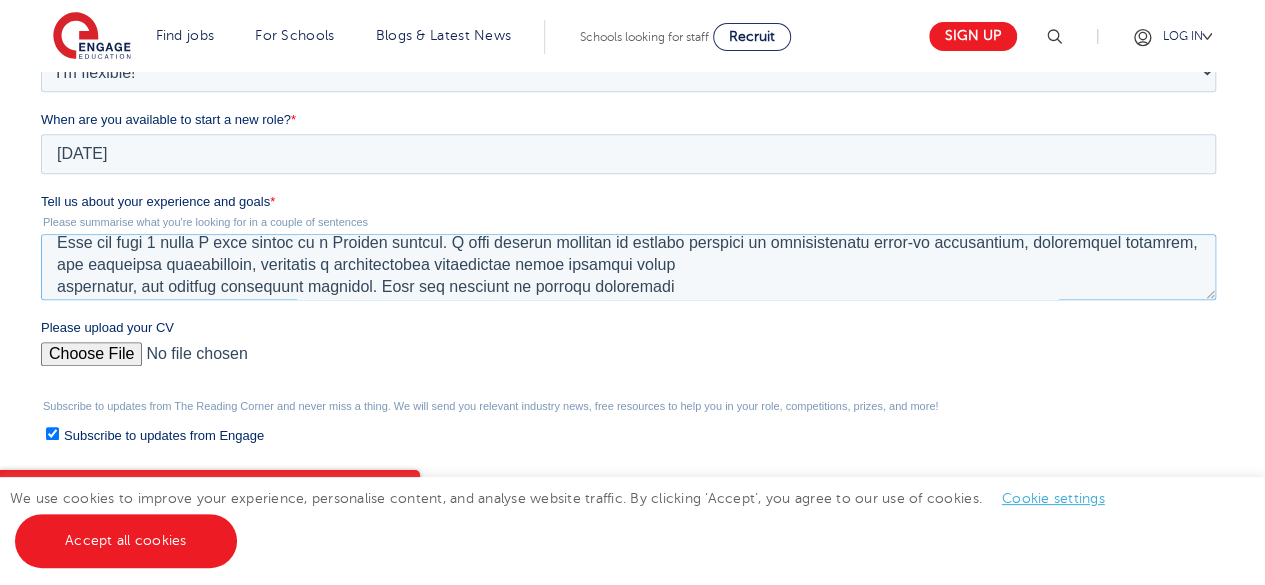 click on "Tell us about your experience and goals *" at bounding box center [628, 267] 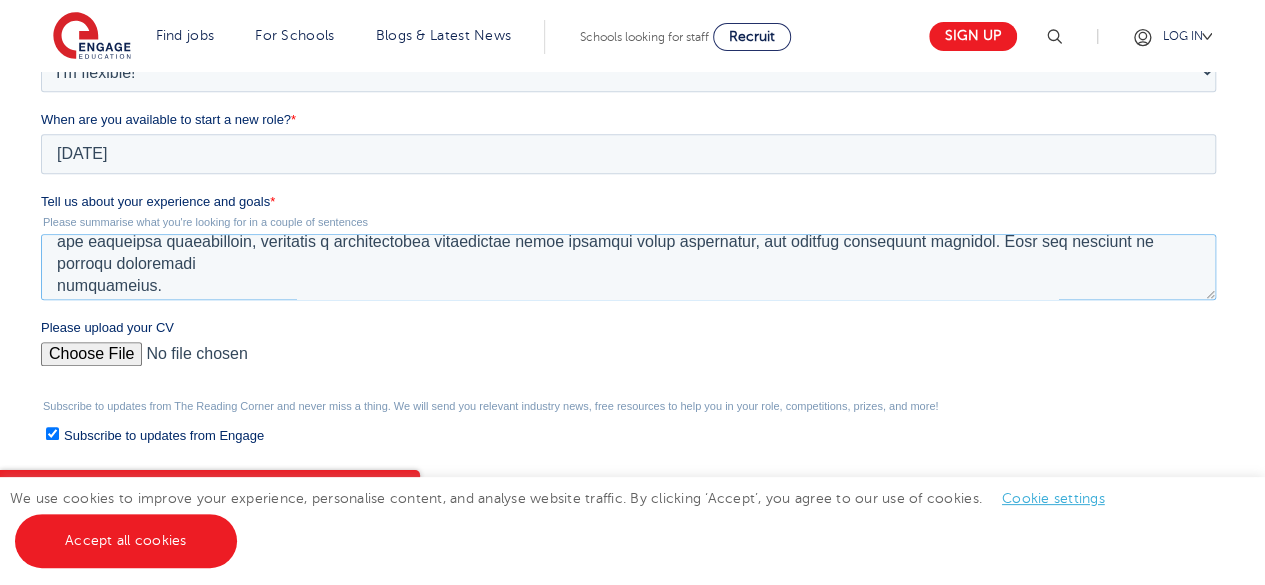 scroll, scrollTop: 61, scrollLeft: 0, axis: vertical 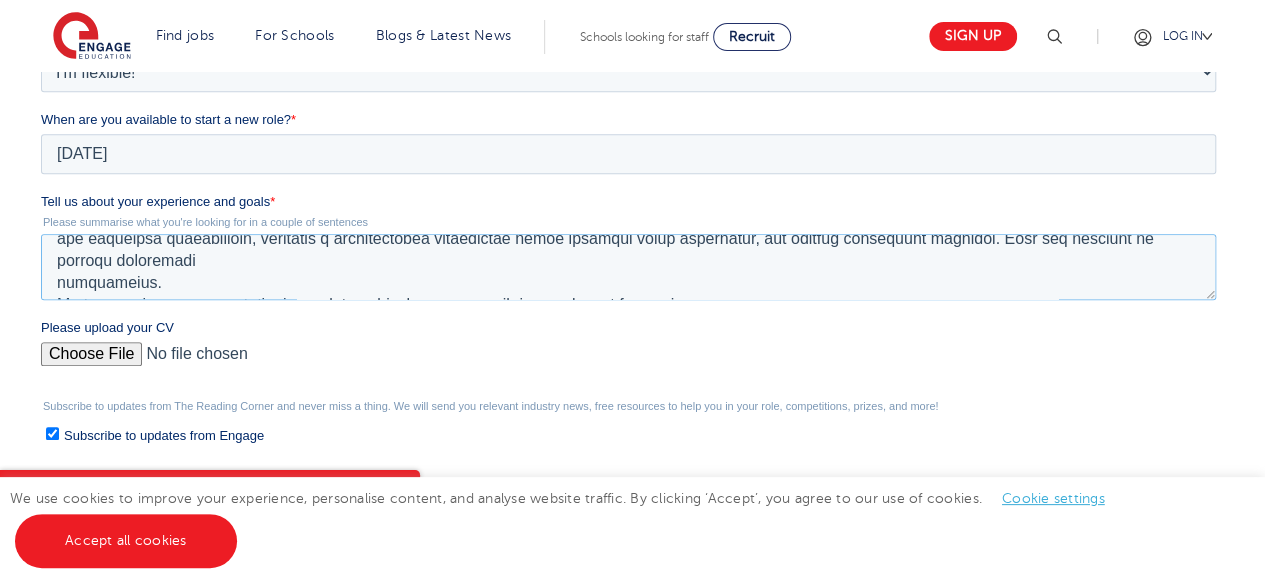 click on "Tell us about your experience and goals *" at bounding box center [628, 267] 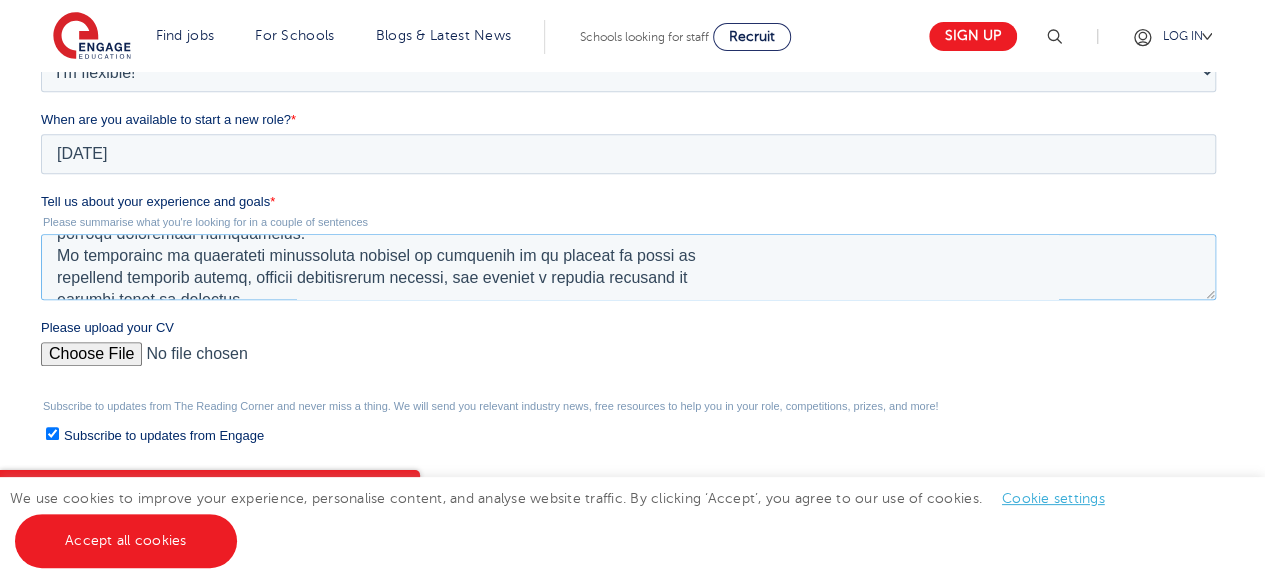 scroll, scrollTop: 90, scrollLeft: 0, axis: vertical 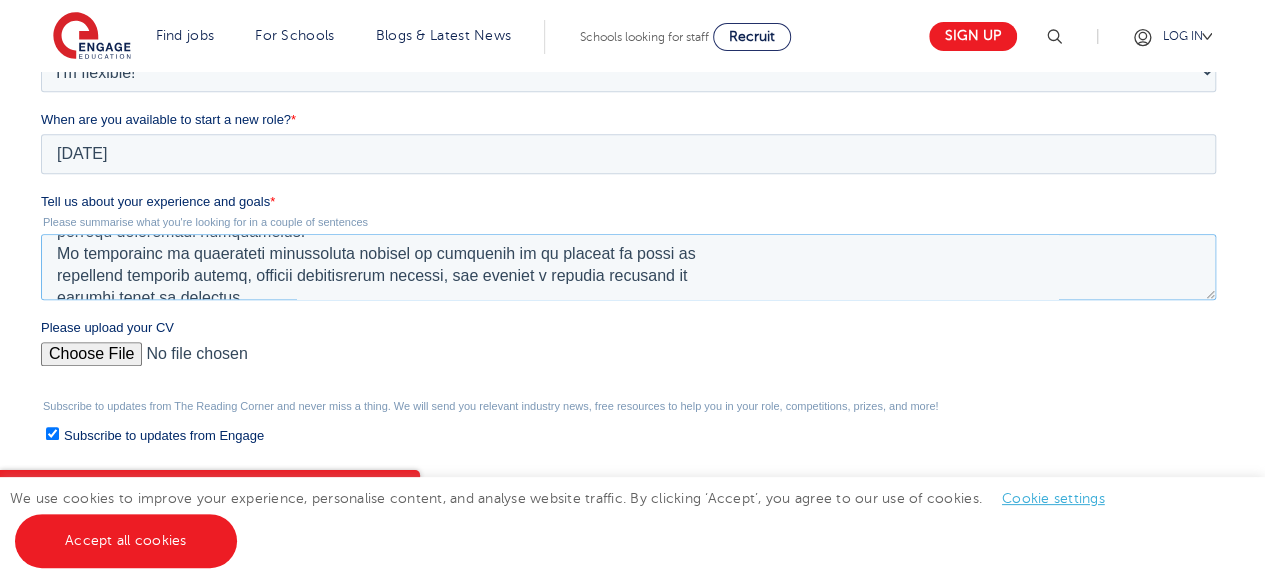 click on "Tell us about your experience and goals *" at bounding box center [628, 267] 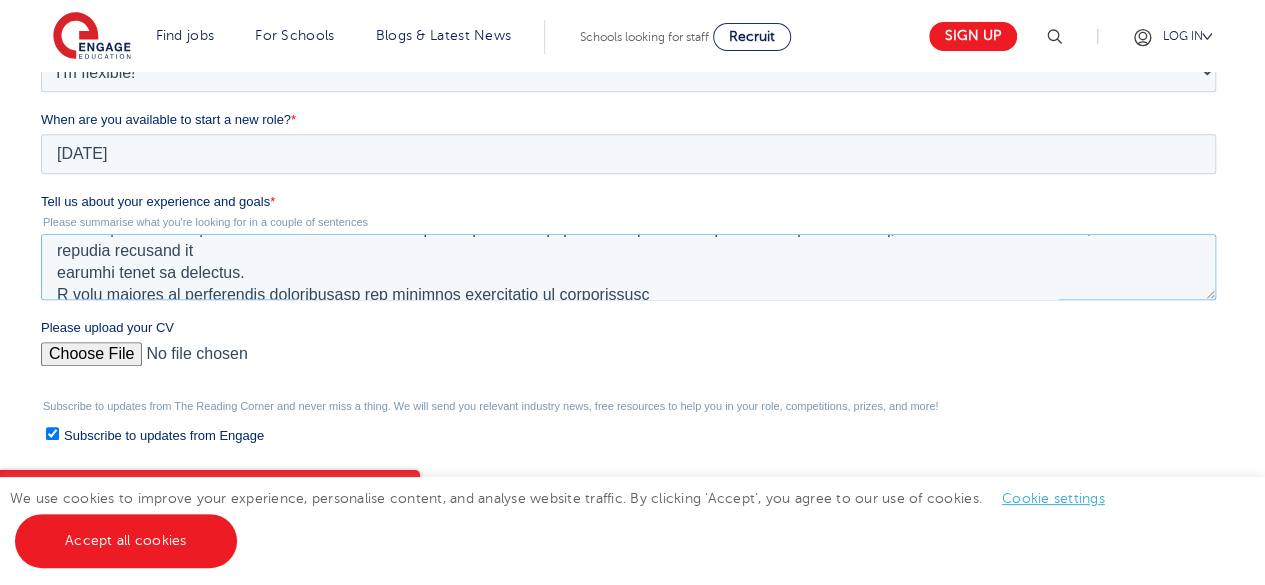 scroll, scrollTop: 118, scrollLeft: 0, axis: vertical 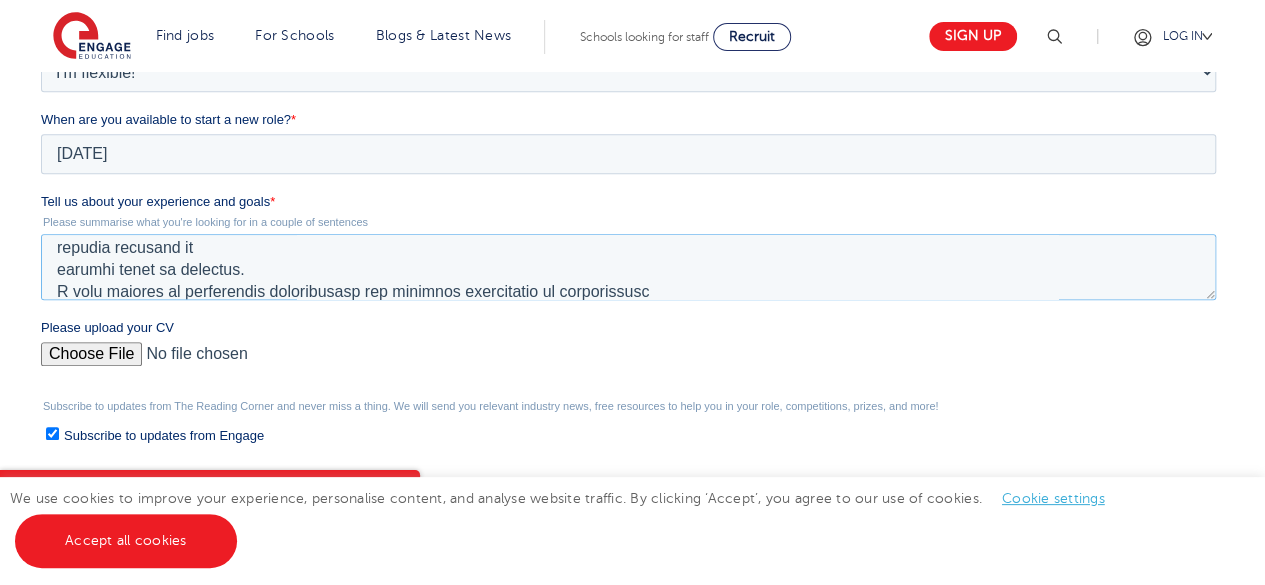 click on "Tell us about your experience and goals *" at bounding box center [628, 267] 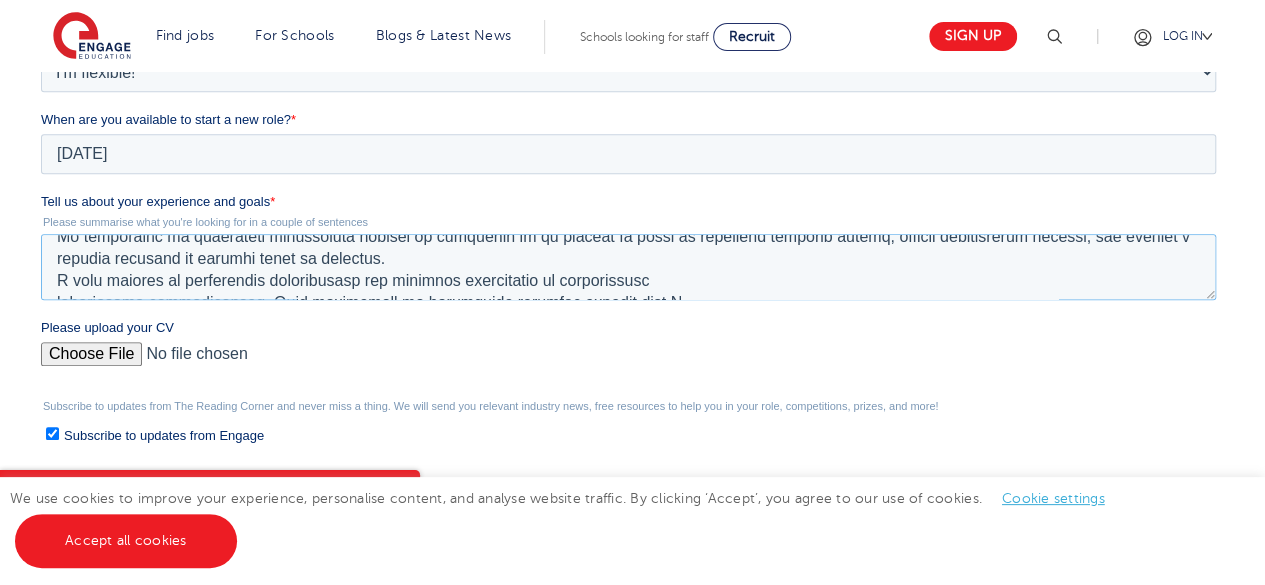 scroll, scrollTop: 111, scrollLeft: 0, axis: vertical 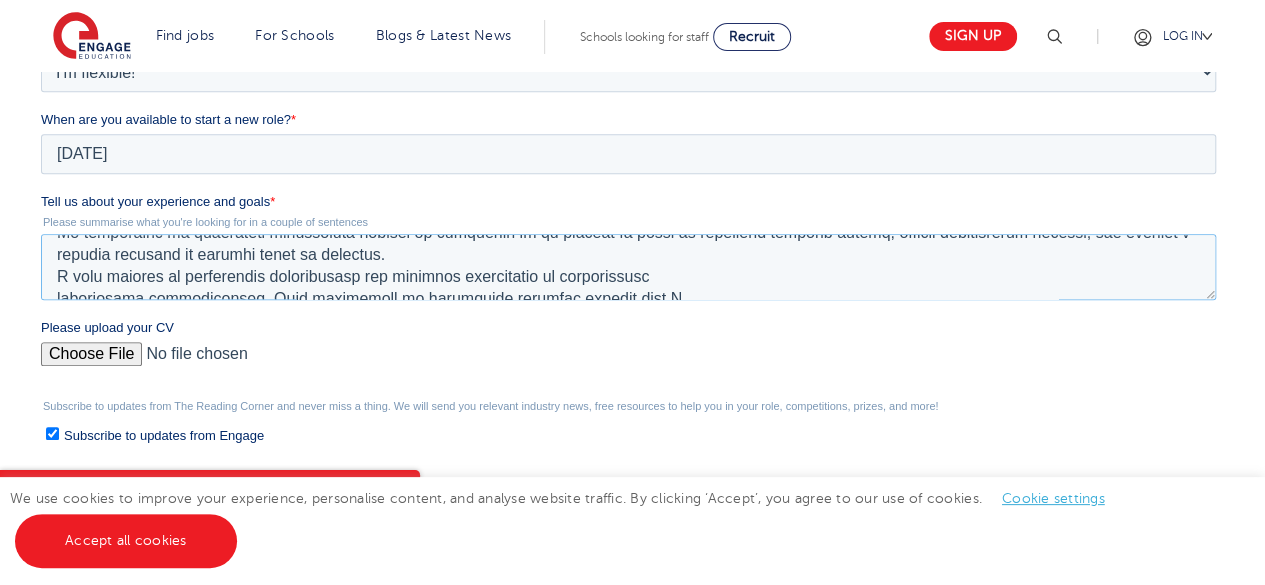 click on "Tell us about your experience and goals *" at bounding box center (628, 267) 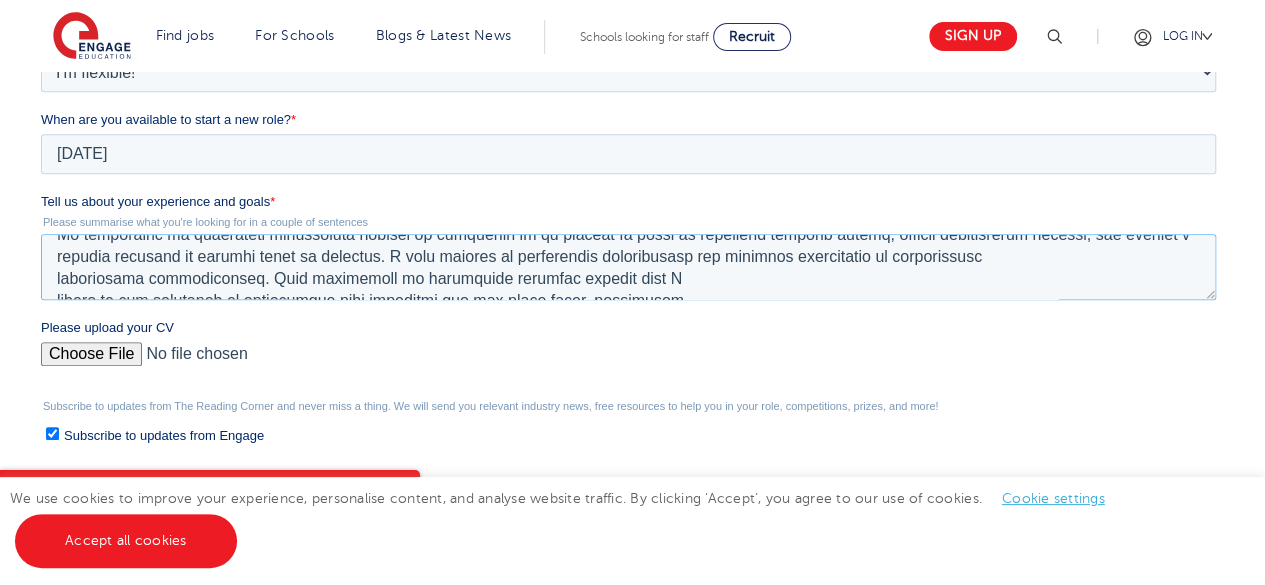 scroll, scrollTop: 121, scrollLeft: 0, axis: vertical 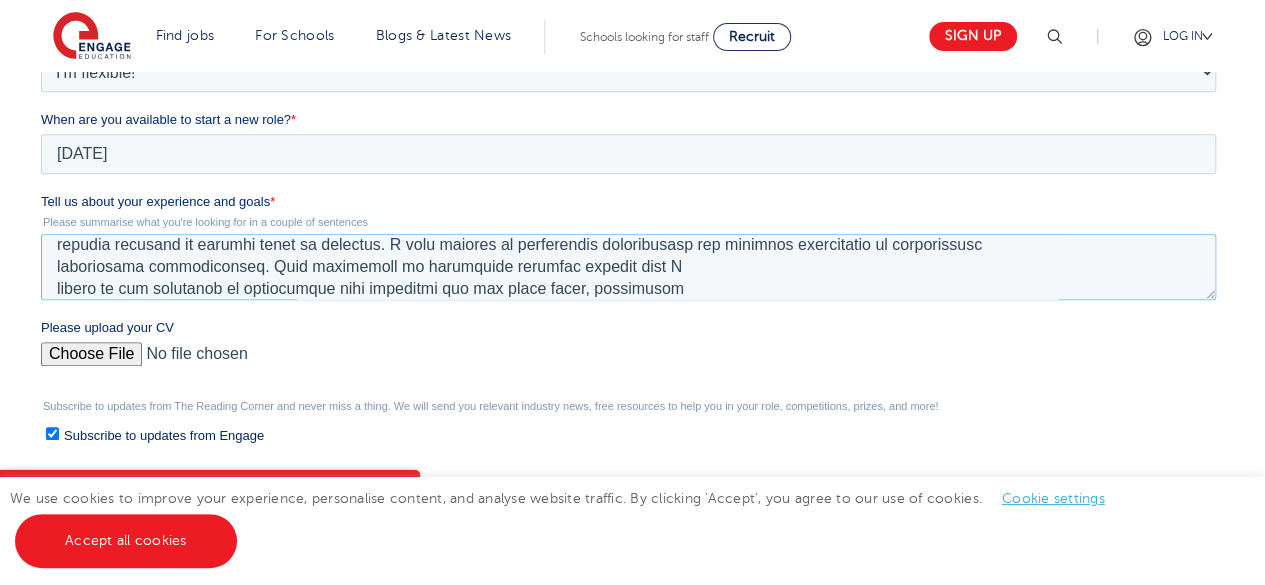click on "Tell us about your experience and goals *" at bounding box center (628, 267) 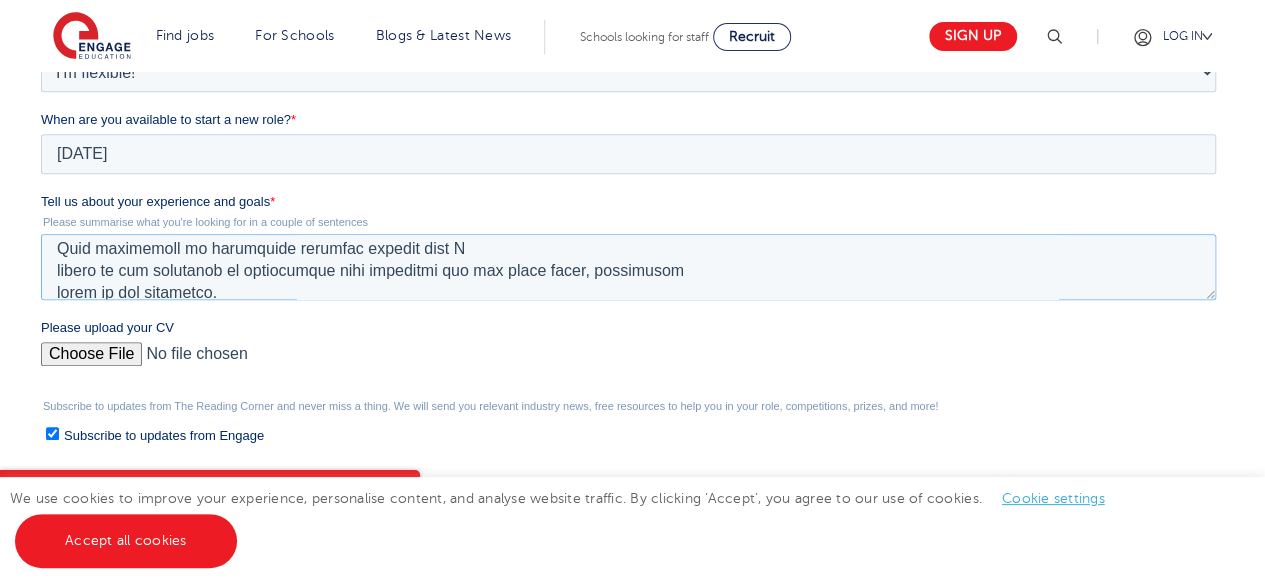 scroll, scrollTop: 142, scrollLeft: 0, axis: vertical 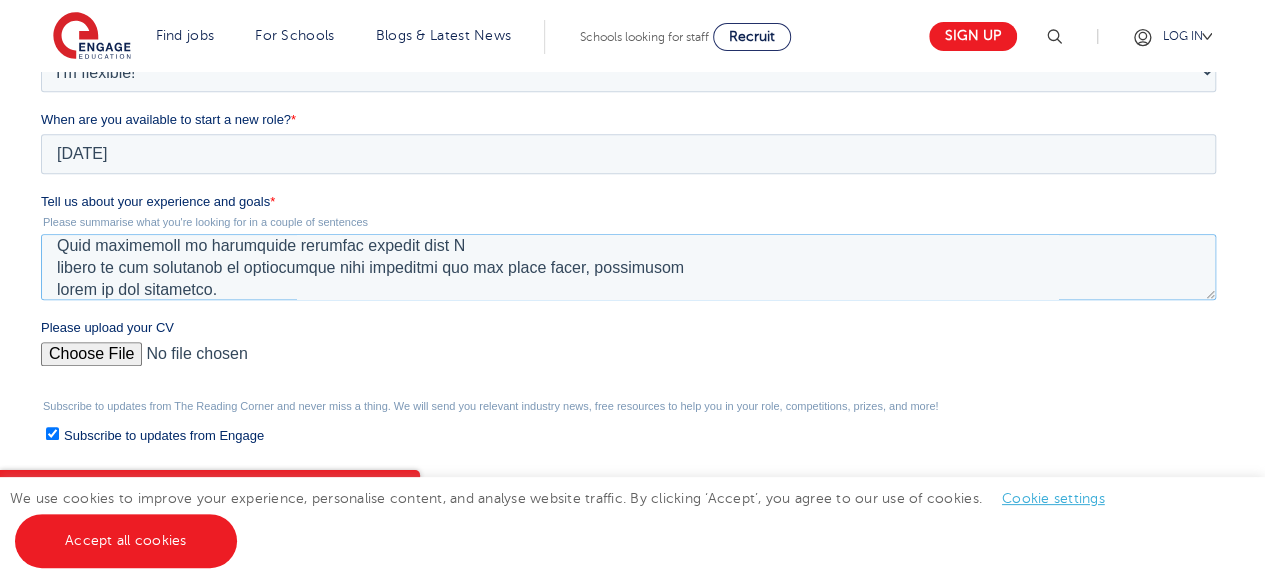 click on "Tell us about your experience and goals *" at bounding box center (628, 267) 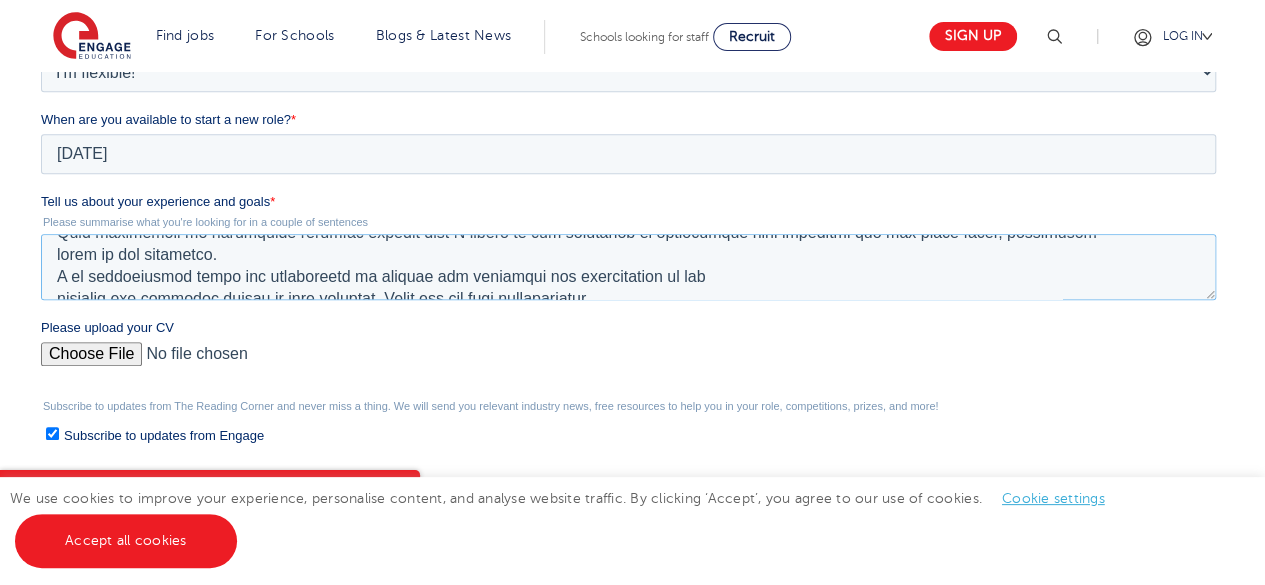 scroll, scrollTop: 156, scrollLeft: 0, axis: vertical 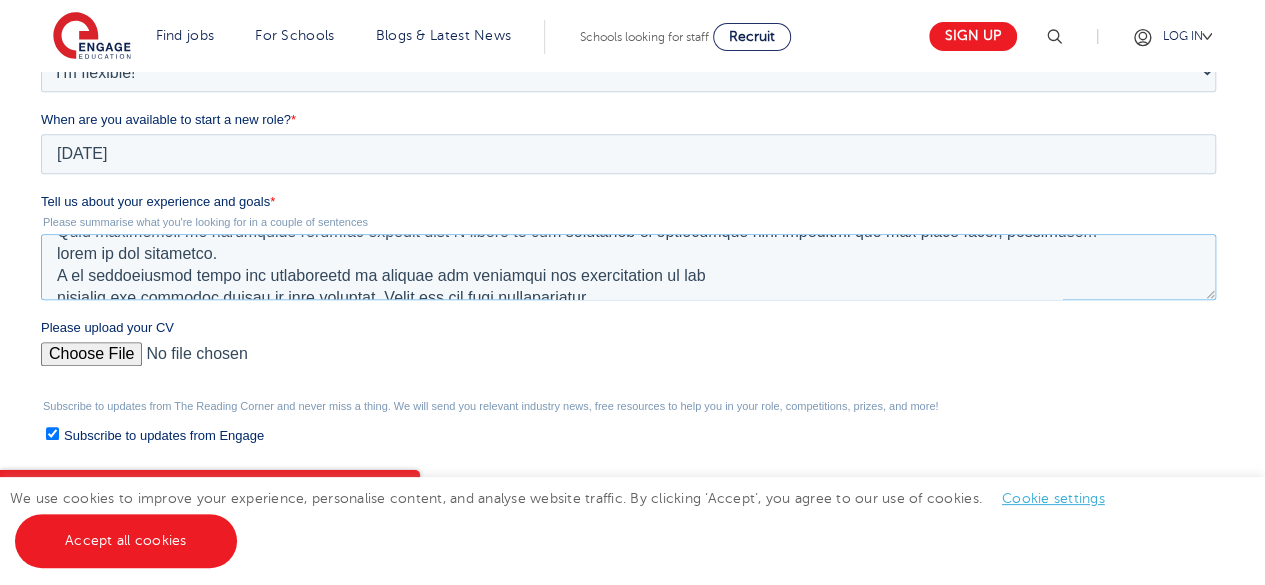 click on "Tell us about your experience and goals *" at bounding box center (628, 267) 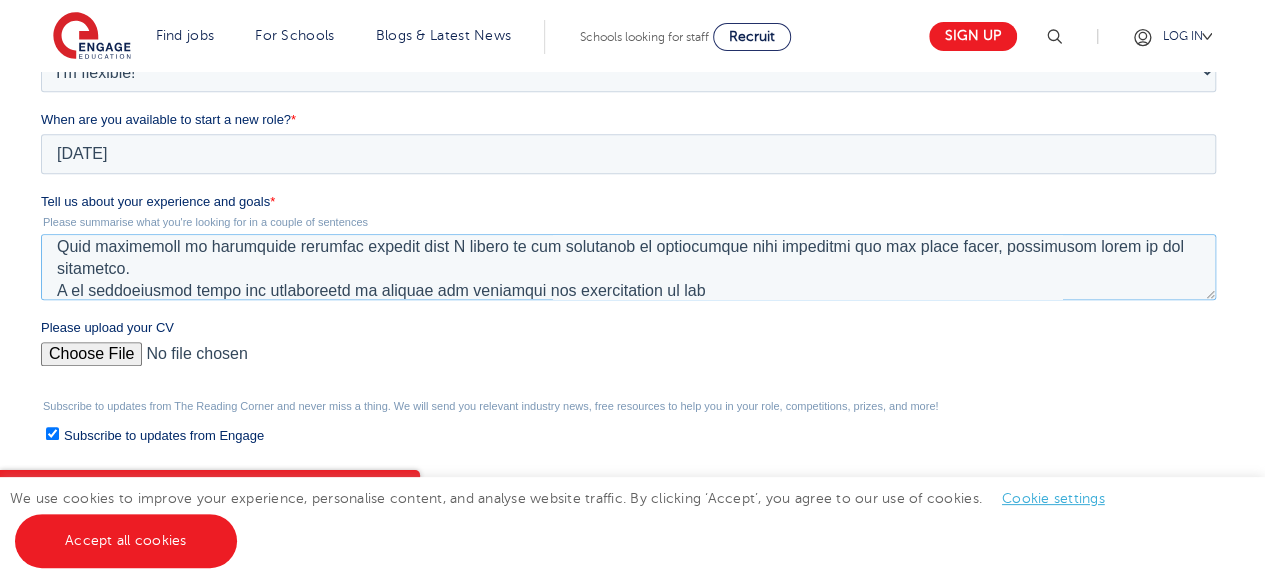 scroll, scrollTop: 142, scrollLeft: 0, axis: vertical 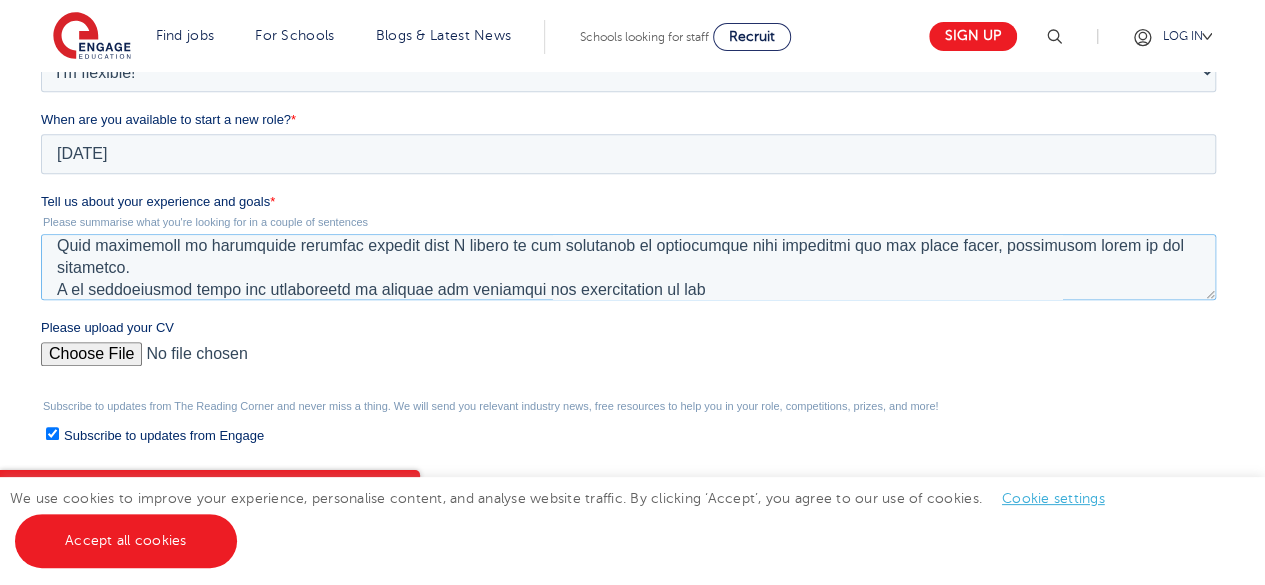 click on "Tell us about your experience and goals *" at bounding box center (628, 267) 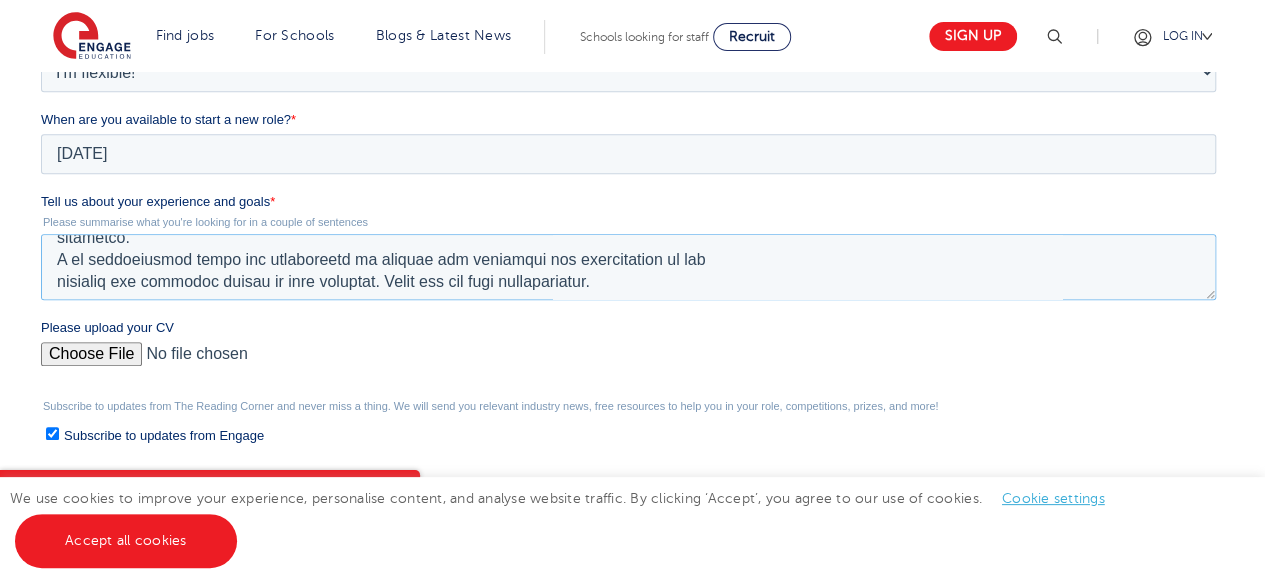 scroll, scrollTop: 174, scrollLeft: 0, axis: vertical 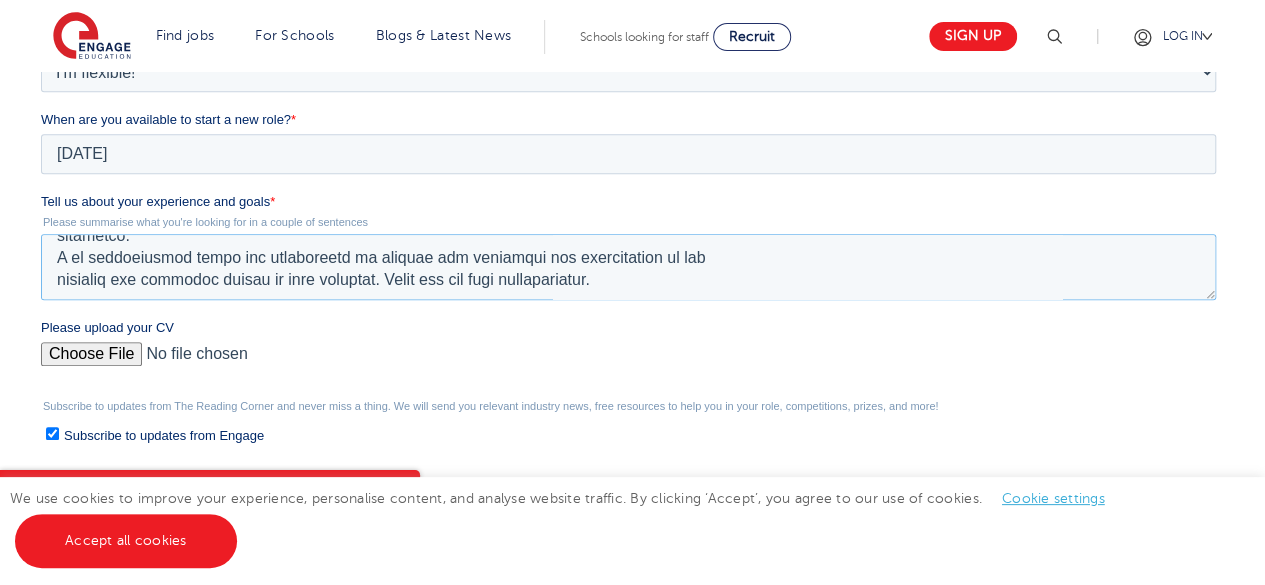 click on "Tell us about your experience and goals *" at bounding box center (628, 267) 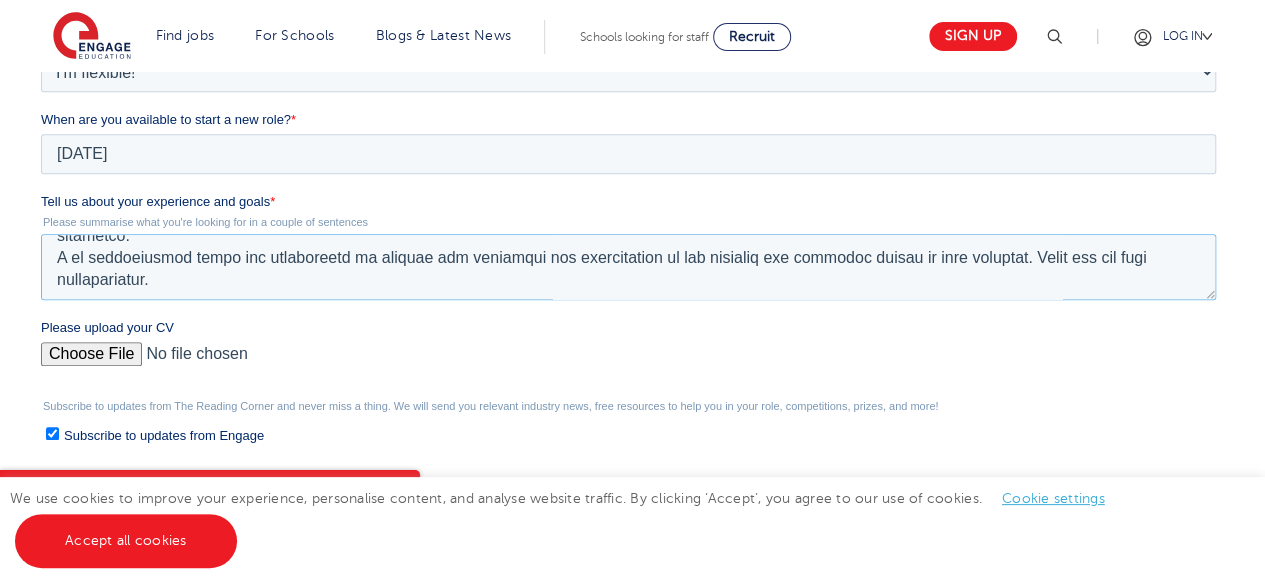 scroll, scrollTop: 176, scrollLeft: 0, axis: vertical 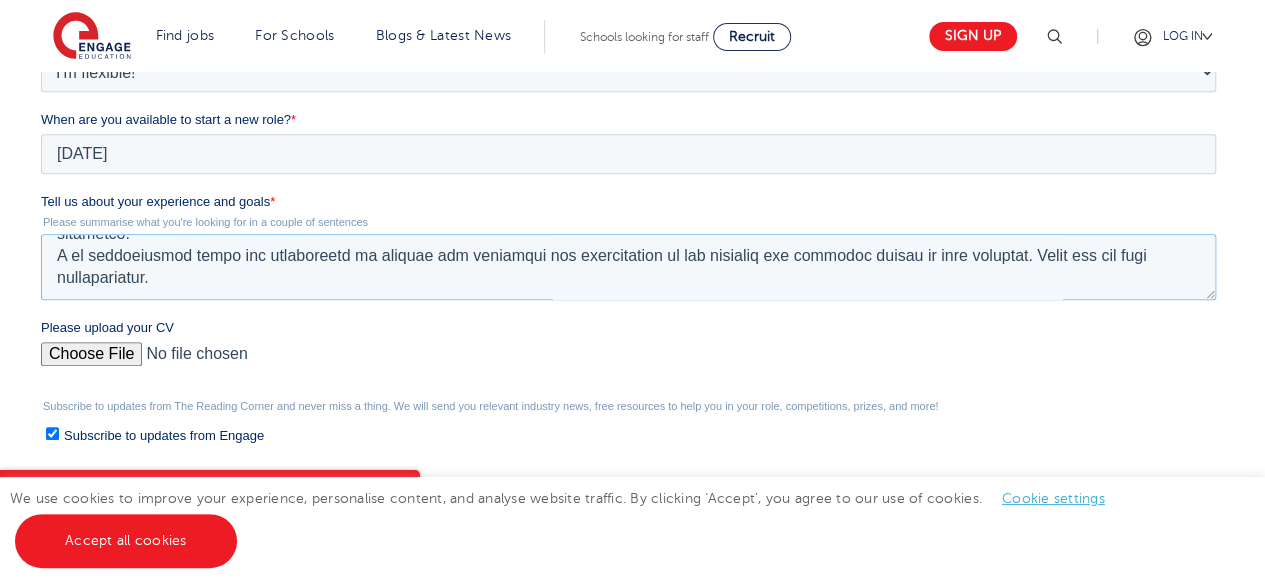 click on "Tell us about your experience and goals *" at bounding box center [628, 267] 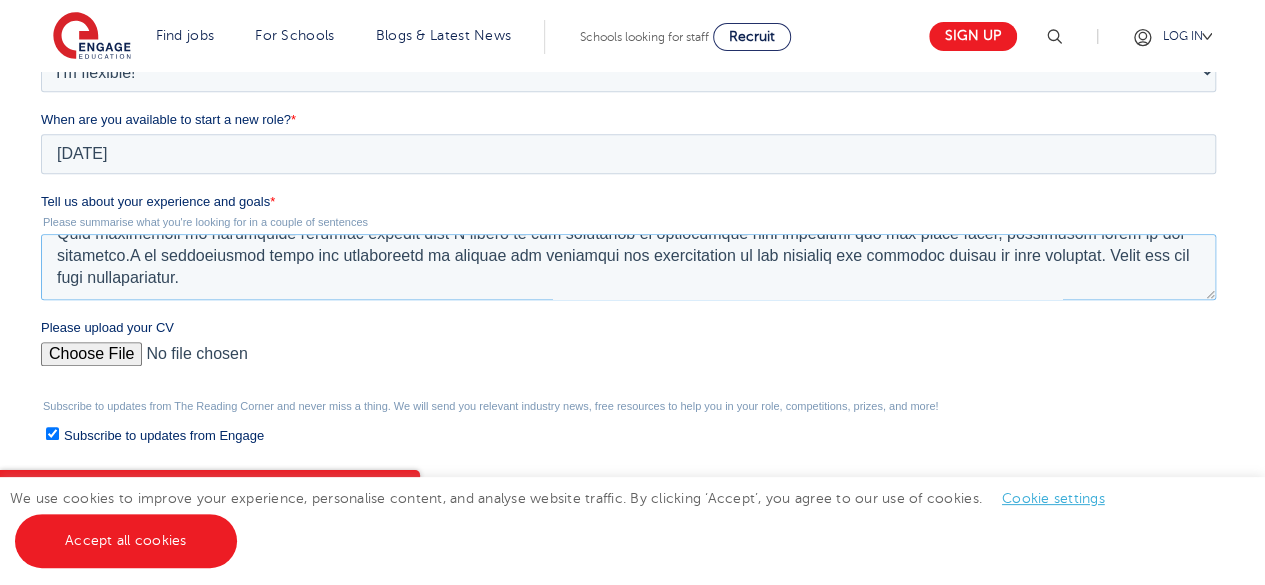 scroll, scrollTop: 154, scrollLeft: 0, axis: vertical 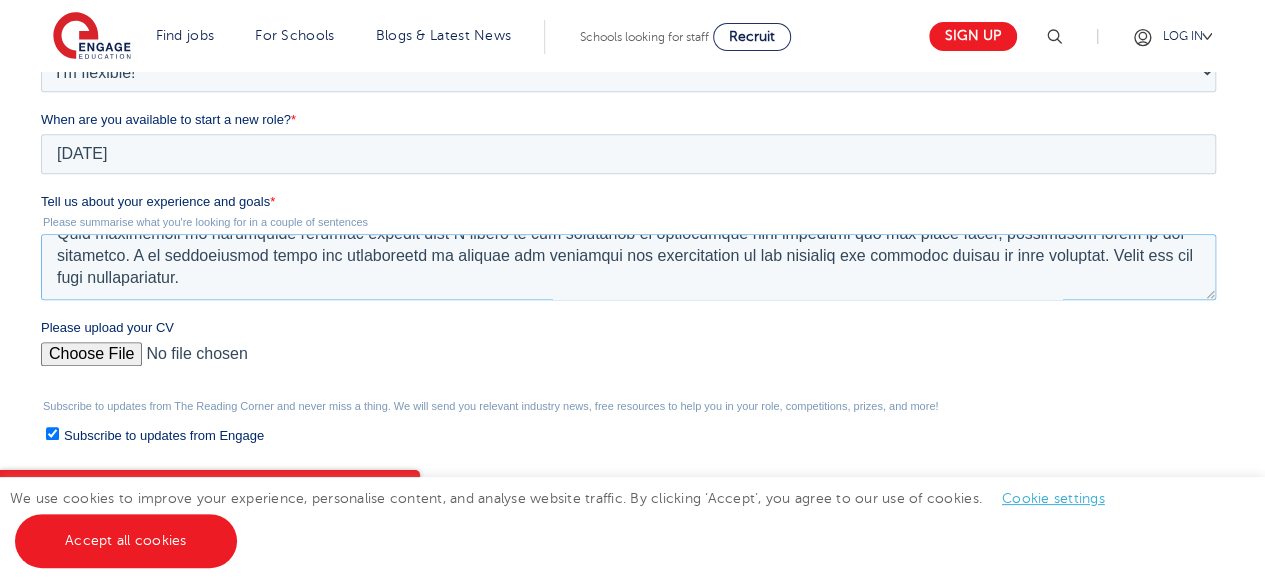 drag, startPoint x: 1094, startPoint y: 254, endPoint x: 1104, endPoint y: 288, distance: 35.44009 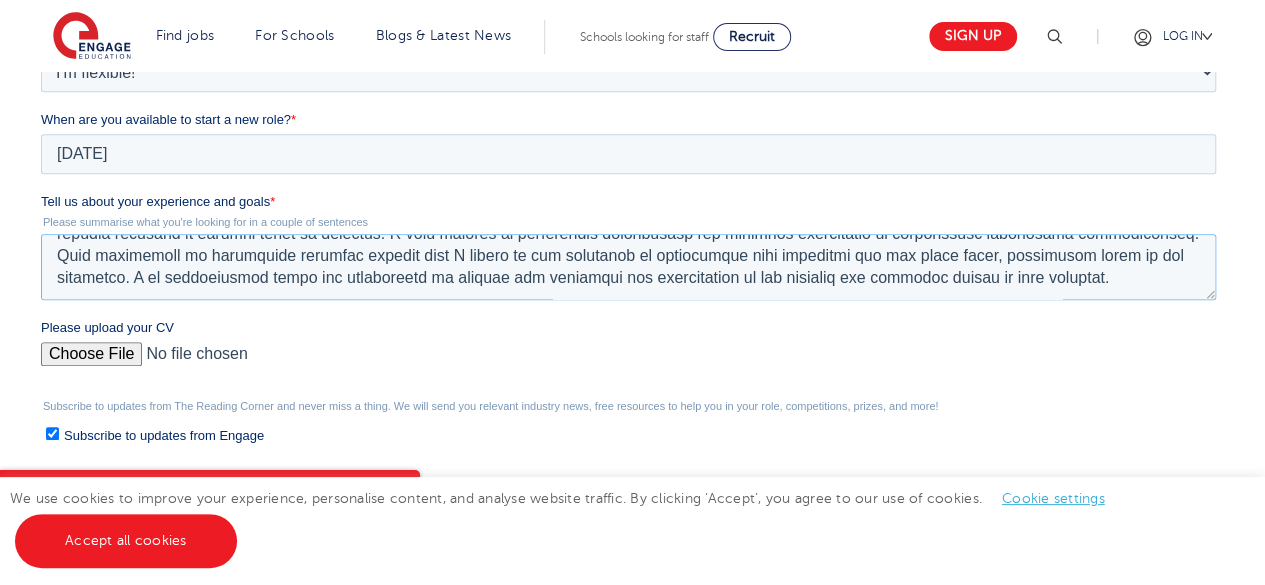 scroll, scrollTop: 132, scrollLeft: 0, axis: vertical 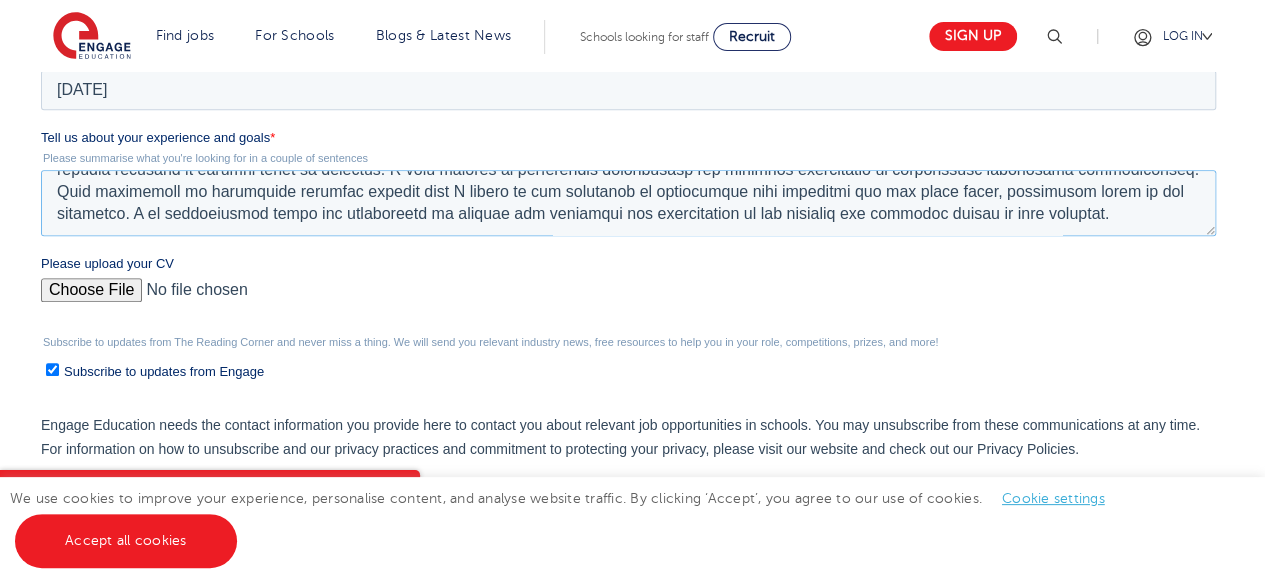 type on "I am a highly motivated and progress-focused Teacher with a long-standing background as an educator with a track record of initiative and dependability.
Over the past 5 years I have worked as a Biology teacher. I have engaged students in science research by incorporating hands-on experiments, interactive projects, and realworld applications, fostering a collaborative environment where students think critically, and explore scientific concepts. This has resulted in student impressive attainments.
My commitment to delivering outstanding lessons is reflected in my ability to adapt to different learning styles, provide personalized support, and inspire a genuine interest in science among my students. I stay abreast of educational advancements and actively participate in professional development opportunities. This commitment to continuous learning ensures that I remain at the forefront of educational best practices and can bring fresh, innovative ideas to the classroom. I am enthusiastic about the possibility..." 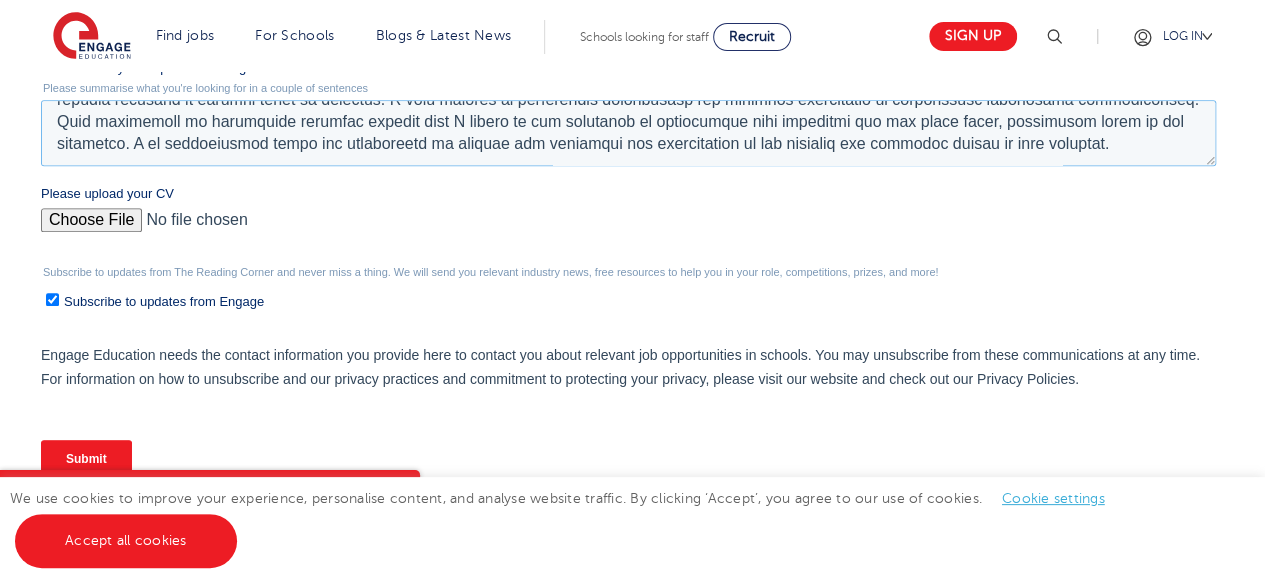 scroll, scrollTop: 889, scrollLeft: 0, axis: vertical 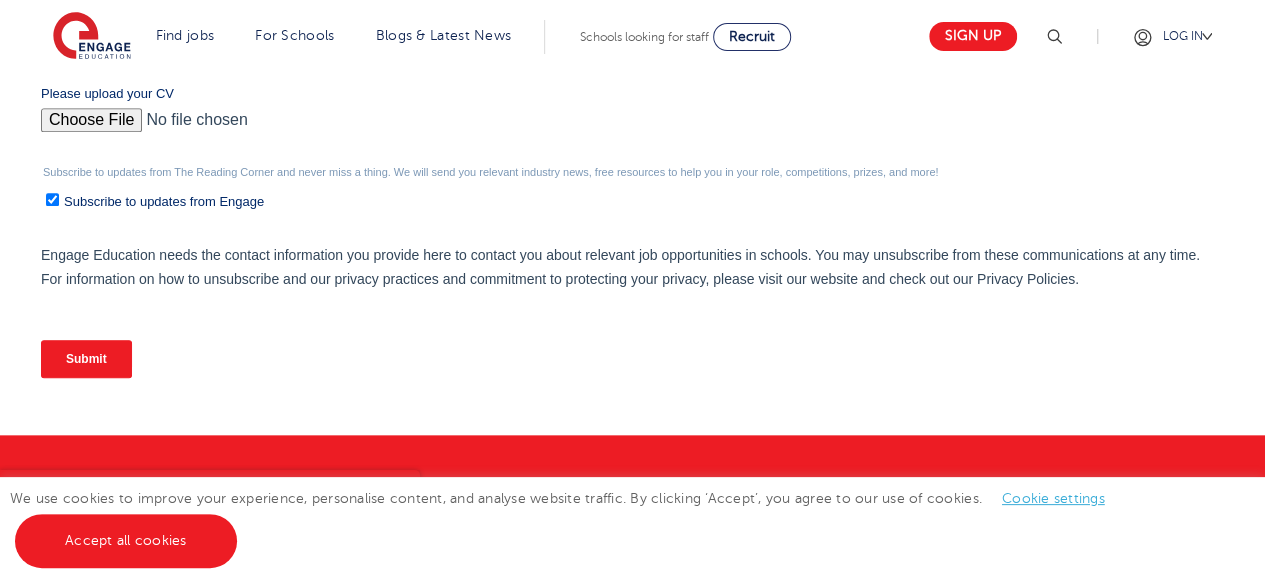 click on "Submit" at bounding box center (86, 359) 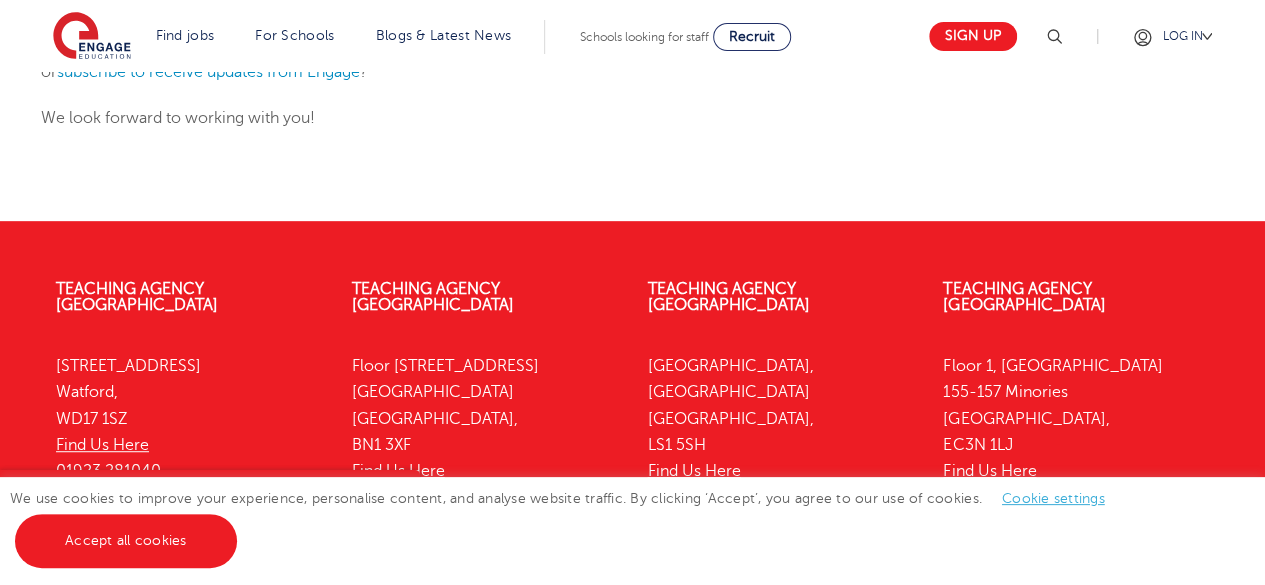 scroll, scrollTop: 404, scrollLeft: 0, axis: vertical 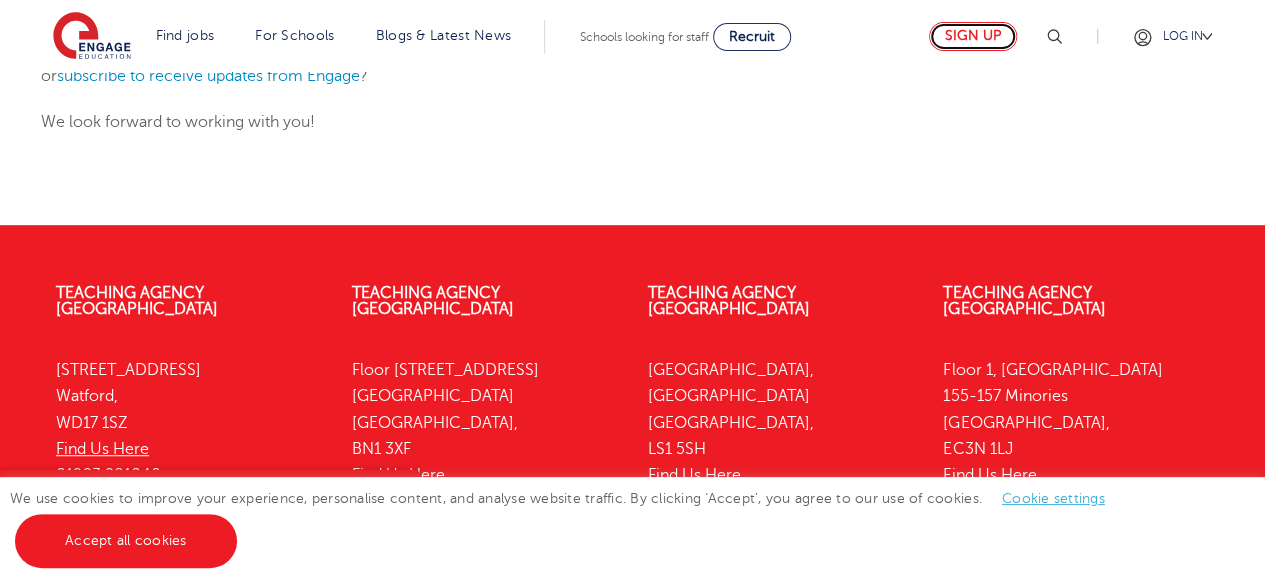 click on "Sign up" at bounding box center [973, 36] 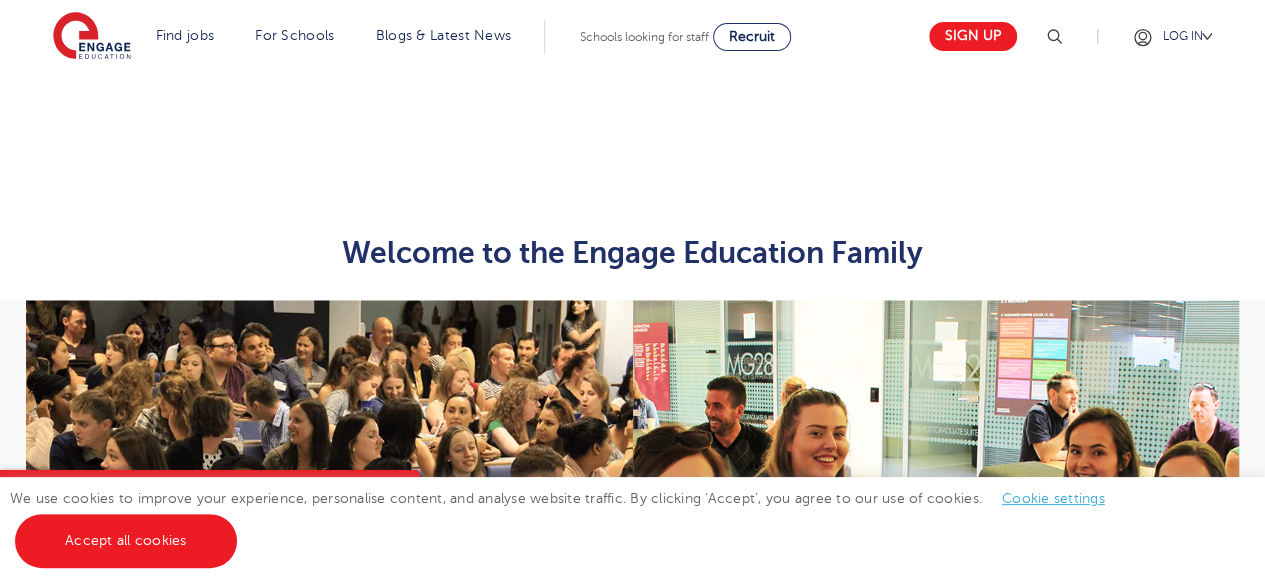 scroll, scrollTop: 988, scrollLeft: 0, axis: vertical 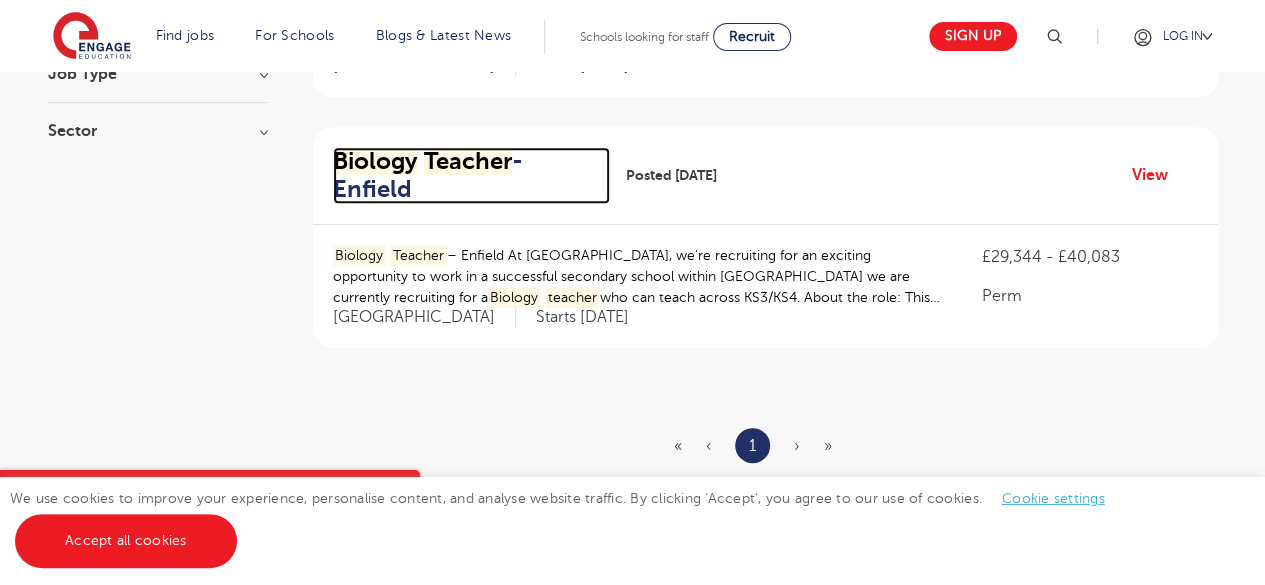 click on "Teacher" at bounding box center [468, 161] 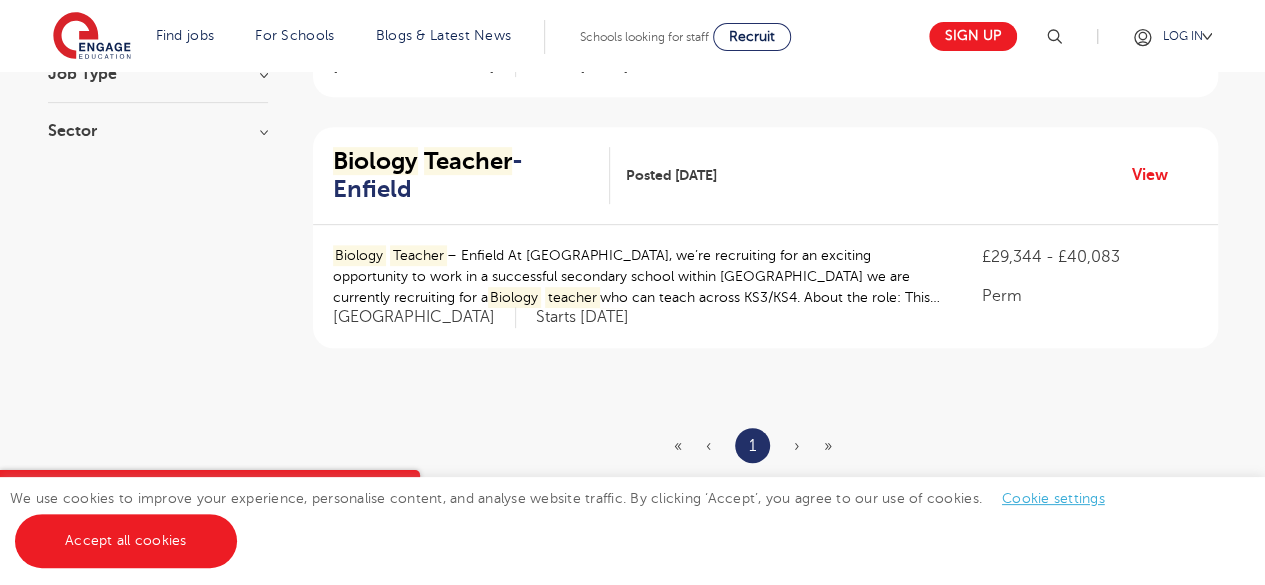 scroll, scrollTop: 0, scrollLeft: 0, axis: both 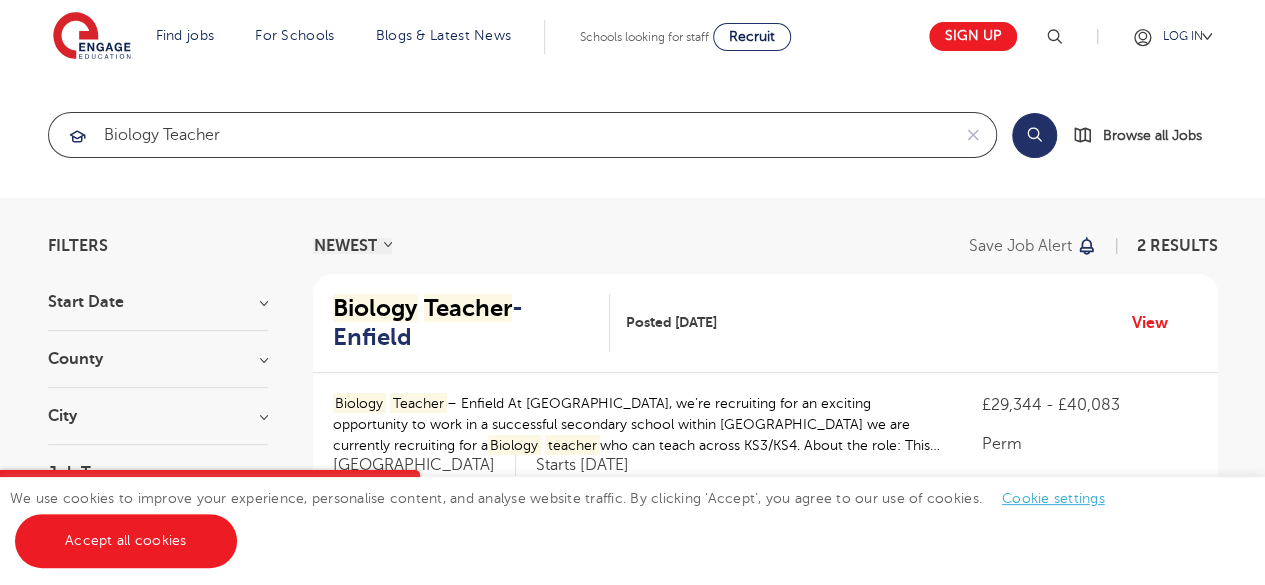 click on "Biology teacher" at bounding box center (499, 135) 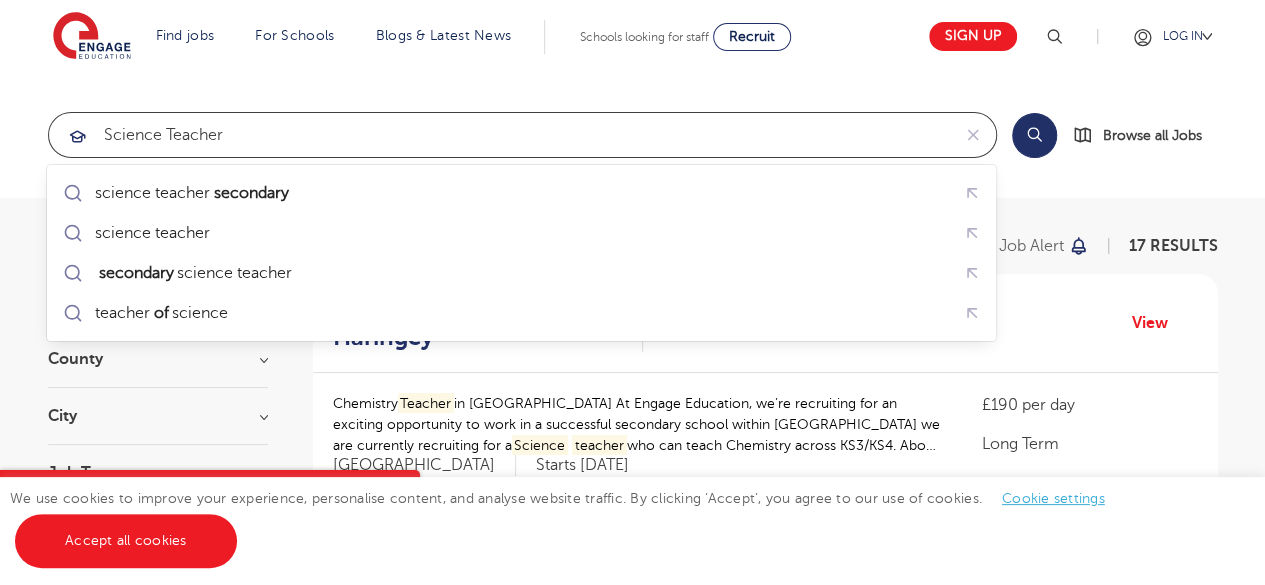 type on "Science teacher" 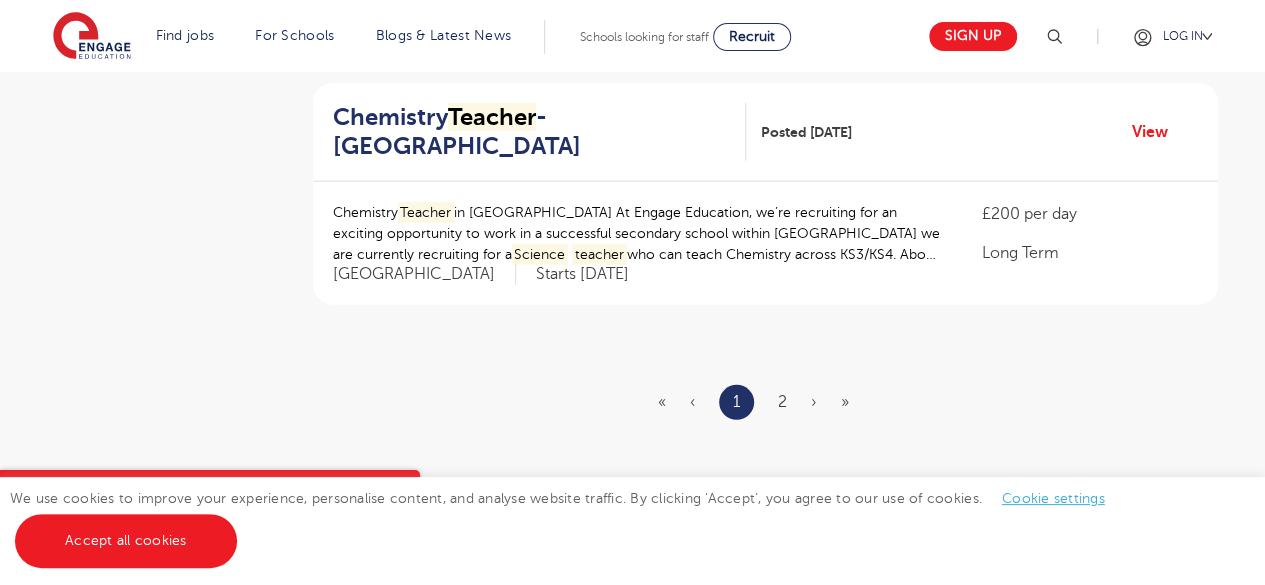 scroll, scrollTop: 2482, scrollLeft: 0, axis: vertical 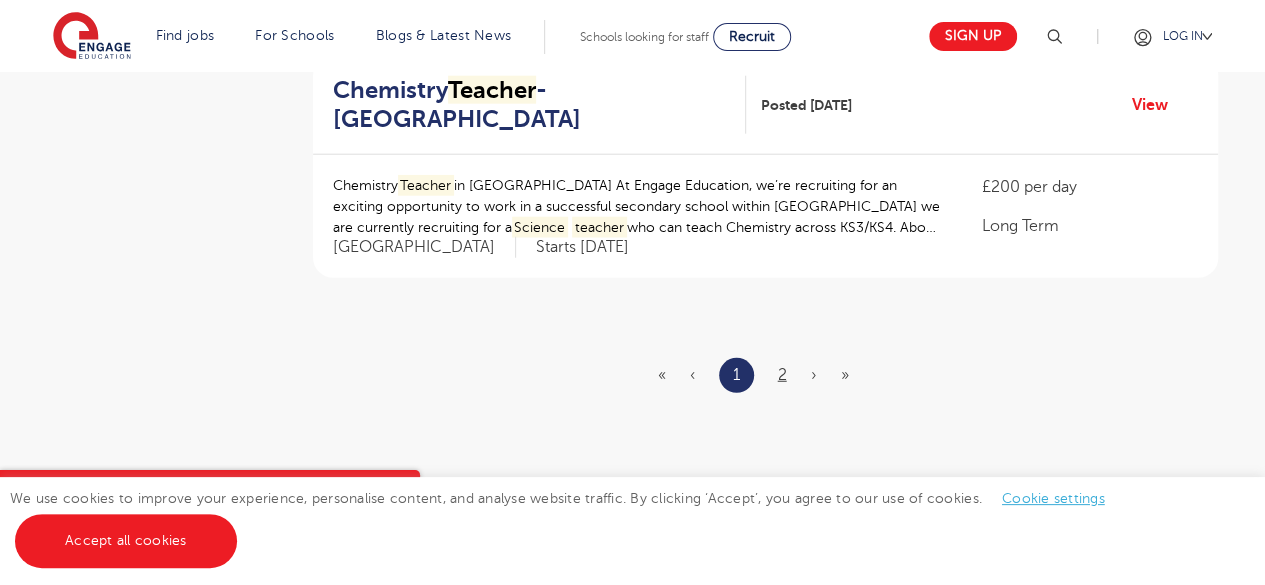 click on "2" at bounding box center (782, 375) 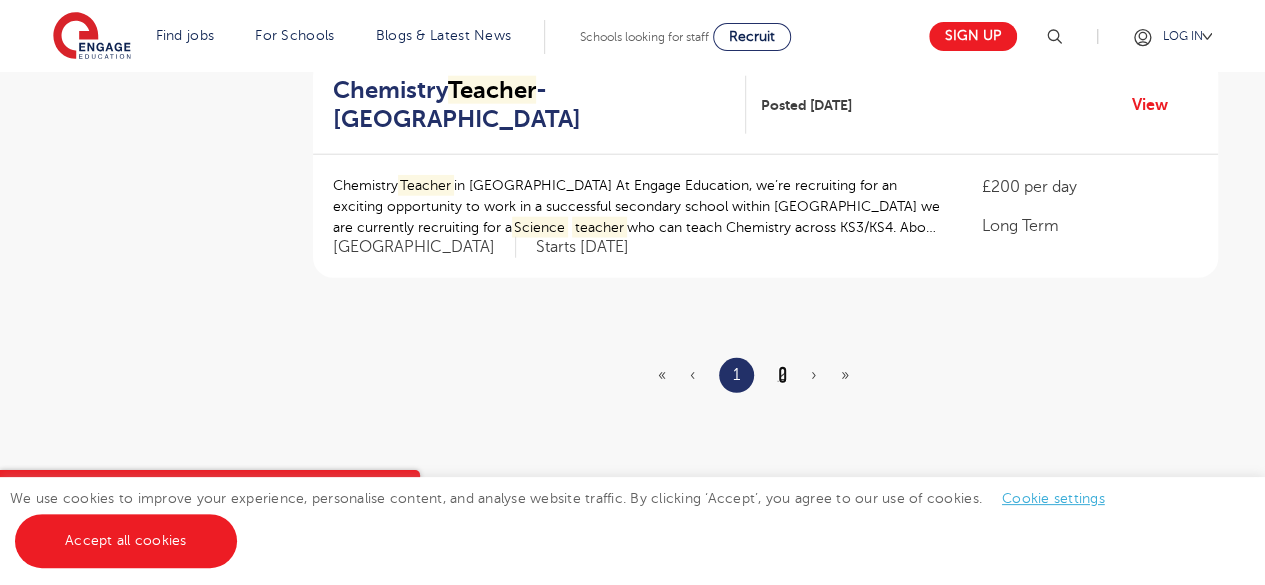 scroll, scrollTop: 0, scrollLeft: 0, axis: both 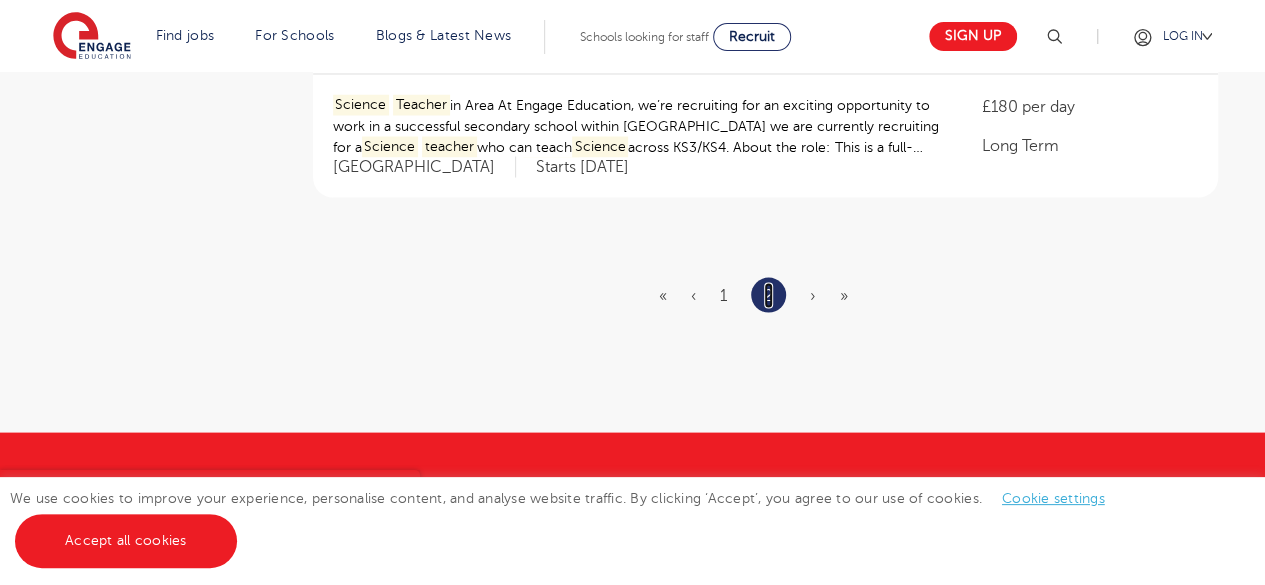 click on "« ‹ 1 2 › »" at bounding box center [765, 294] 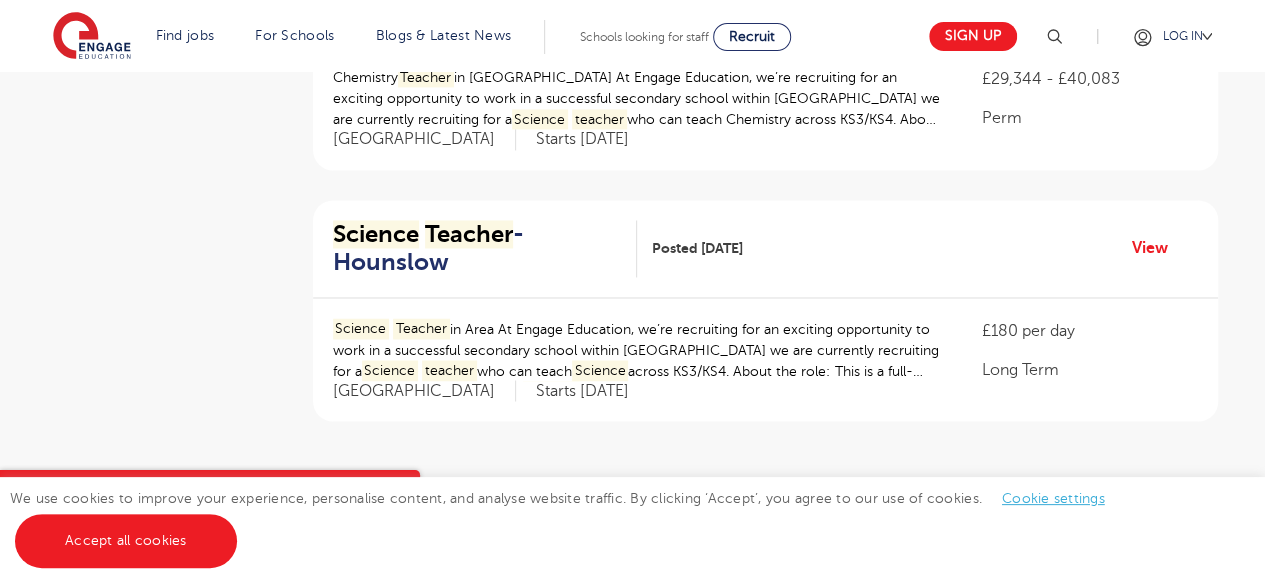 scroll, scrollTop: 1572, scrollLeft: 0, axis: vertical 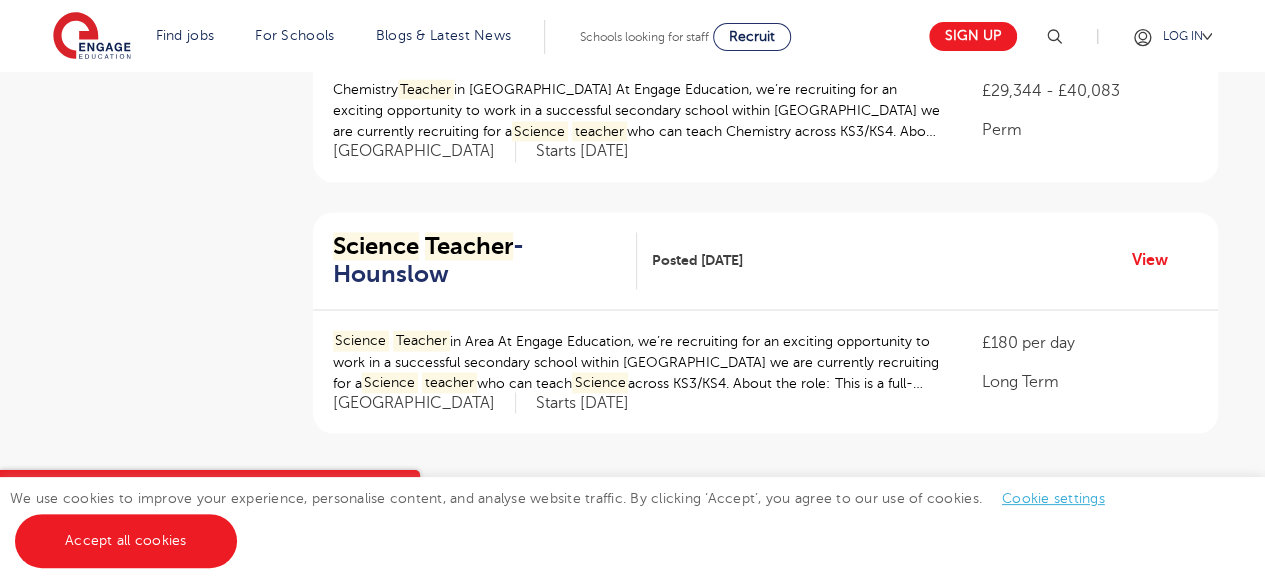 click on "Teacher" at bounding box center (469, 246) 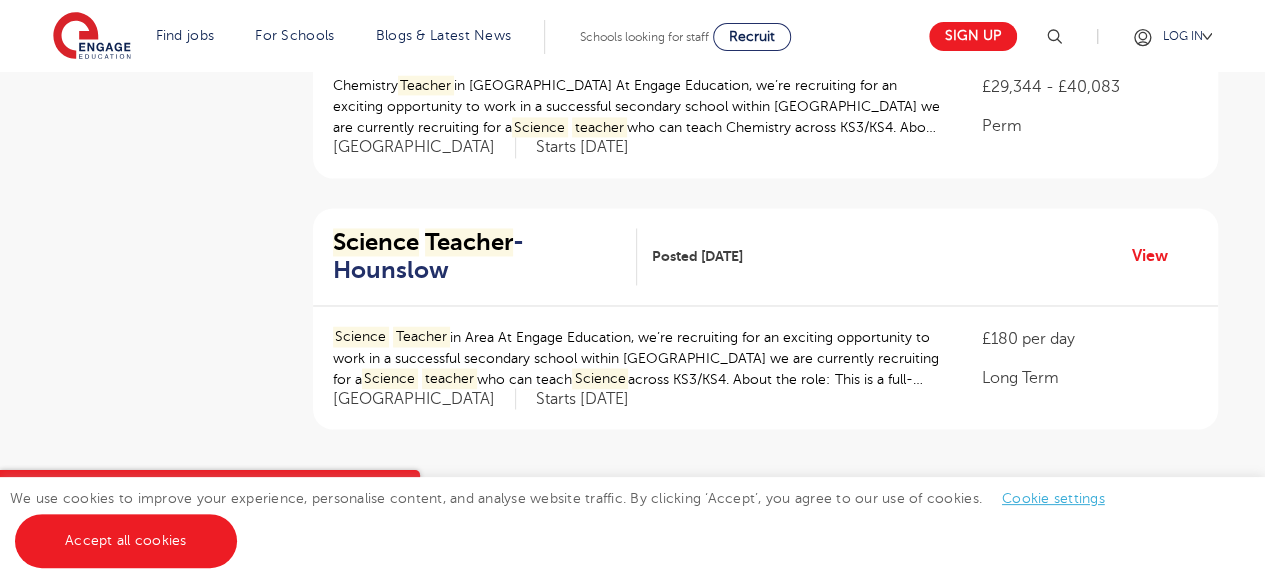 scroll, scrollTop: 1576, scrollLeft: 0, axis: vertical 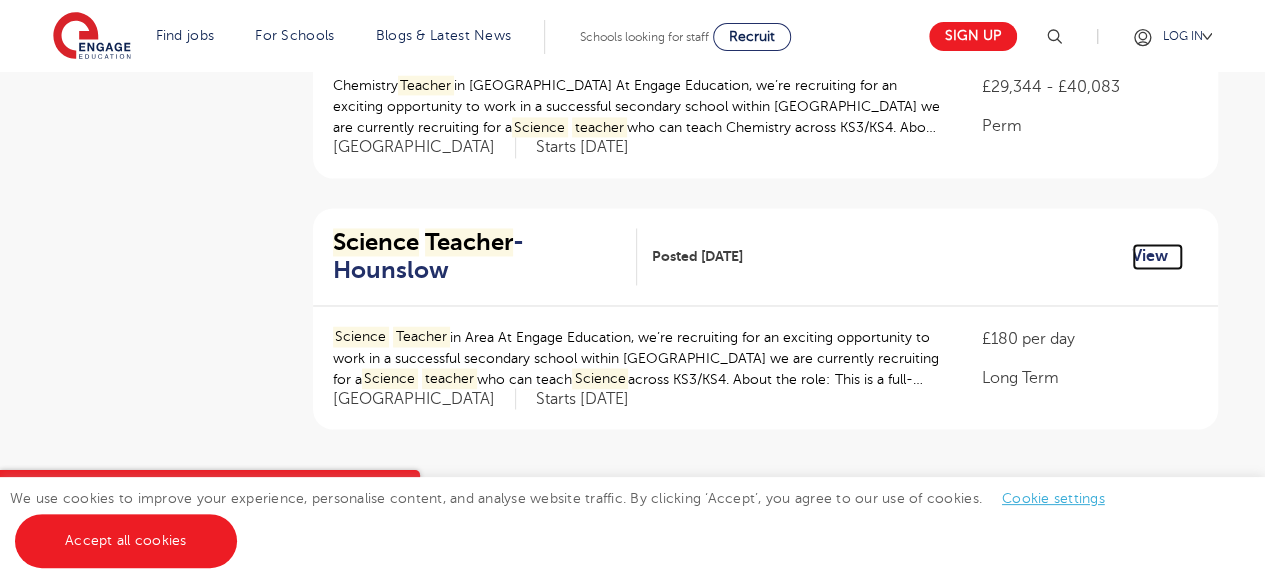 click on "View" at bounding box center (1157, 256) 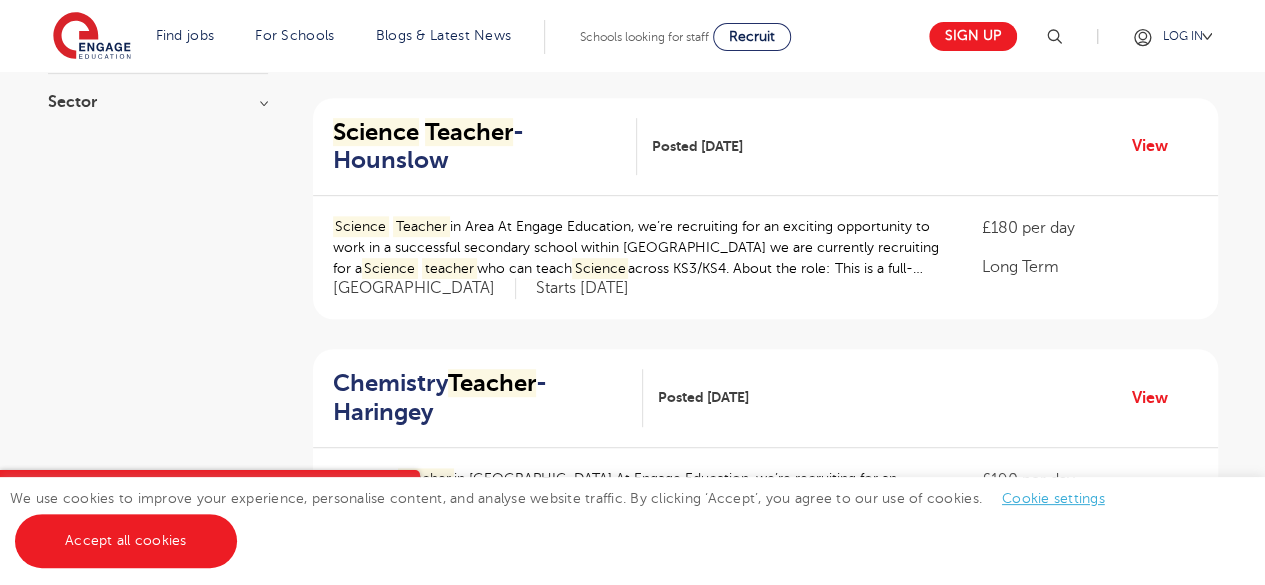 scroll, scrollTop: 427, scrollLeft: 0, axis: vertical 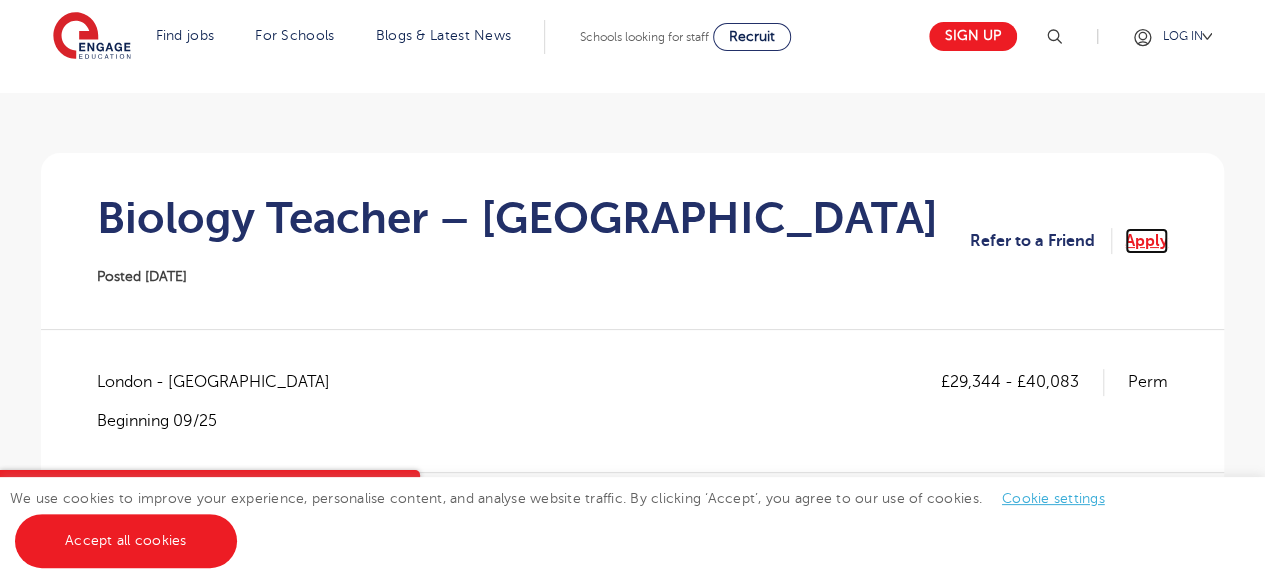 click on "Apply" at bounding box center [1146, 241] 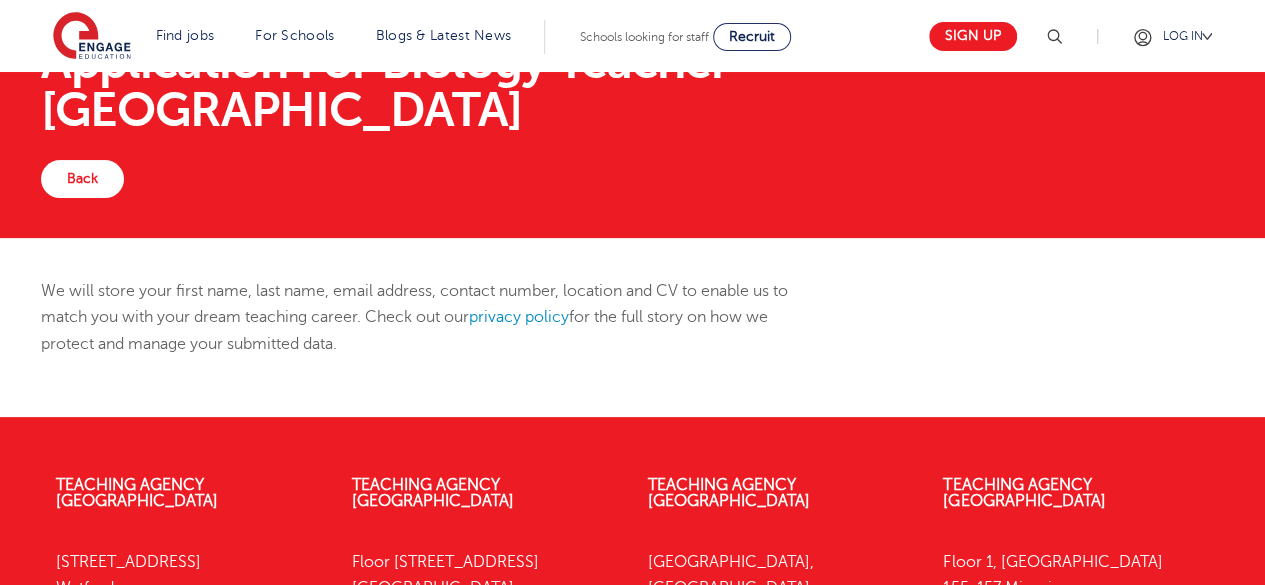scroll, scrollTop: 0, scrollLeft: 0, axis: both 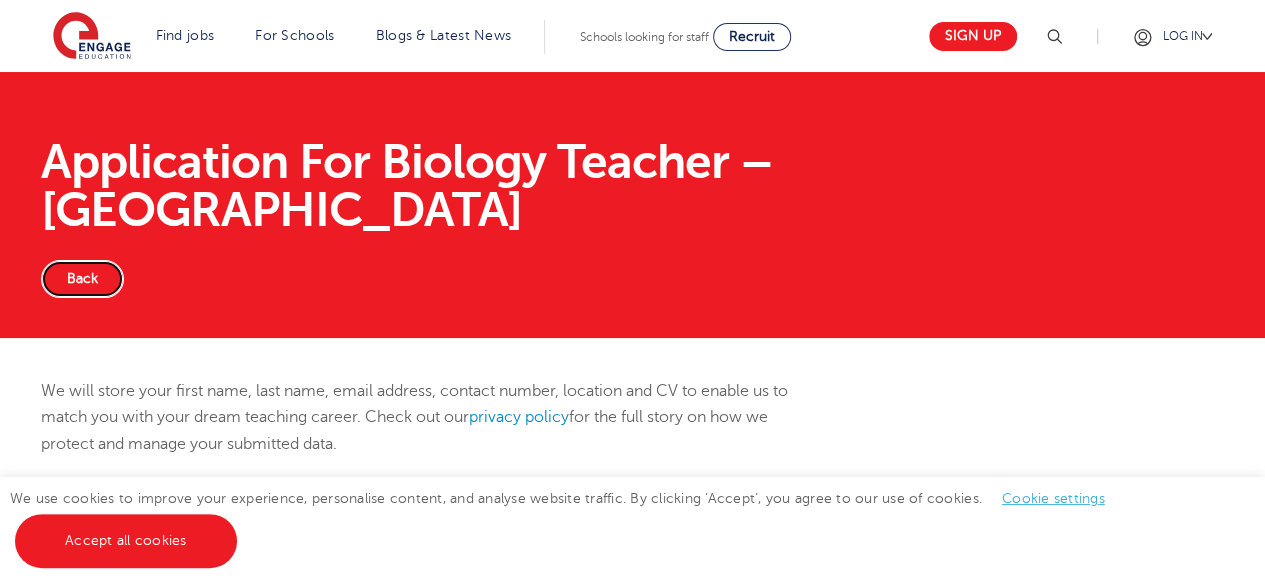 click on "Back" at bounding box center [82, 279] 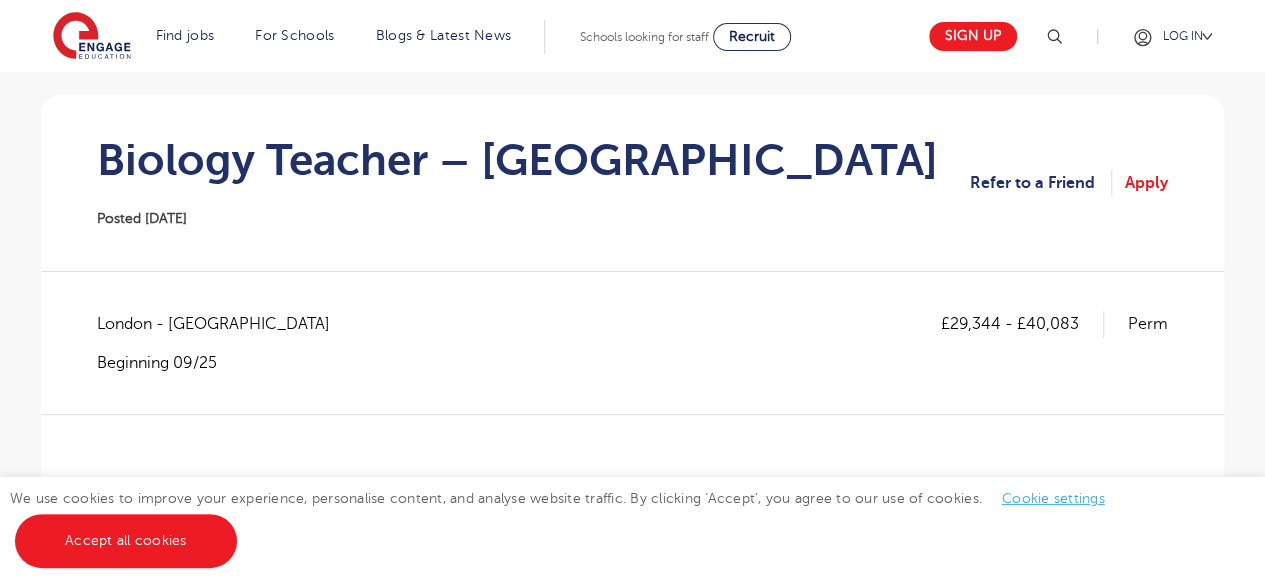 scroll, scrollTop: 157, scrollLeft: 0, axis: vertical 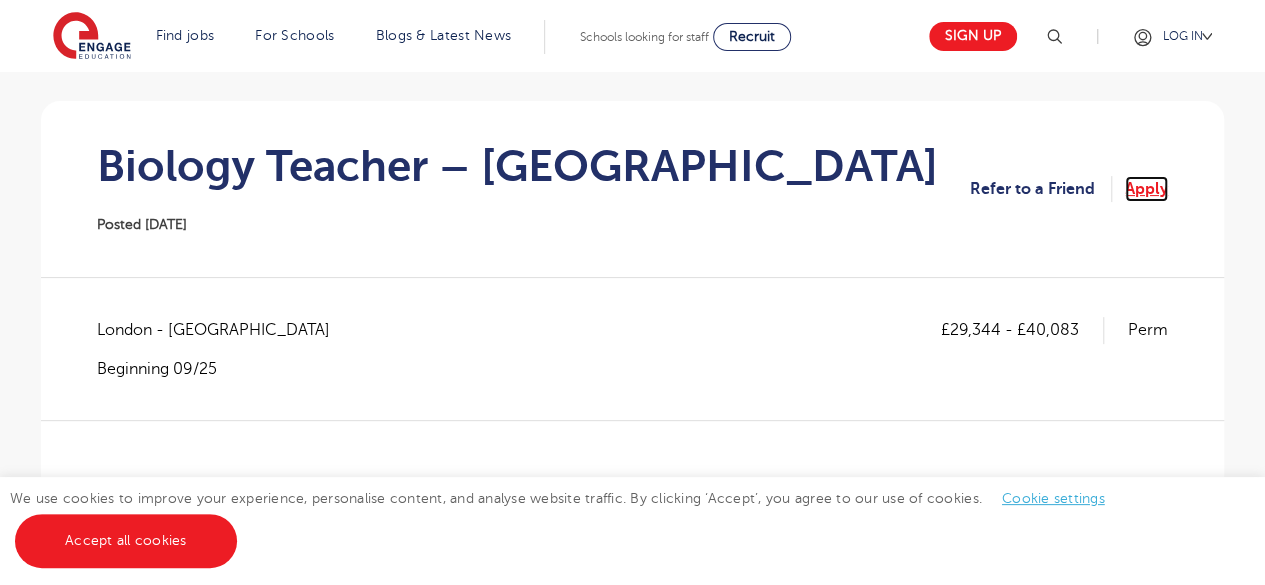 click on "Apply" at bounding box center (1146, 189) 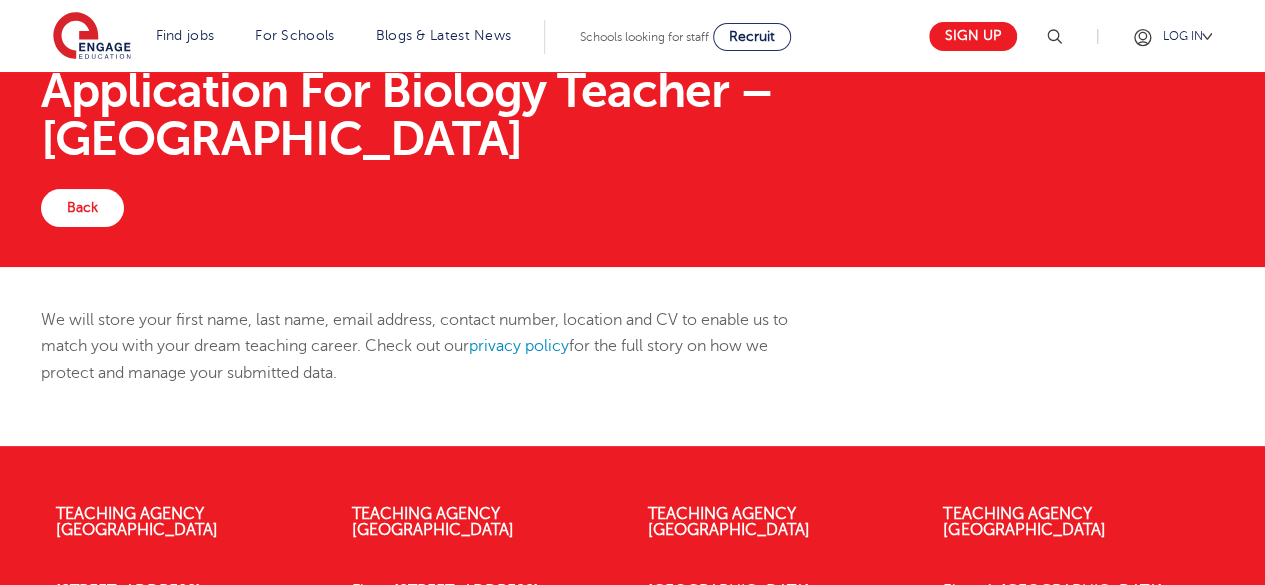 scroll, scrollTop: 72, scrollLeft: 0, axis: vertical 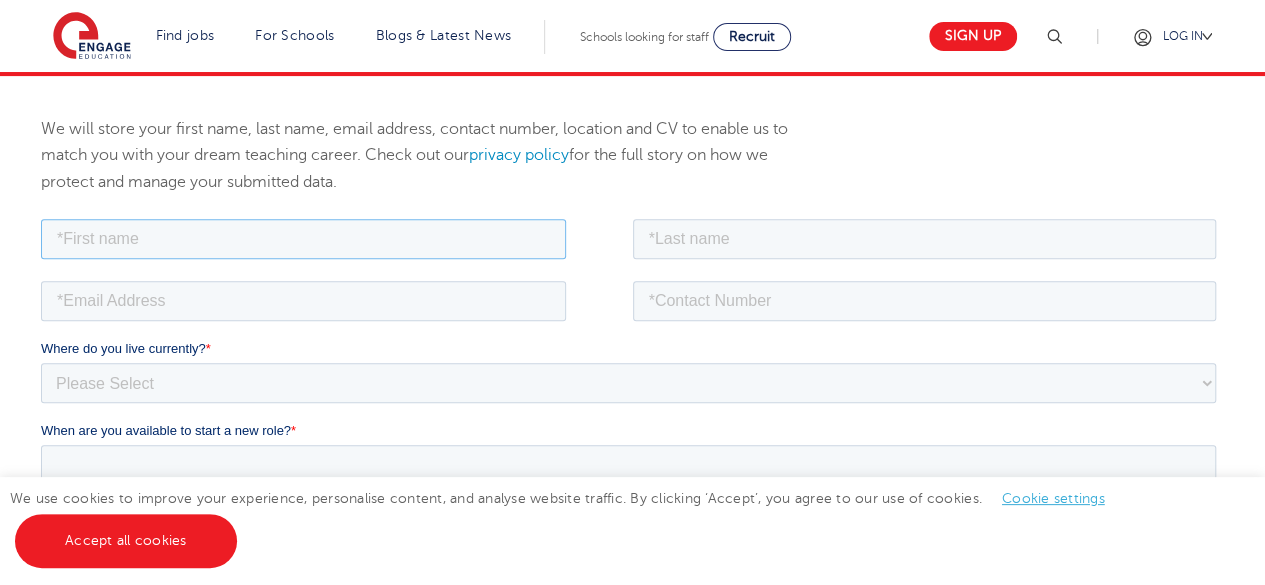click at bounding box center [303, 238] 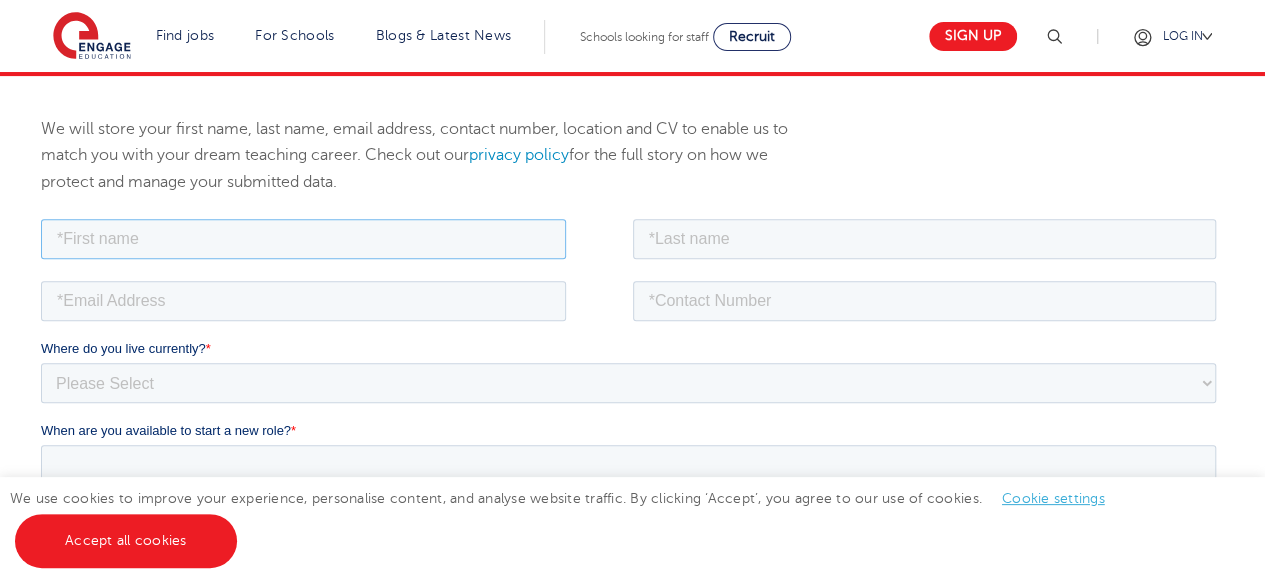type on "Benard" 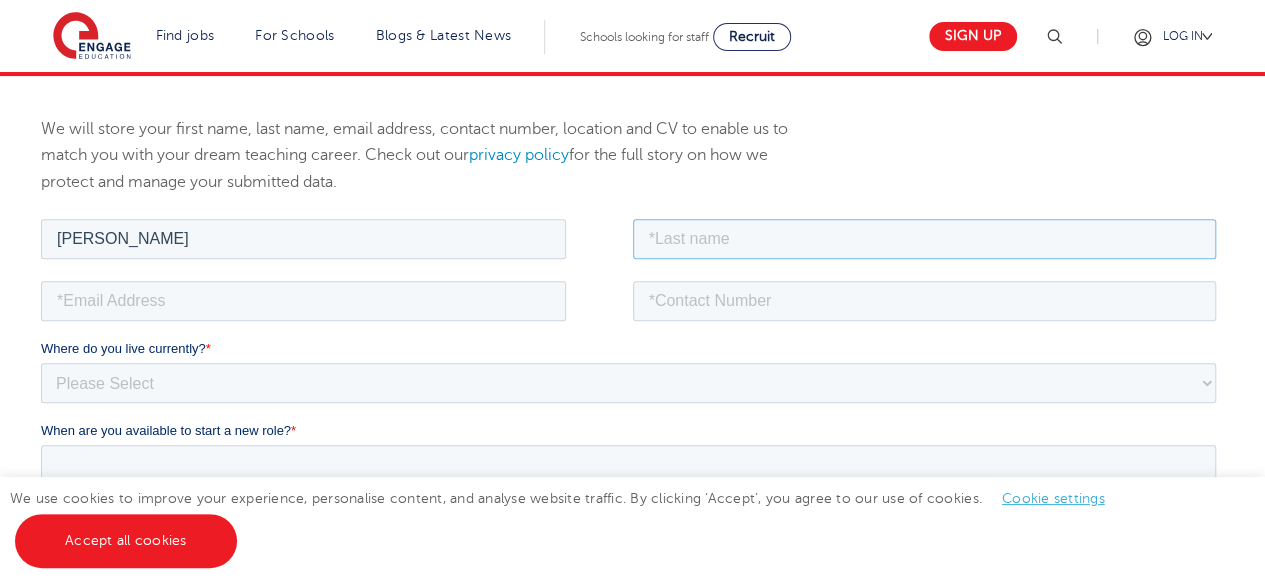 type on "Onyango" 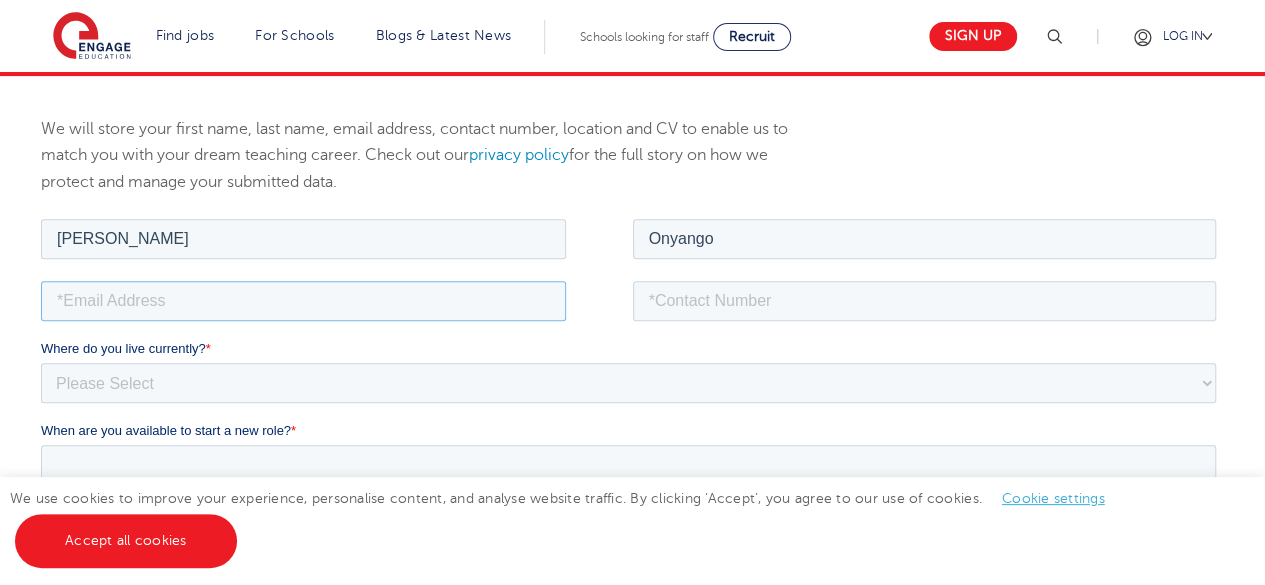 type on "benonyango95@gmail.com" 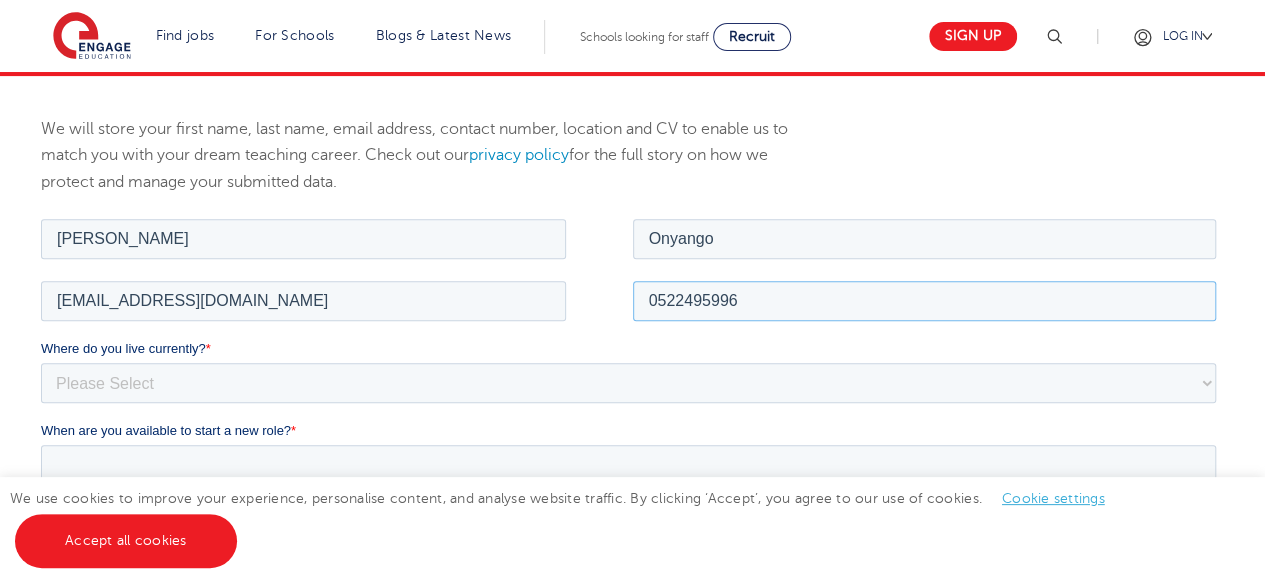 click on "0522495996" at bounding box center (925, 300) 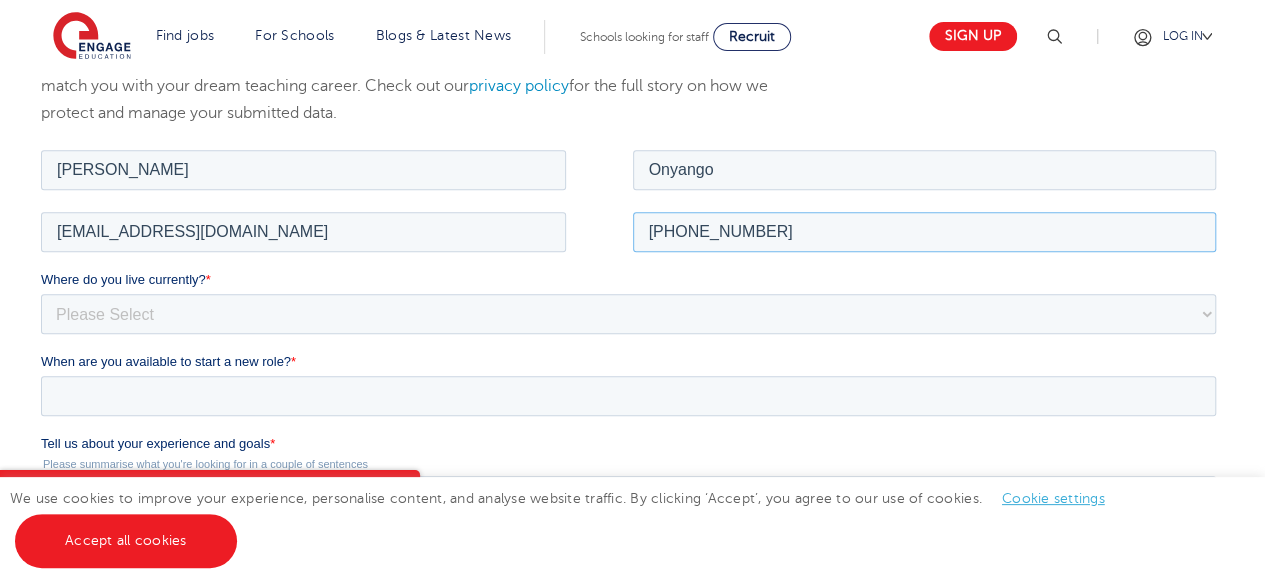 scroll, scrollTop: 339, scrollLeft: 0, axis: vertical 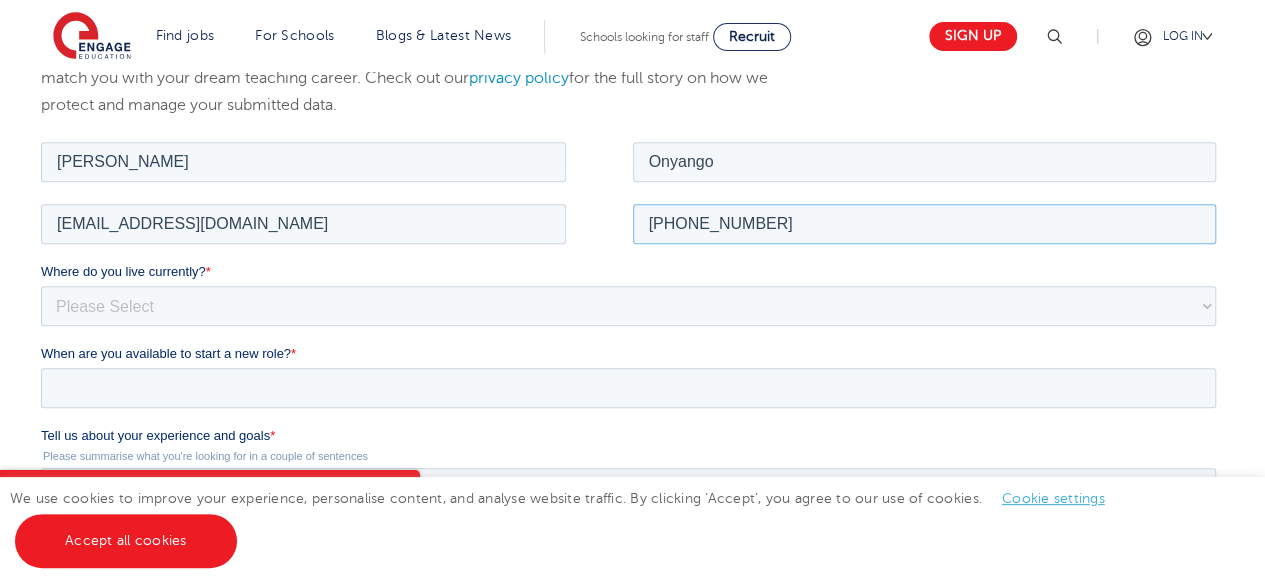 type on "[PHONE_NUMBER]" 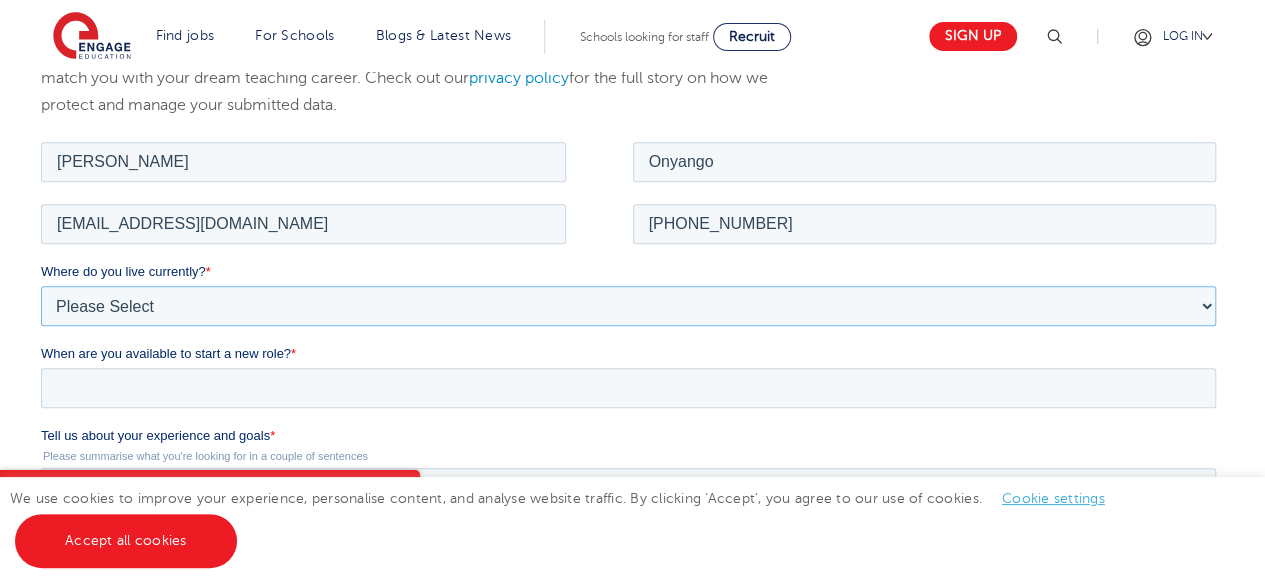 click on "Please Select UK Canada Ireland Australia New Zealand Europe USA South Africa Jamaica Africa Asia Middle East South America Caribbean" at bounding box center [628, 305] 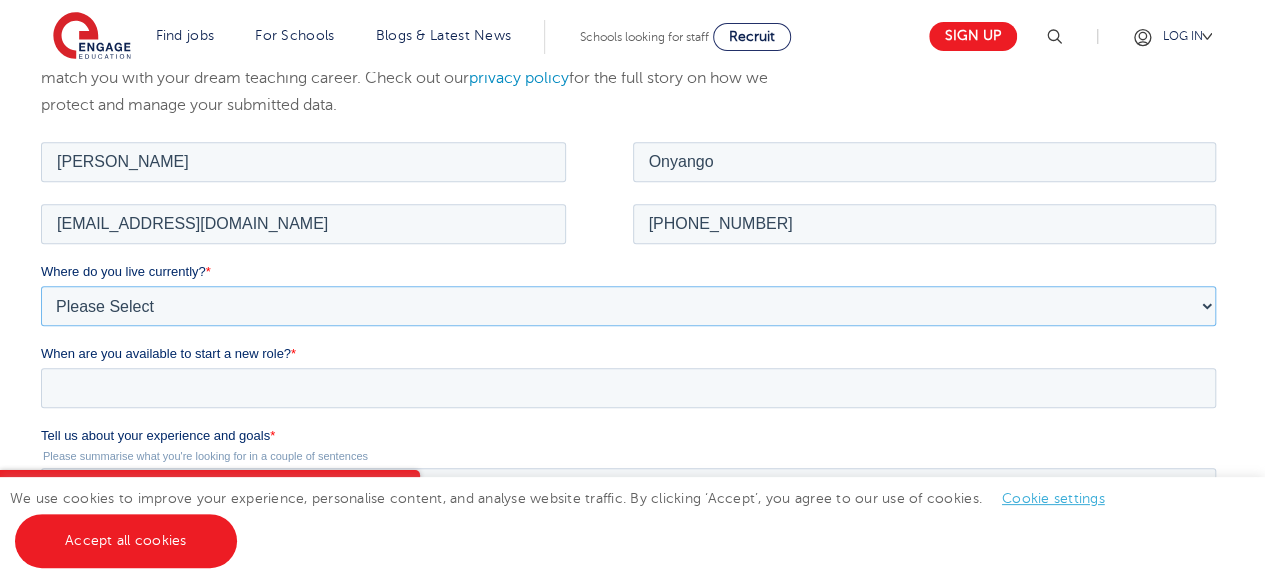 select on "Middle East" 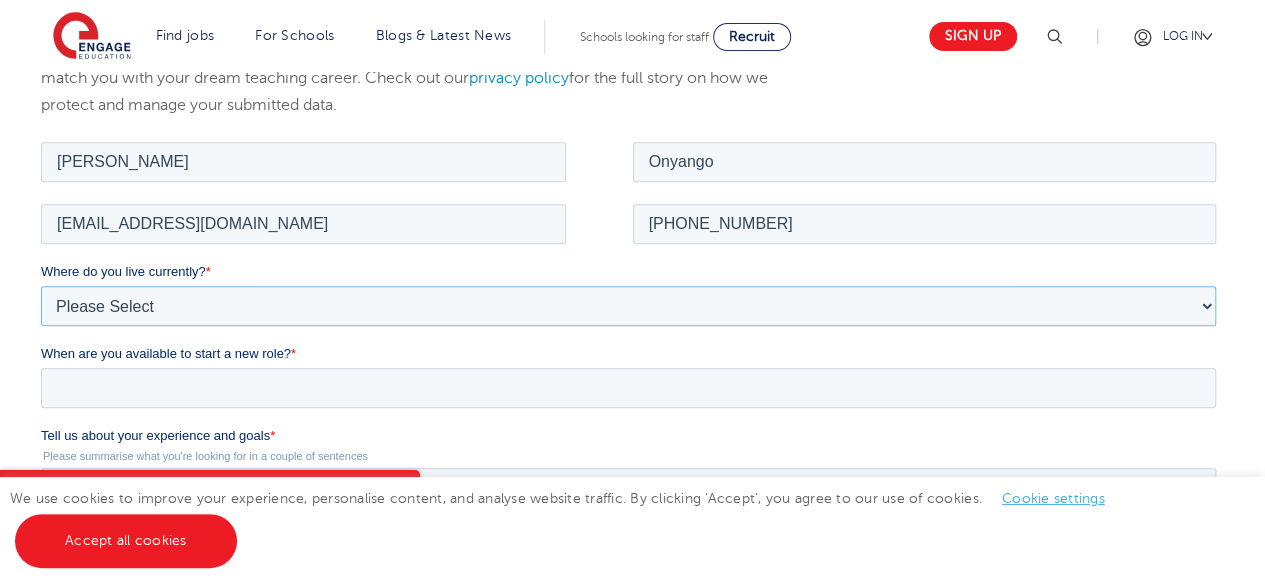 click on "Please Select UK Canada Ireland Australia New Zealand Europe USA South Africa Jamaica Africa Asia Middle East South America Caribbean" at bounding box center (628, 305) 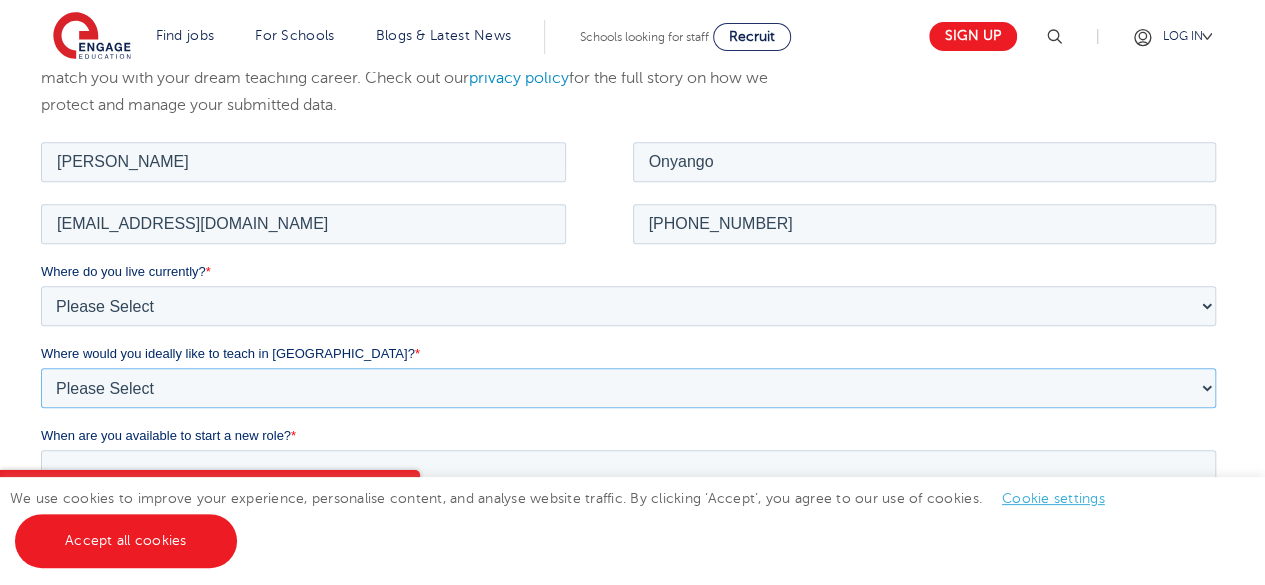 click on "Please Select I'm flexible! London Any city in England Greater London/Home Counties Somewhere more rural" at bounding box center (628, 387) 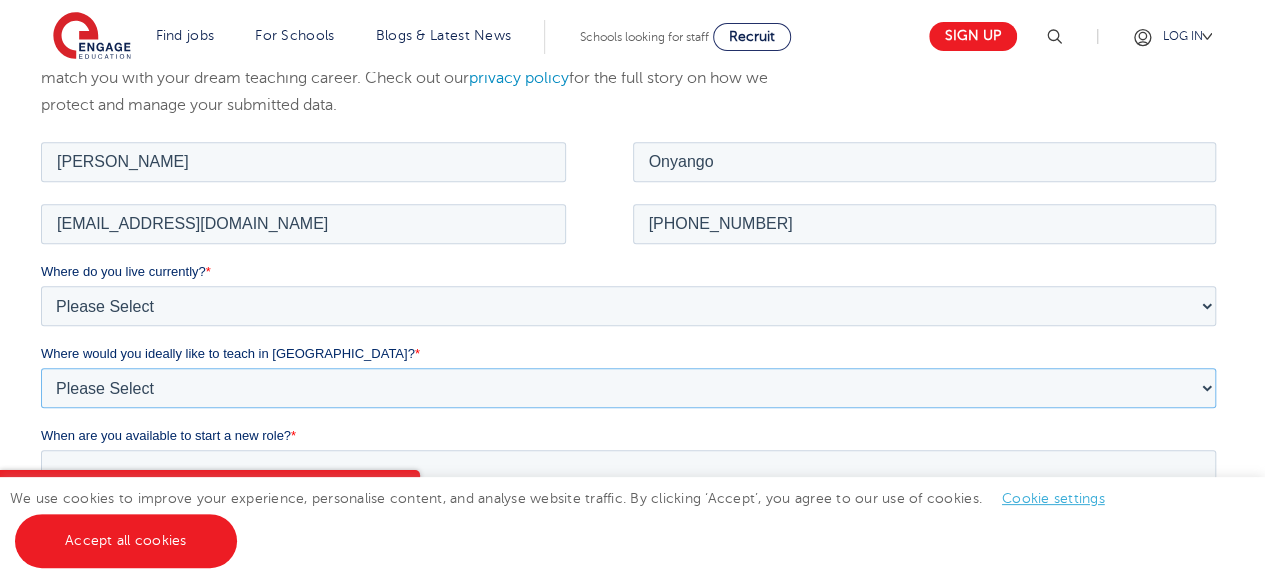 select on "Flexible" 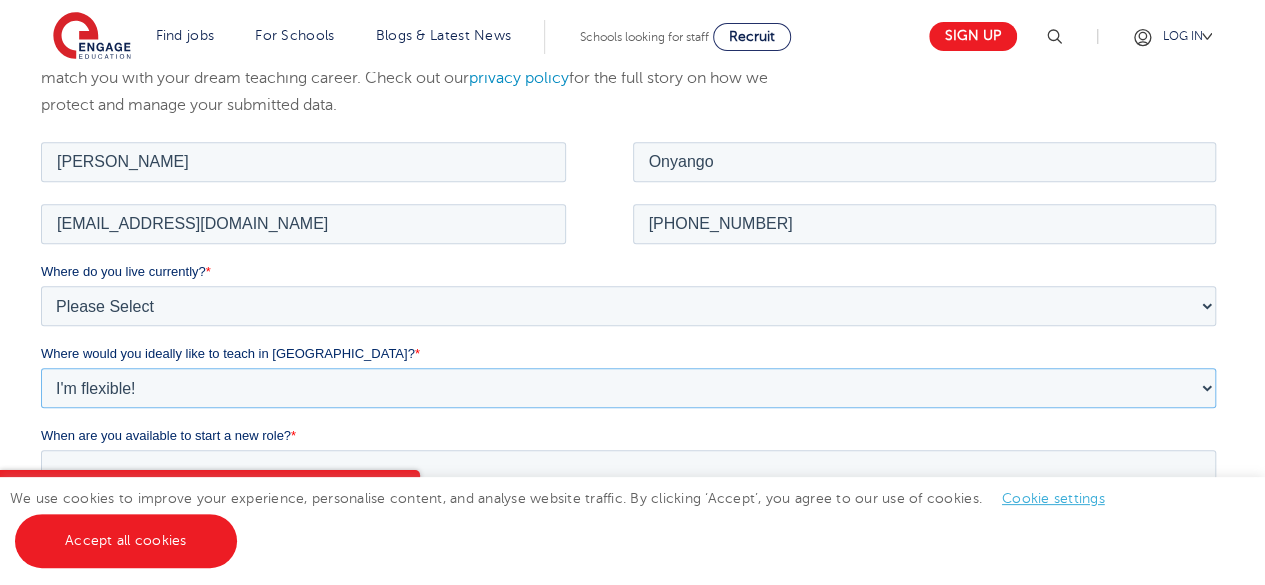 click on "Please Select I'm flexible! London Any city in England Greater London/Home Counties Somewhere more rural" at bounding box center (628, 387) 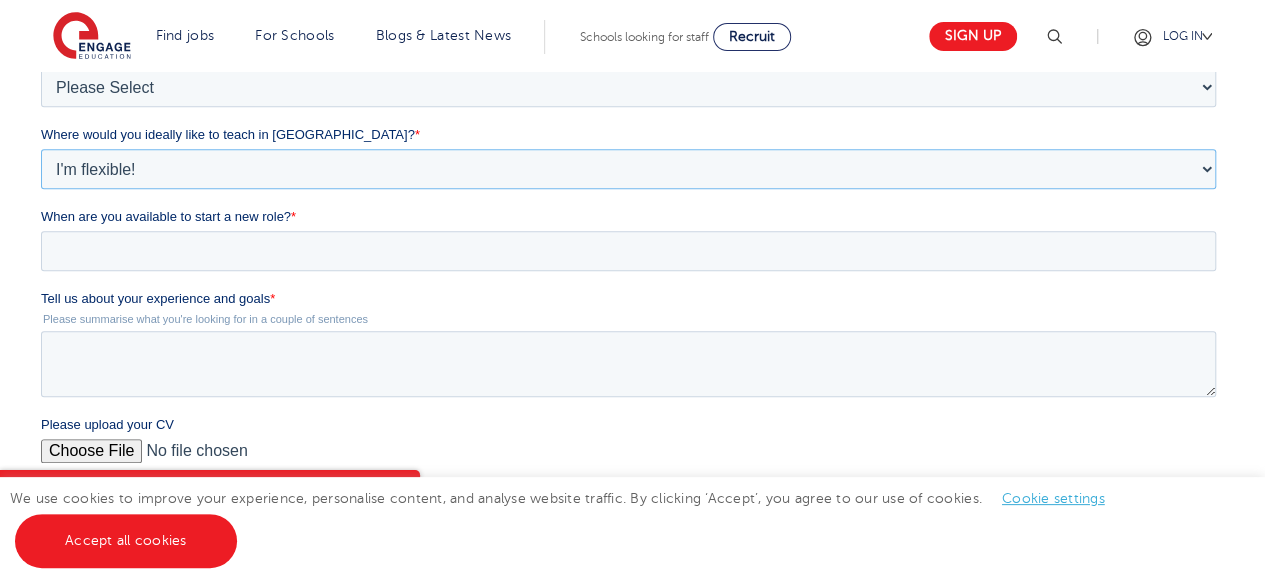 scroll, scrollTop: 564, scrollLeft: 0, axis: vertical 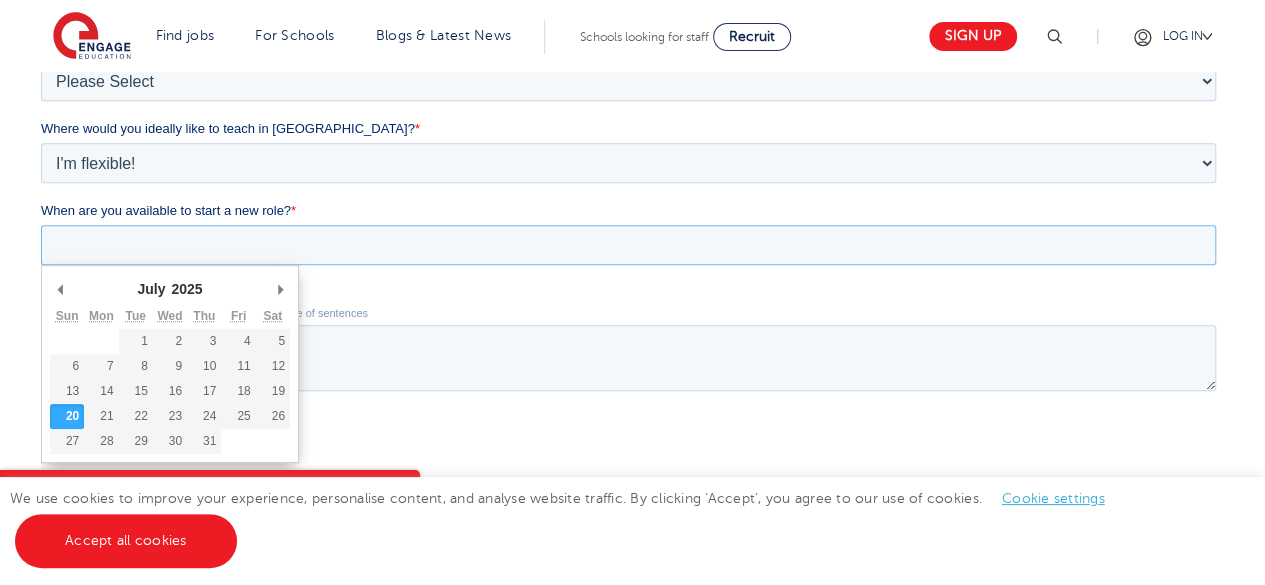click on "When are you available to start a new role? *" at bounding box center [628, 245] 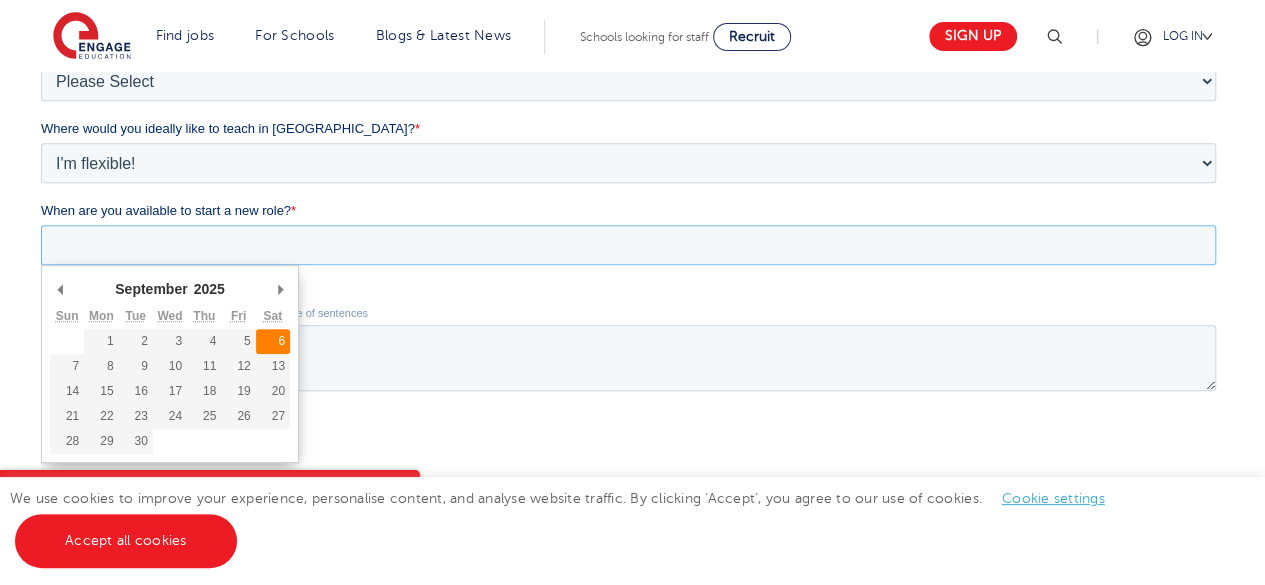 type on "2025-09-06" 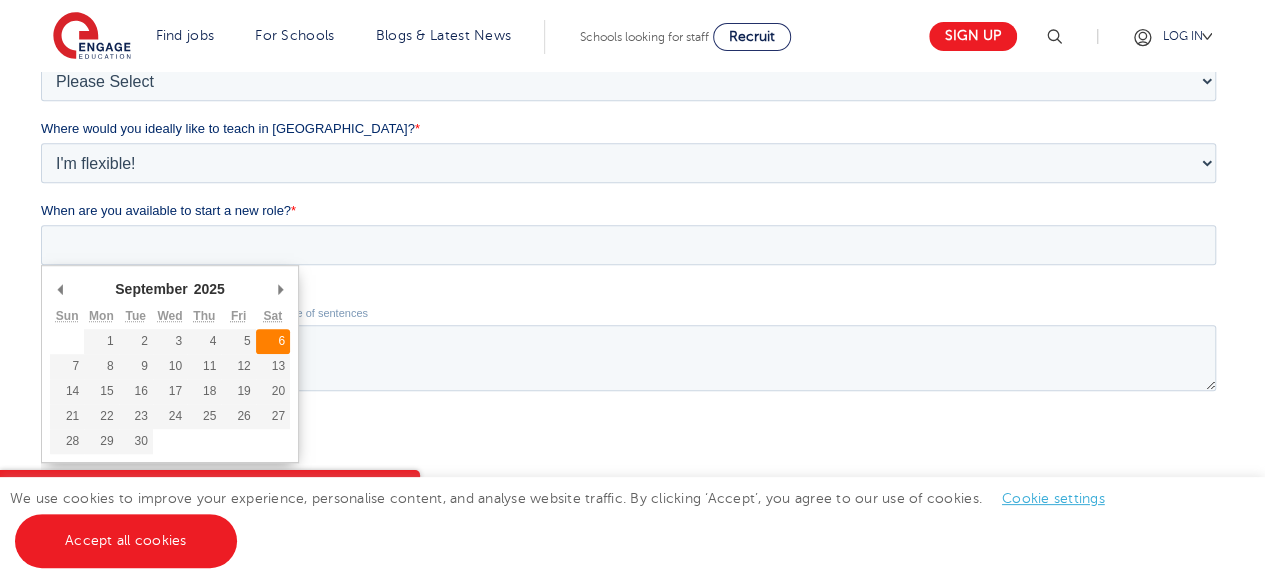 type on "2025/09/06" 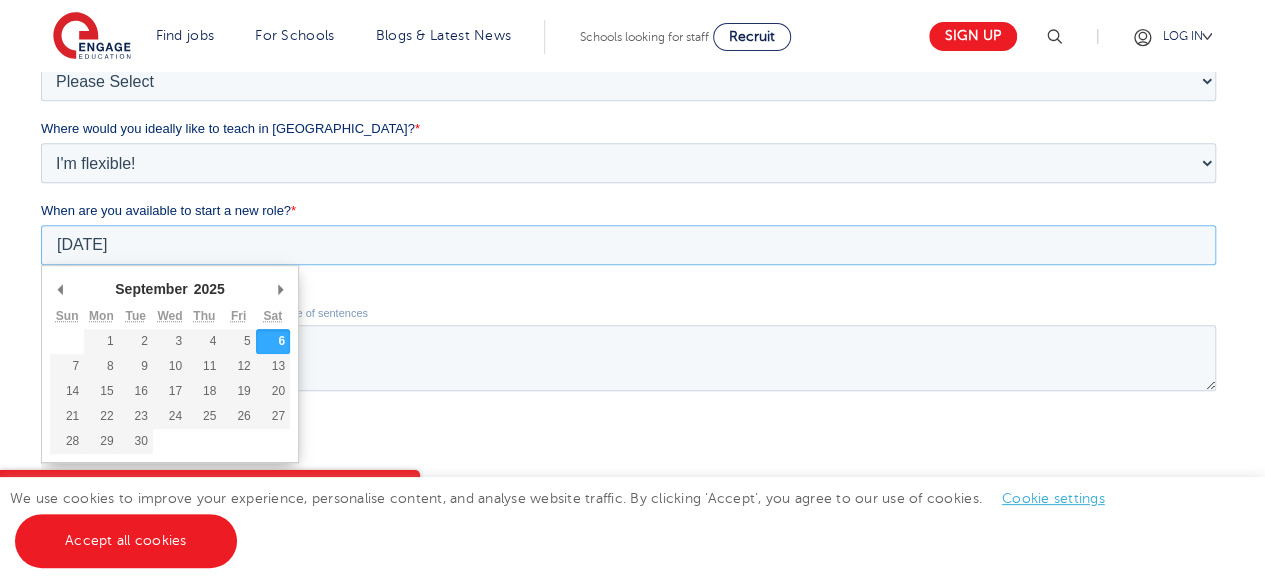 click on "2025/09/06" at bounding box center (628, 245) 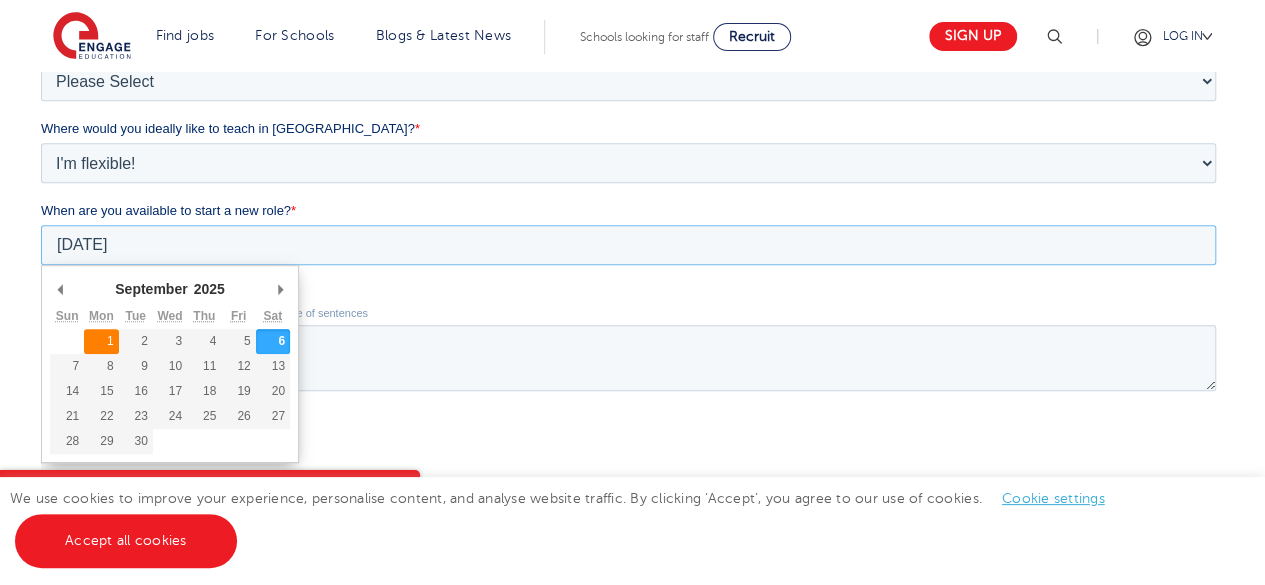 type on "2025-09-01" 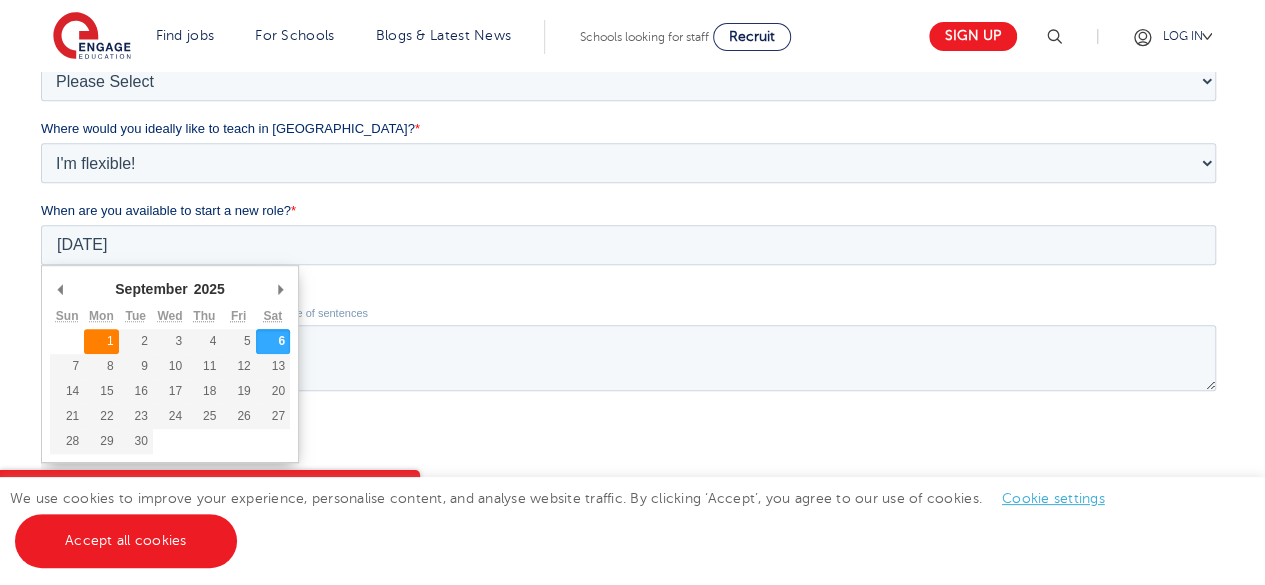 type on "2025/09/01" 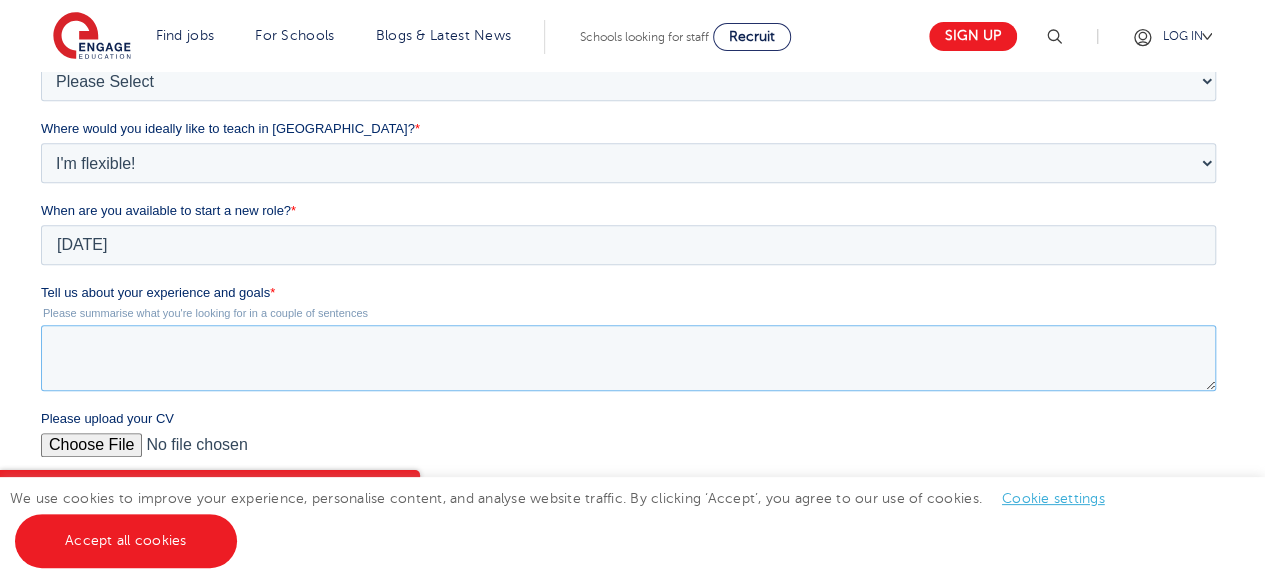 click on "Tell us about your experience and goals *" at bounding box center [628, 358] 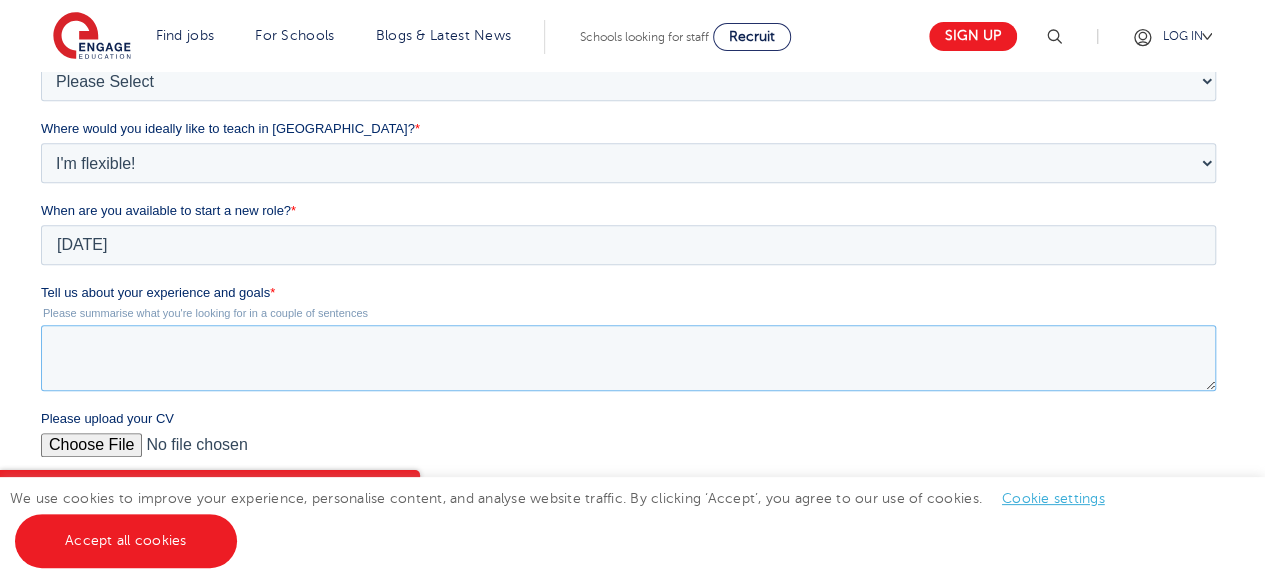 paste on ". I
am a highly motivated and progress-focused Teacher with a long-standing background
as an educator with a track record of initiative and dependability.
Over the past 5 years I have worked as a Biology teacher. I have engaged students in
science research by incorporating hands-on experiments, interactive projects, and realworld applications, fostering a collaborative environment where students think
critically, and explore scientific concepts. This has resulted in student impressive
attainments.
My commitment to delivering outstanding lessons is reflected in my ability to adapt to
different learning styles, provide personalized support, and inspire a genuine interest in
science among my students.
I stay abreast of educational advancements and actively participate in professional
development opportunities. This commitment to continuous learning ensures that I
remain at the forefront of educational best practices and can bring fresh, innovative
ideas to the classroom.
I am enthusiastic about th..." 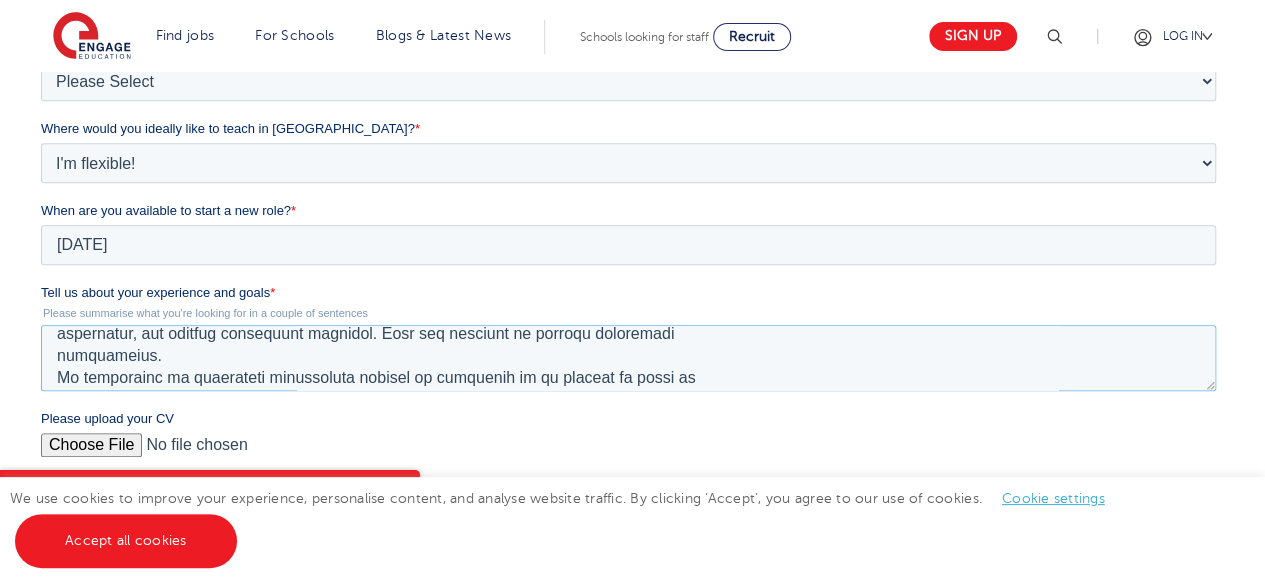 scroll, scrollTop: 0, scrollLeft: 0, axis: both 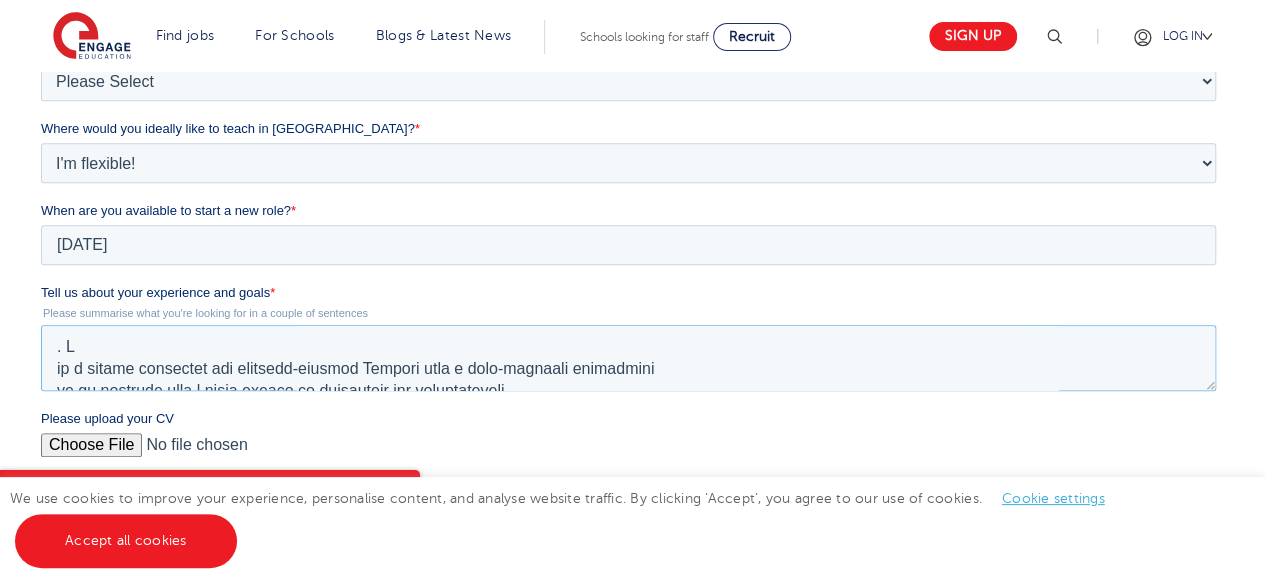 click on "Tell us about your experience and goals *" at bounding box center (628, 358) 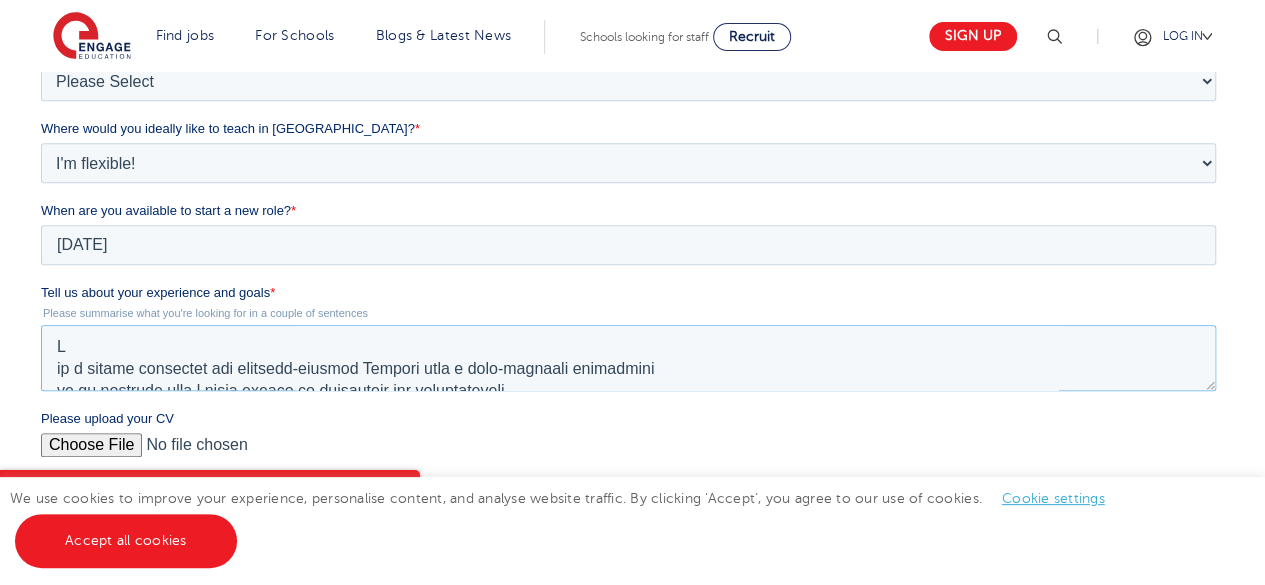 click on "Tell us about your experience and goals *" at bounding box center [628, 358] 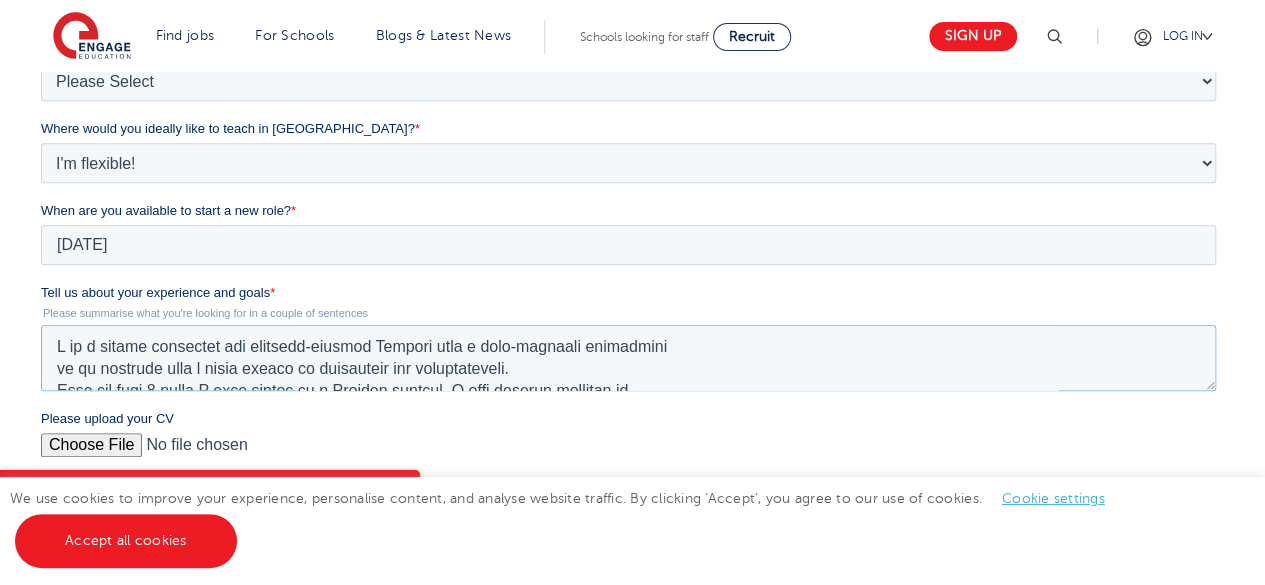 click on "Tell us about your experience and goals *" at bounding box center [628, 358] 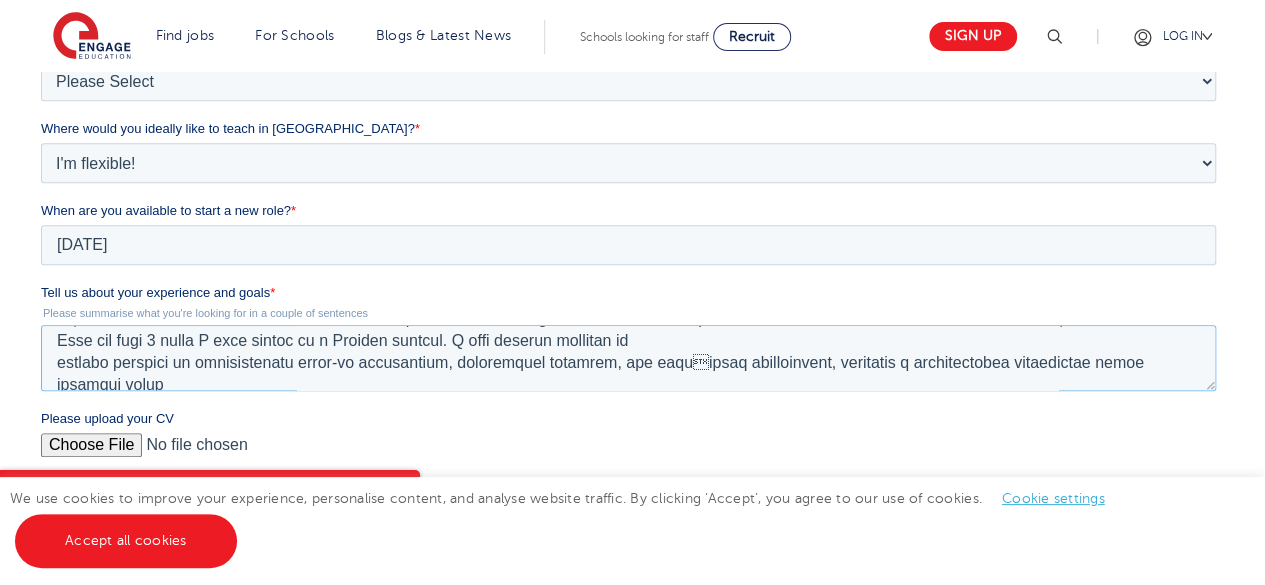 scroll, scrollTop: 29, scrollLeft: 0, axis: vertical 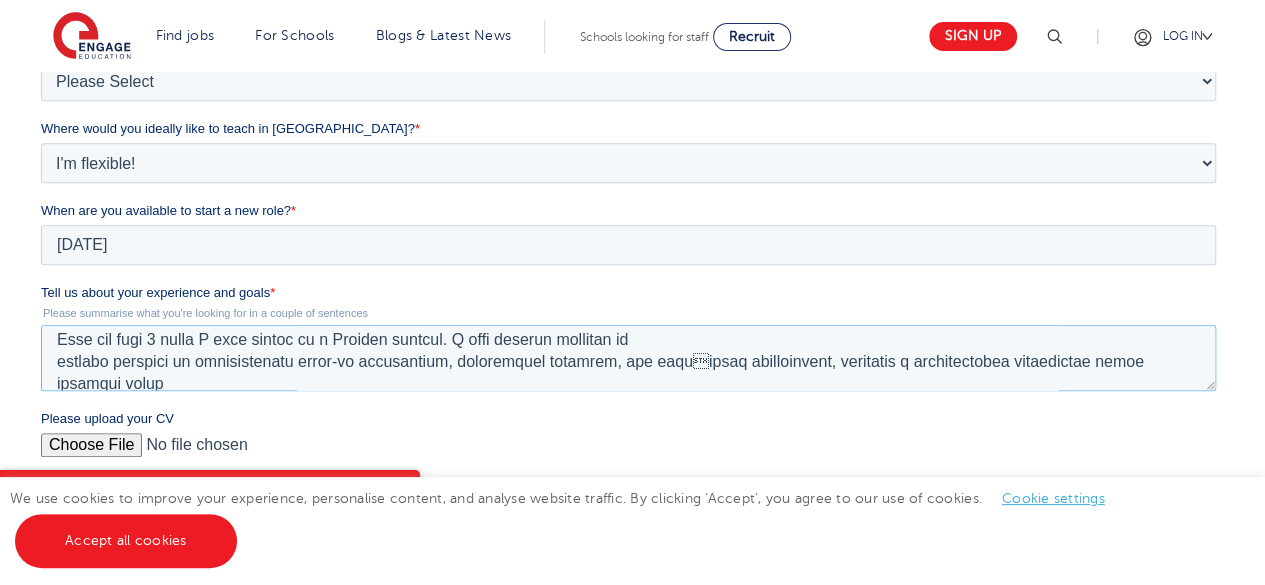 click on "Tell us about your experience and goals *" at bounding box center (628, 358) 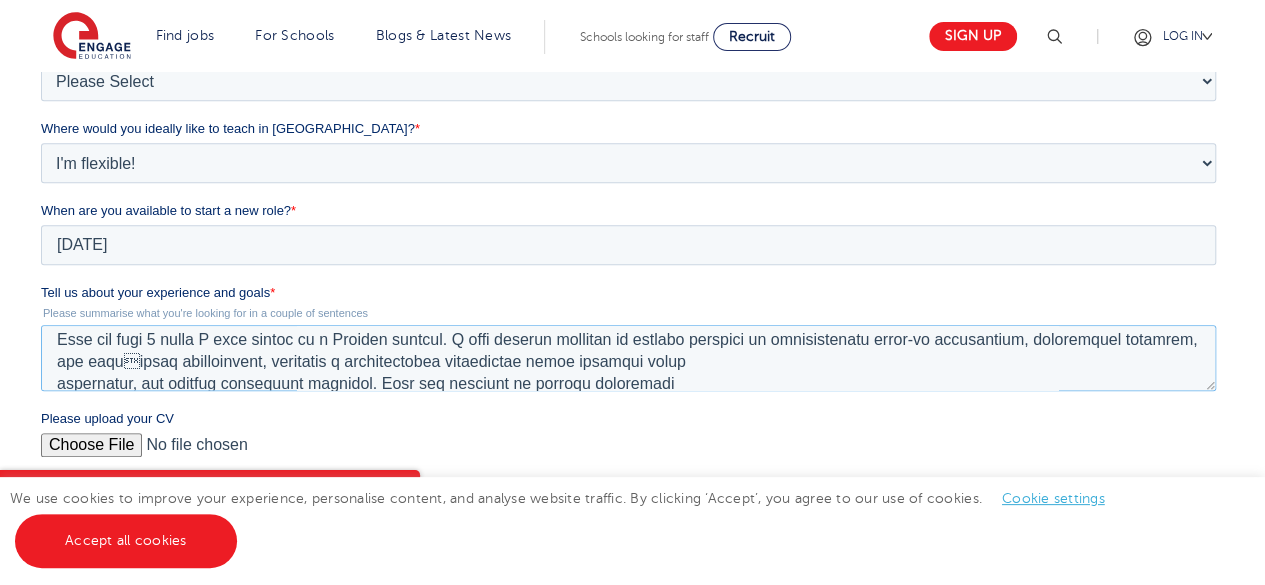 click on "Tell us about your experience and goals *" at bounding box center (628, 358) 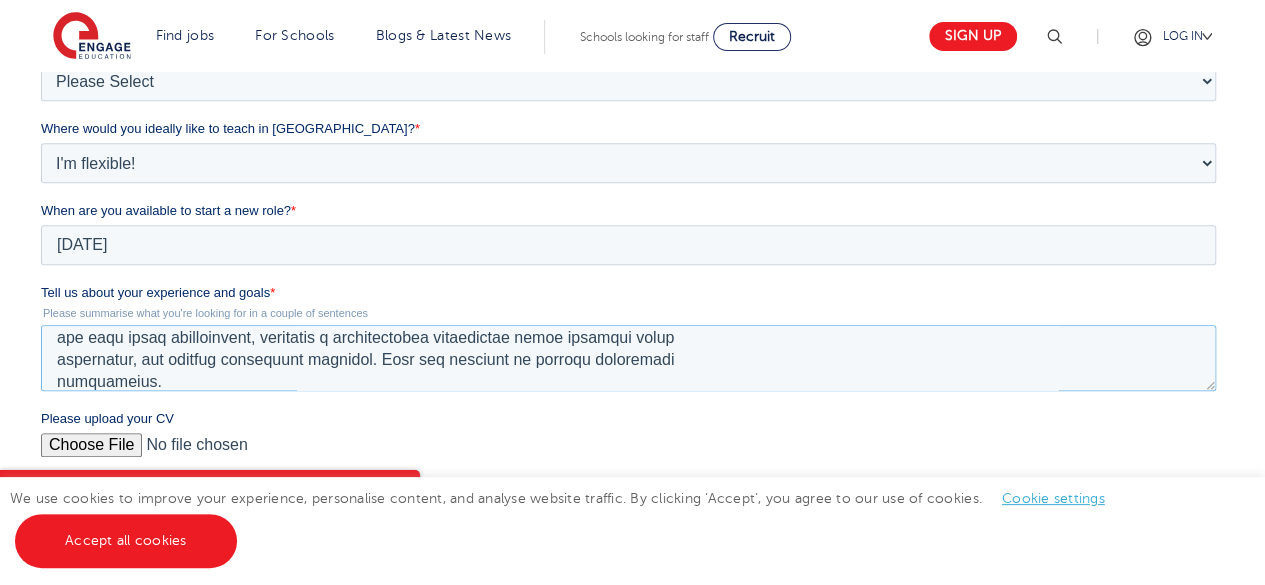 scroll, scrollTop: 55, scrollLeft: 0, axis: vertical 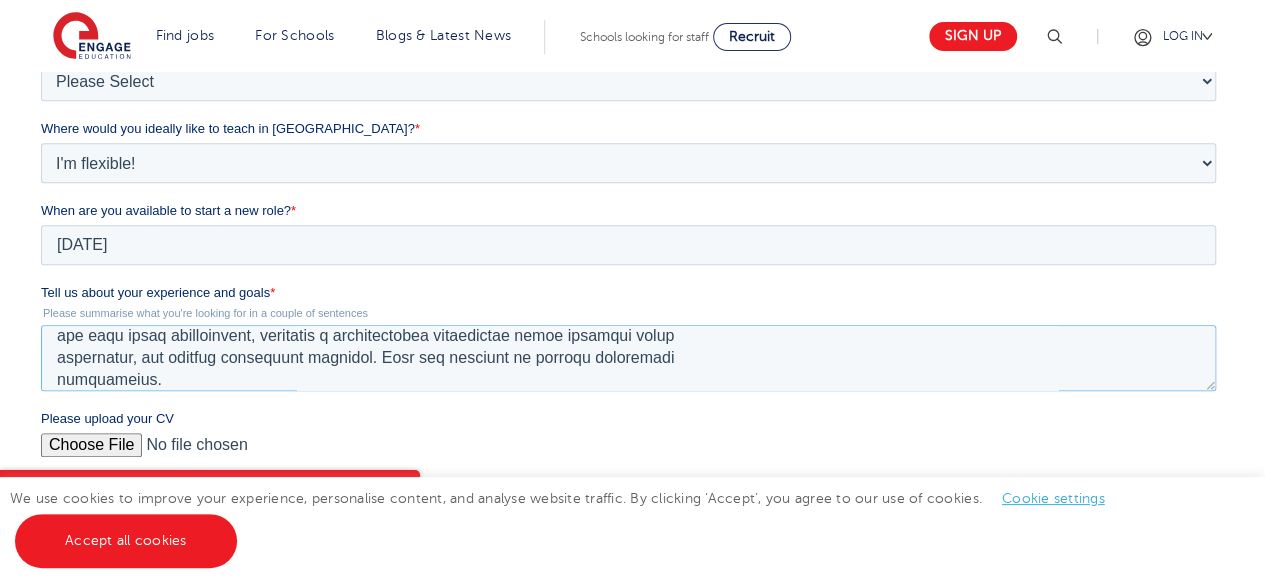click on "Tell us about your experience and goals *" at bounding box center [628, 358] 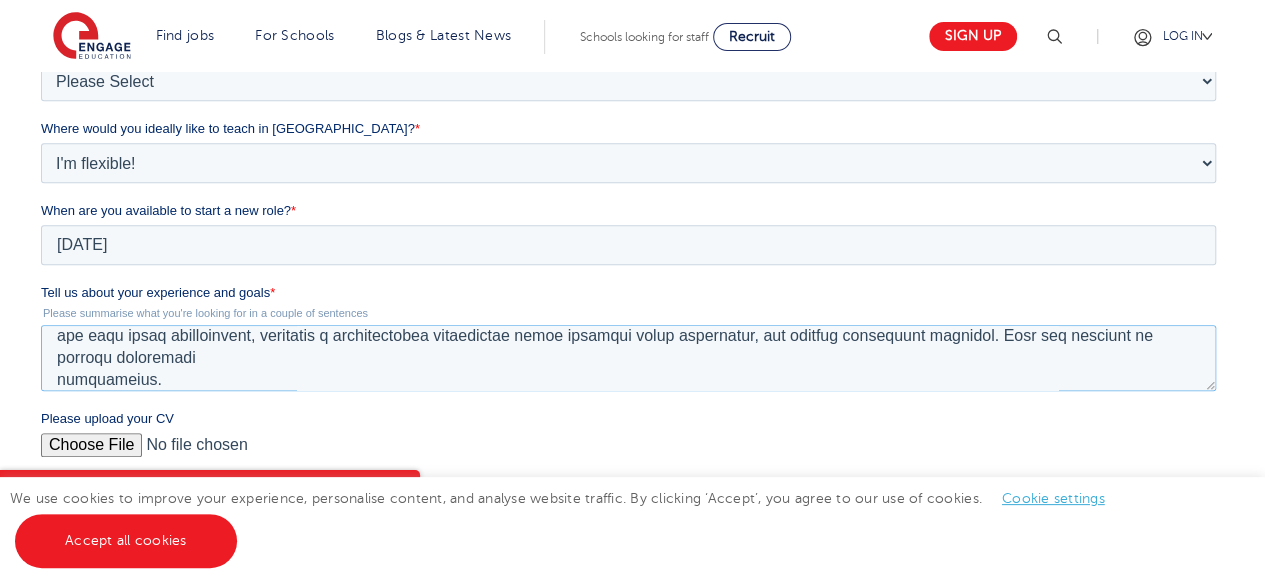 scroll, scrollTop: 33, scrollLeft: 0, axis: vertical 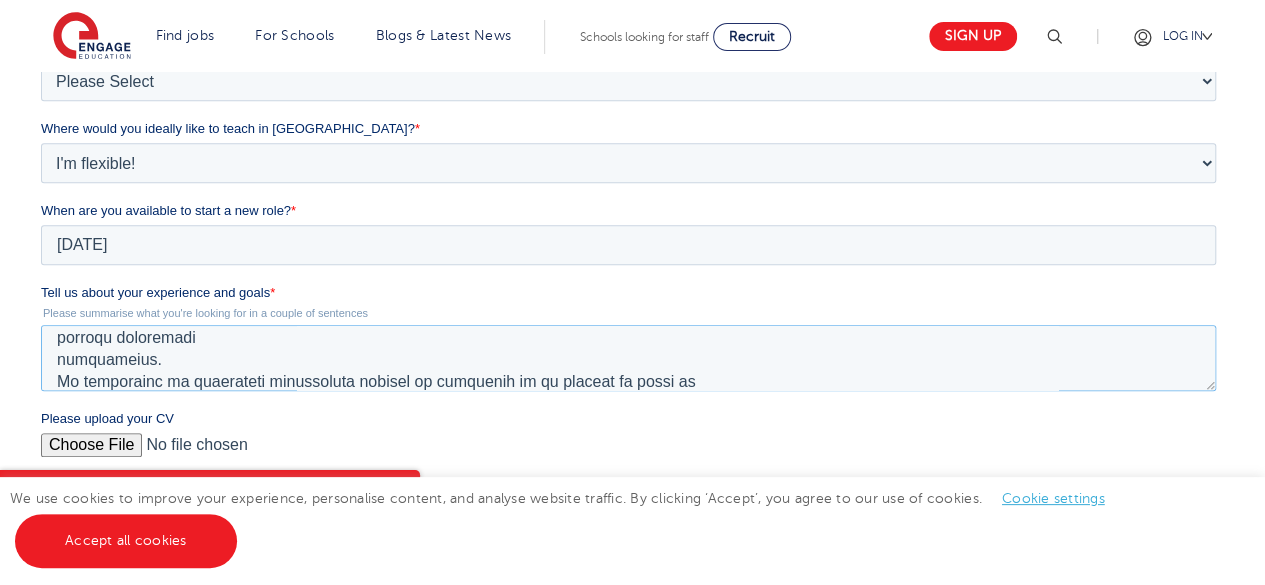 click on "Tell us about your experience and goals *" at bounding box center (628, 358) 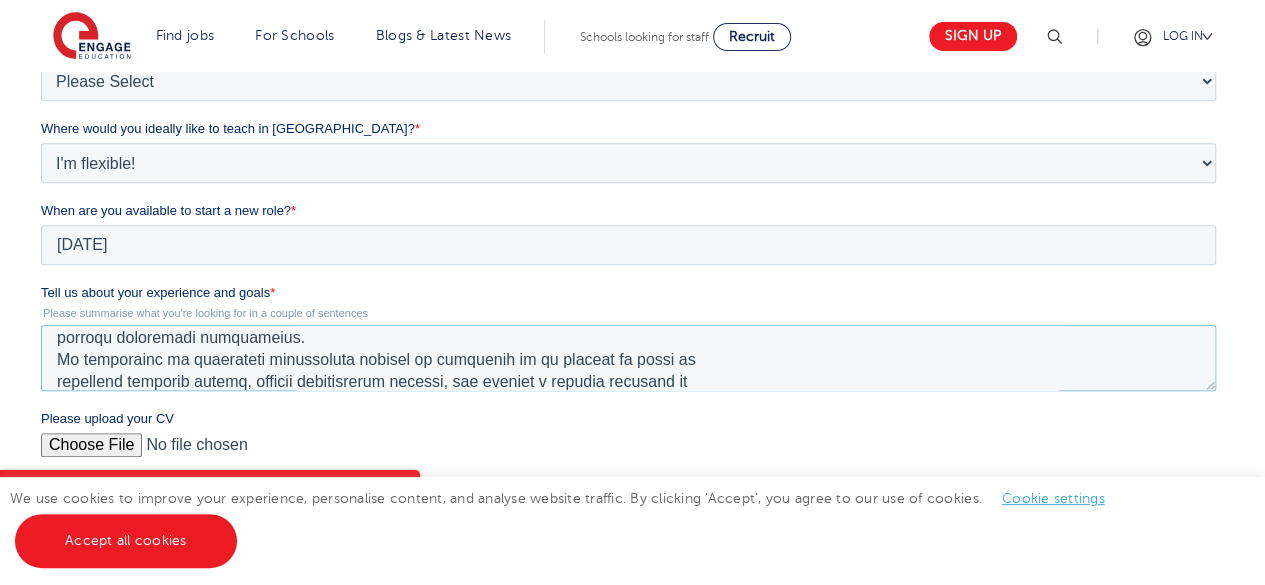 scroll, scrollTop: 53, scrollLeft: 0, axis: vertical 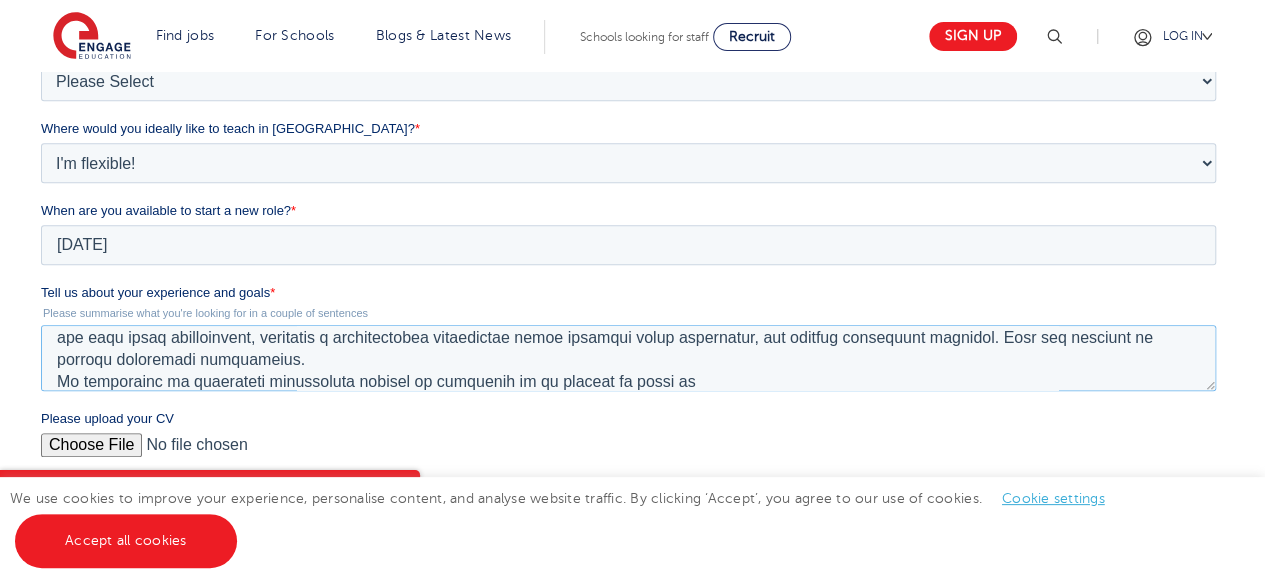click on "Tell us about your experience and goals *" at bounding box center [628, 358] 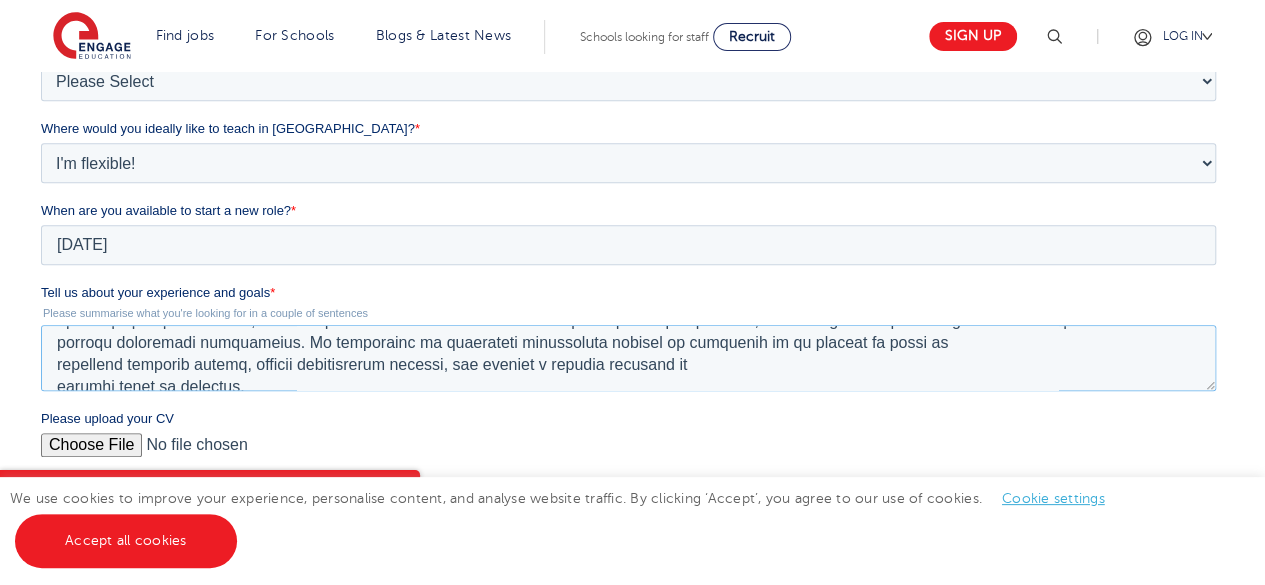 scroll, scrollTop: 72, scrollLeft: 0, axis: vertical 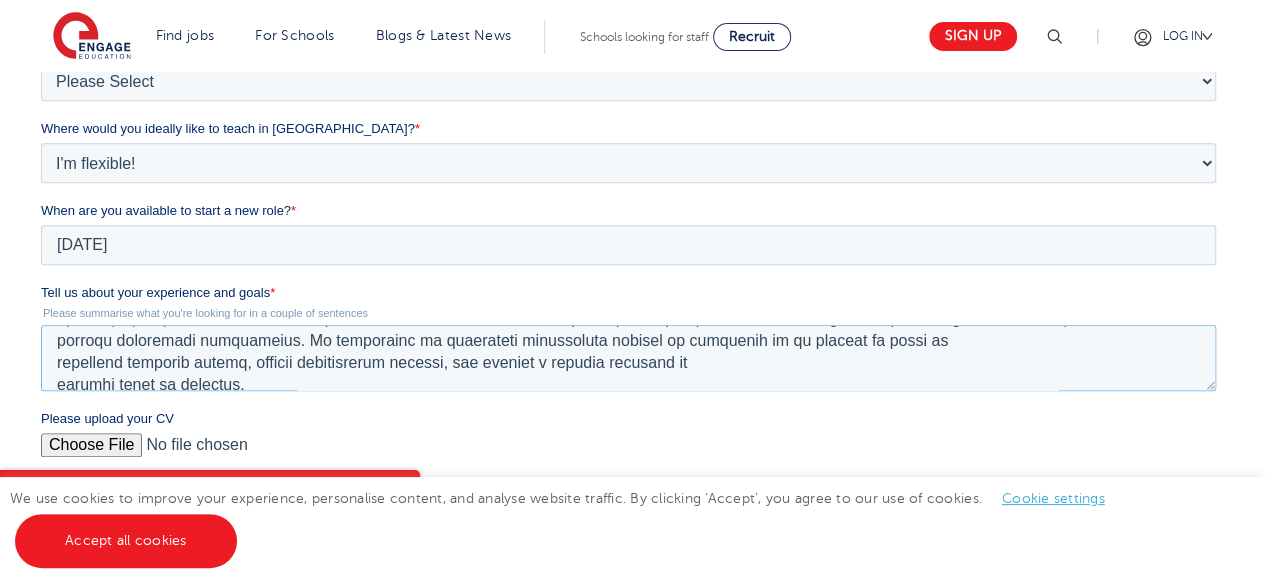 click on "Tell us about your experience and goals *" at bounding box center (628, 358) 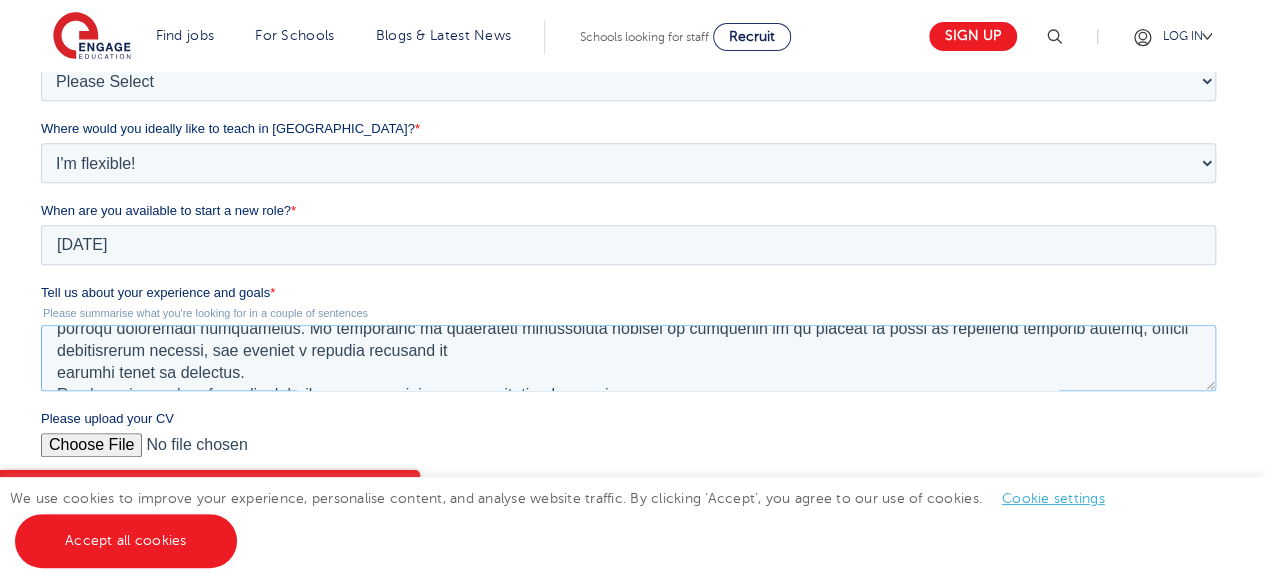 scroll, scrollTop: 88, scrollLeft: 0, axis: vertical 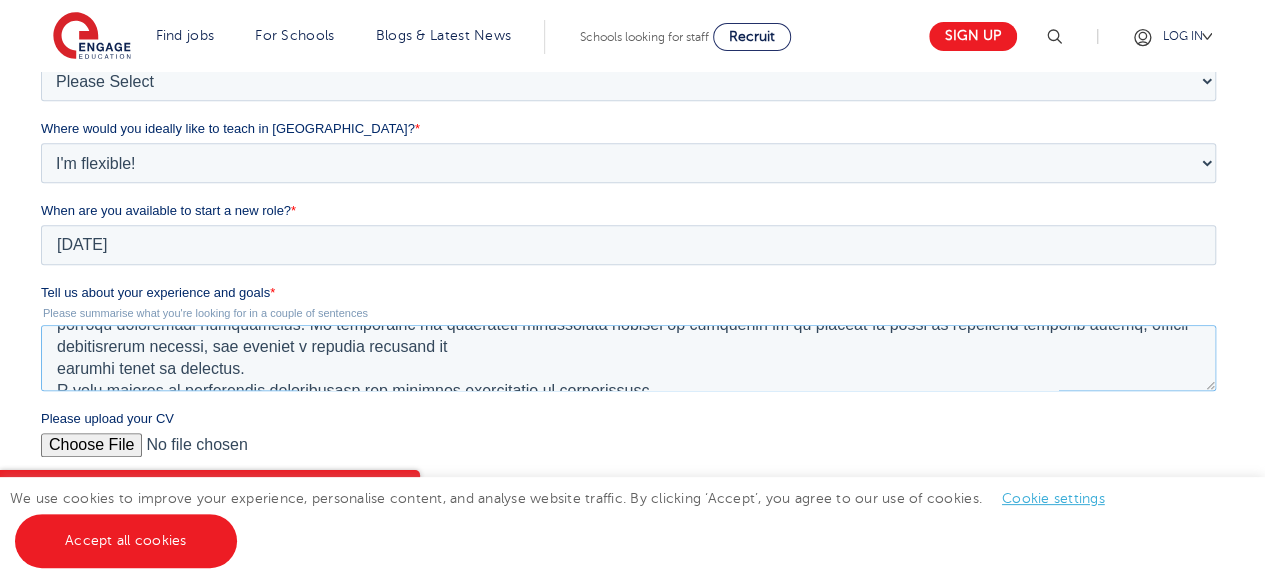 click on "Tell us about your experience and goals *" at bounding box center (628, 358) 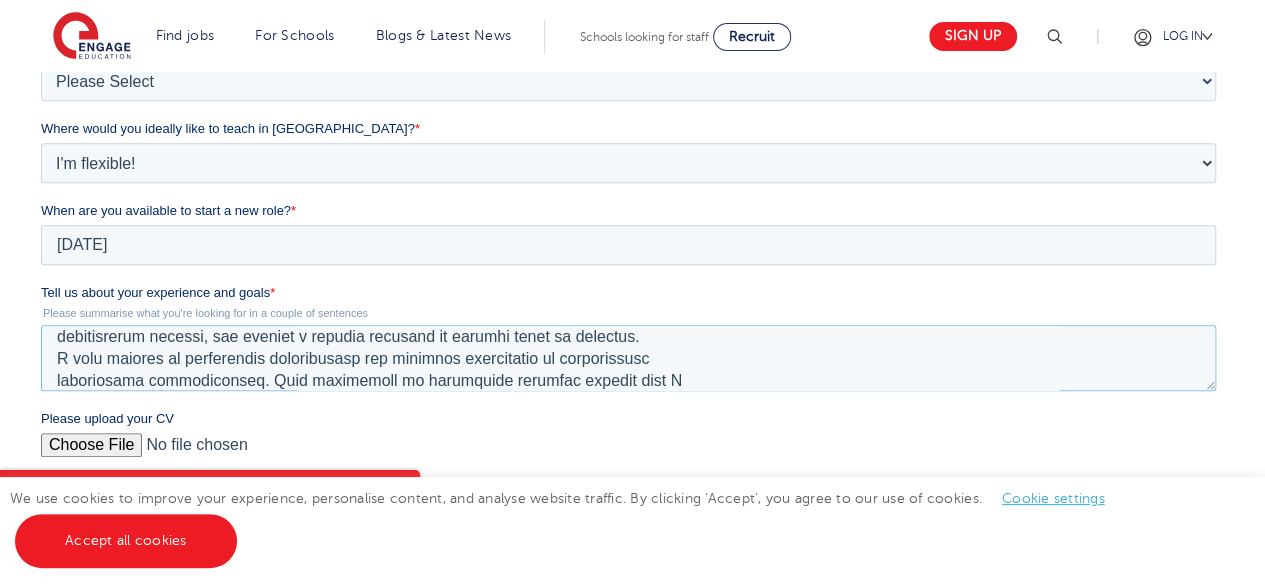 scroll, scrollTop: 98, scrollLeft: 0, axis: vertical 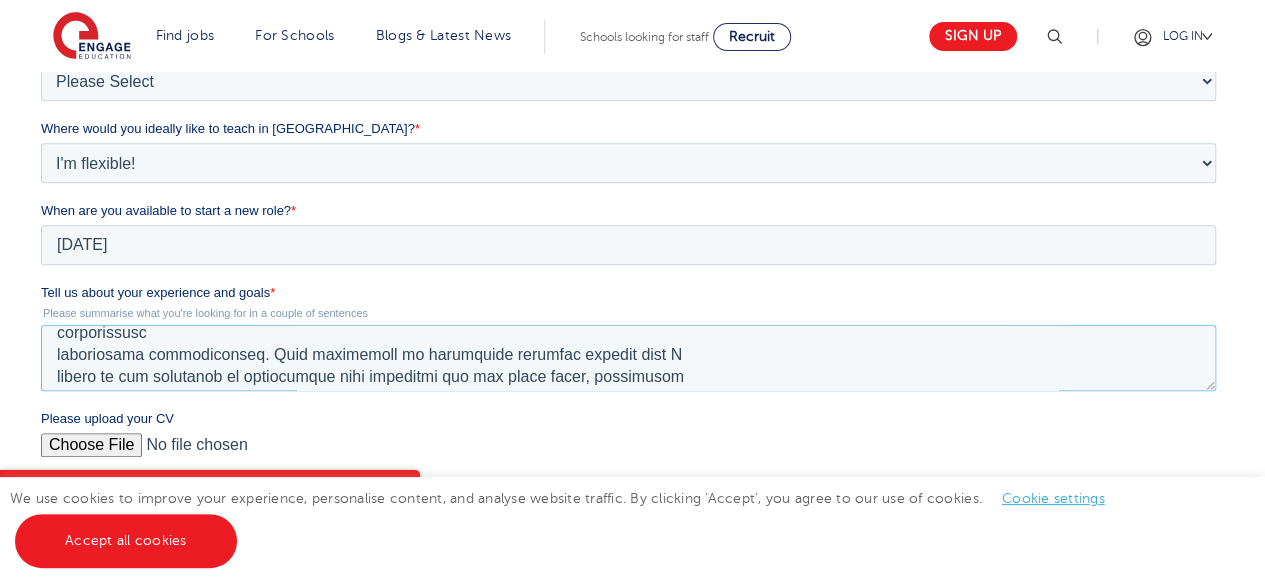 click on "Tell us about your experience and goals *" at bounding box center (628, 358) 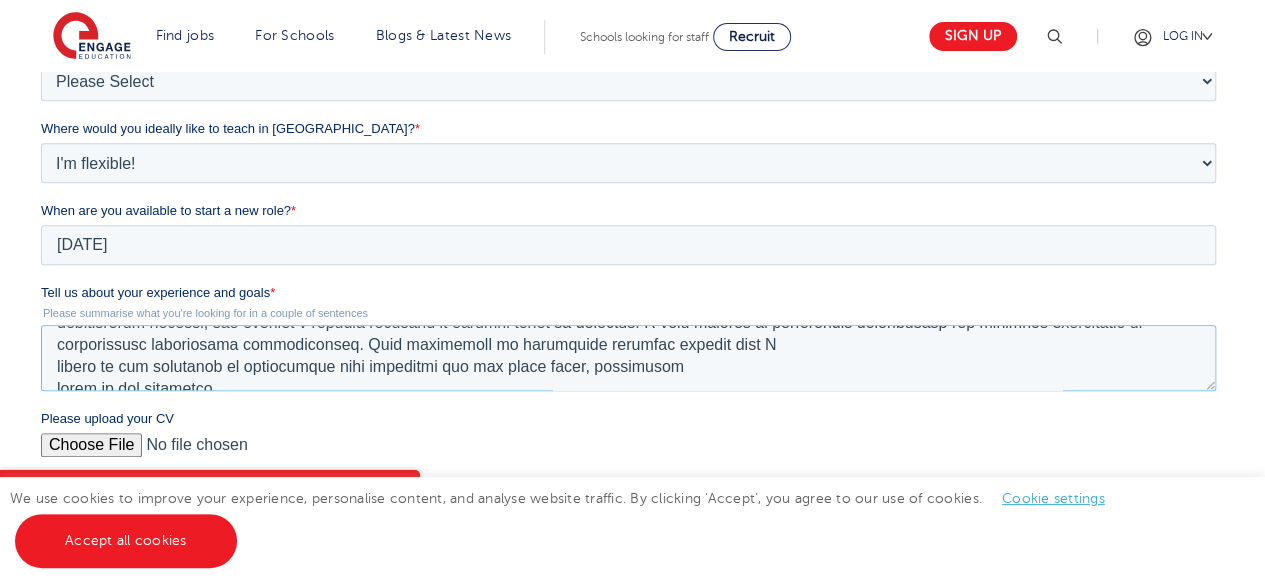 scroll, scrollTop: 112, scrollLeft: 0, axis: vertical 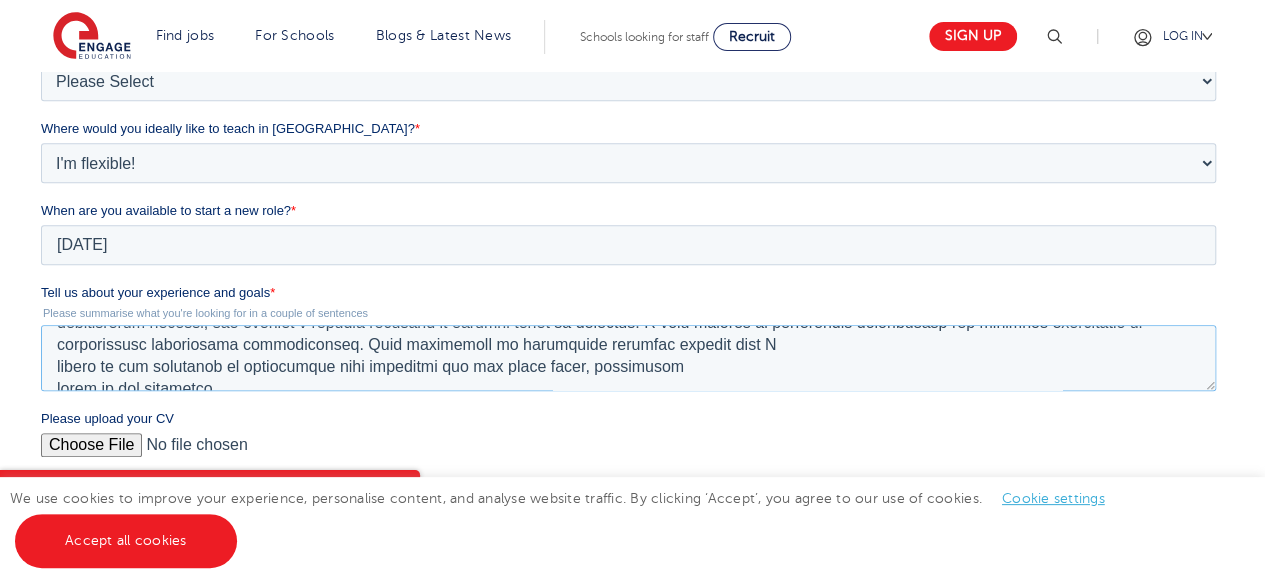 click on "Tell us about your experience and goals *" at bounding box center [628, 358] 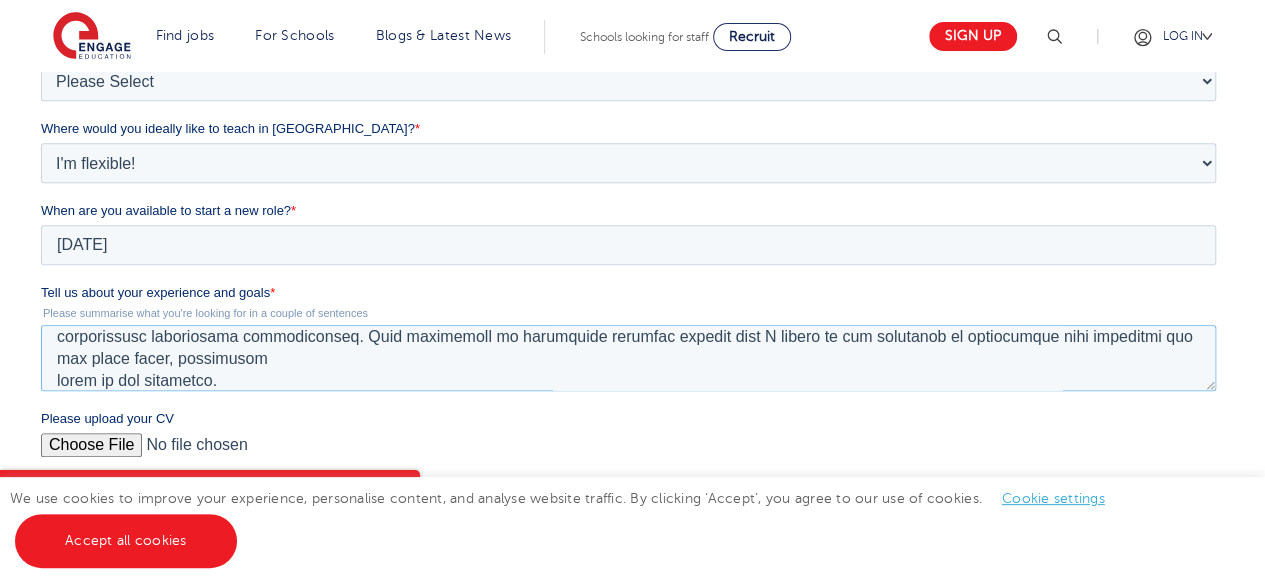 scroll, scrollTop: 120, scrollLeft: 0, axis: vertical 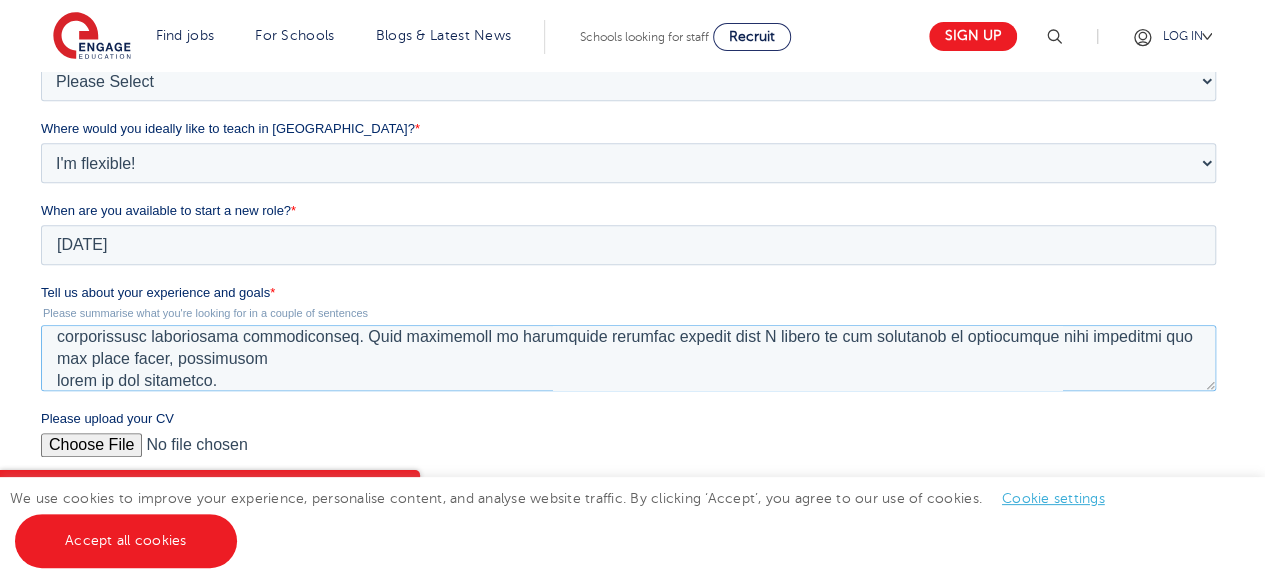 click on "Tell us about your experience and goals *" at bounding box center (628, 358) 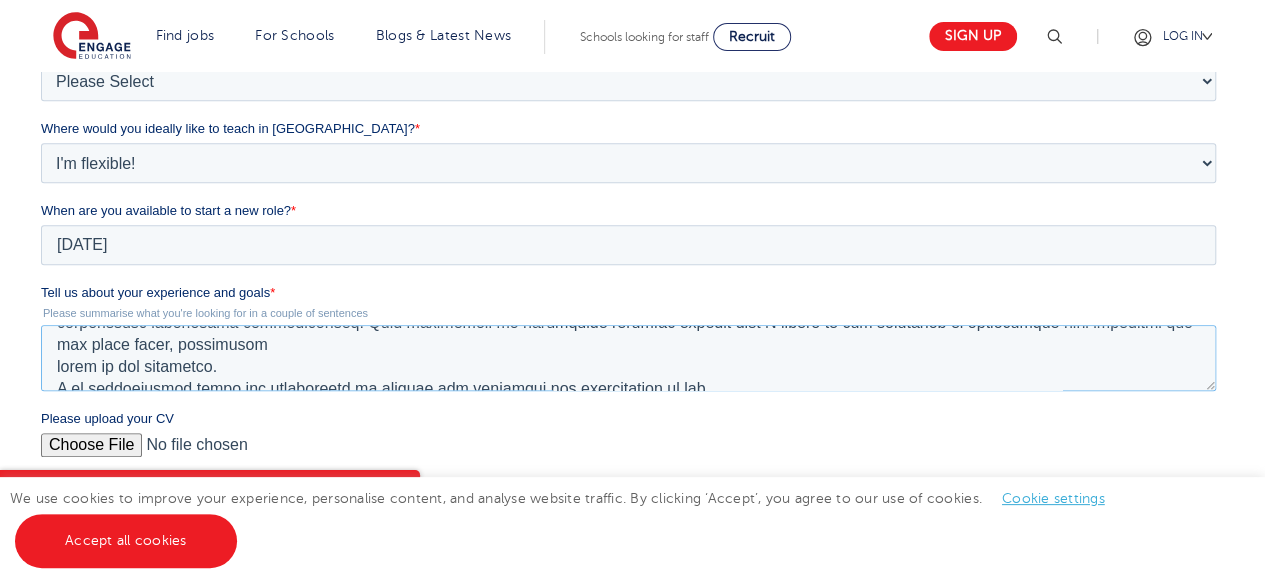click on "Tell us about your experience and goals *" at bounding box center (628, 358) 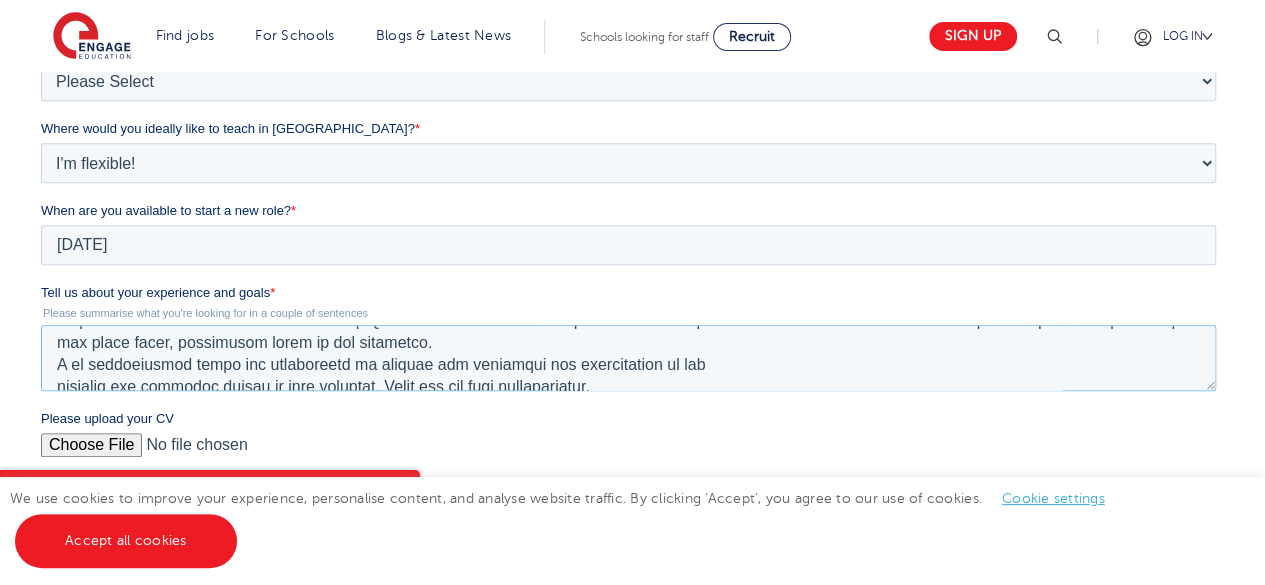 scroll, scrollTop: 142, scrollLeft: 0, axis: vertical 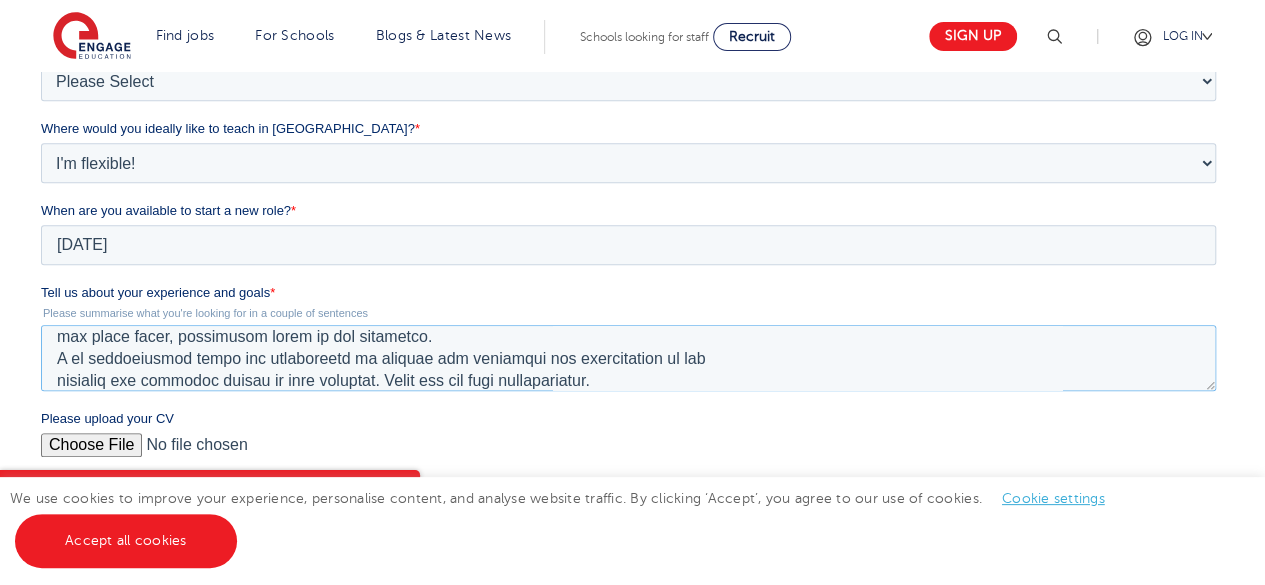 click on "Tell us about your experience and goals *" at bounding box center (628, 358) 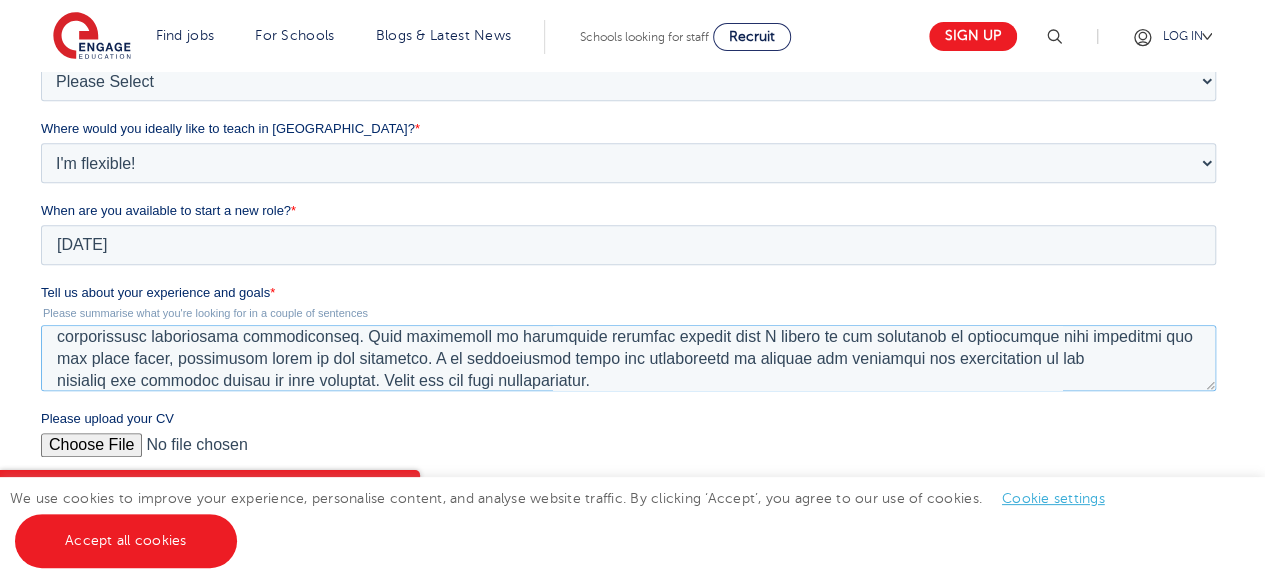 scroll, scrollTop: 132, scrollLeft: 0, axis: vertical 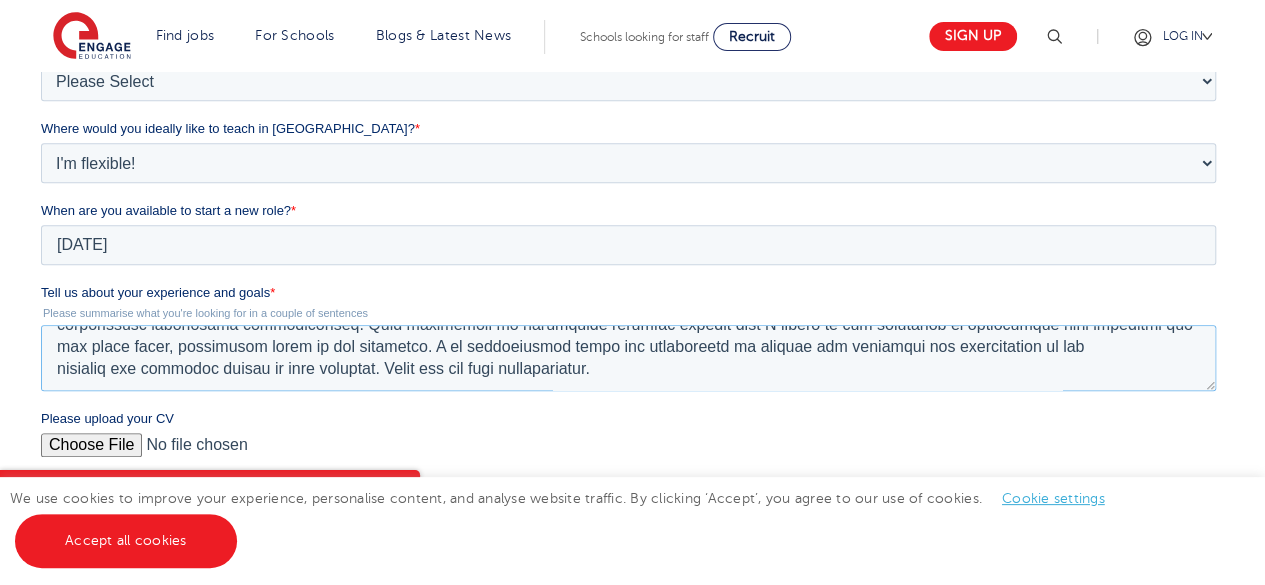 click on "Tell us about your experience and goals *" at bounding box center (628, 358) 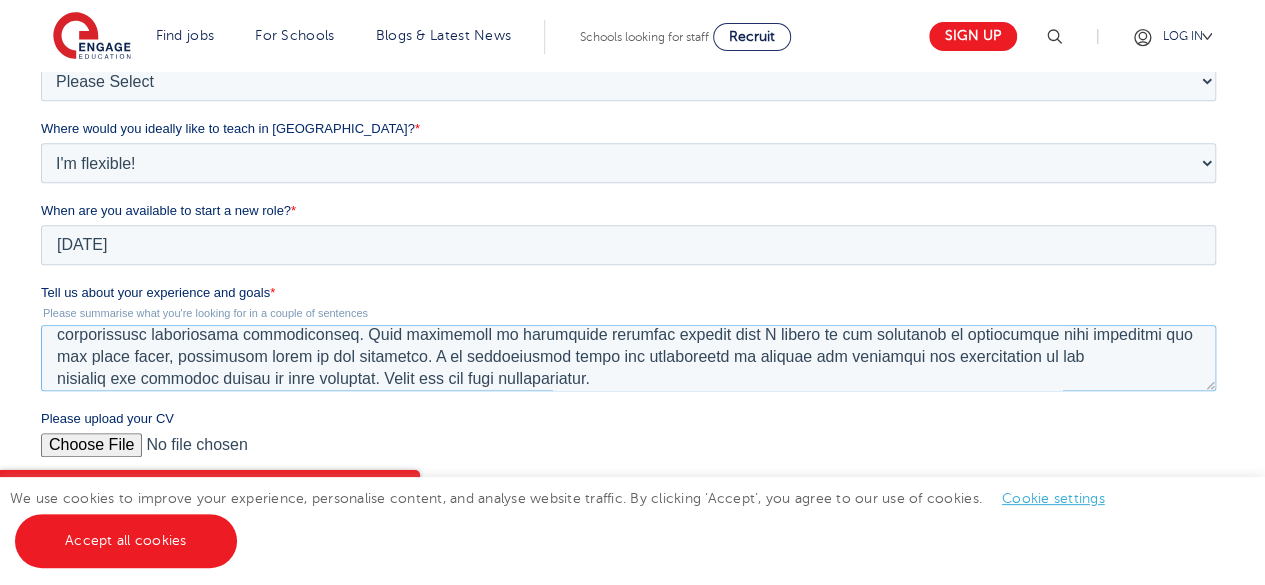 click on "Tell us about your experience and goals *" at bounding box center [628, 358] 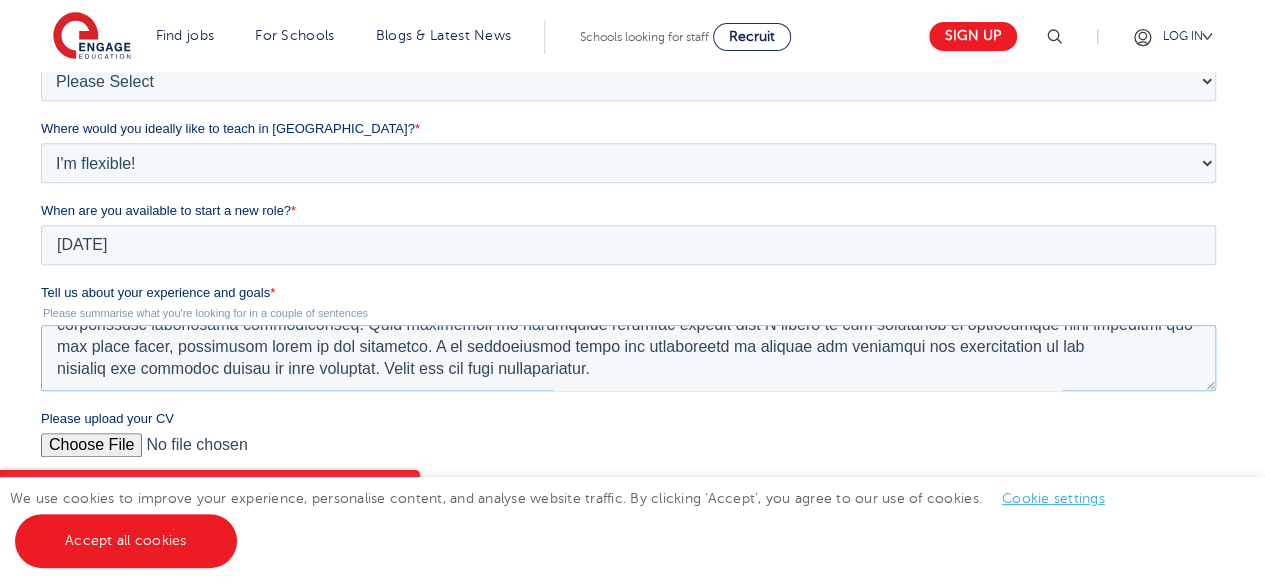 click on "Tell us about your experience and goals *" at bounding box center [628, 358] 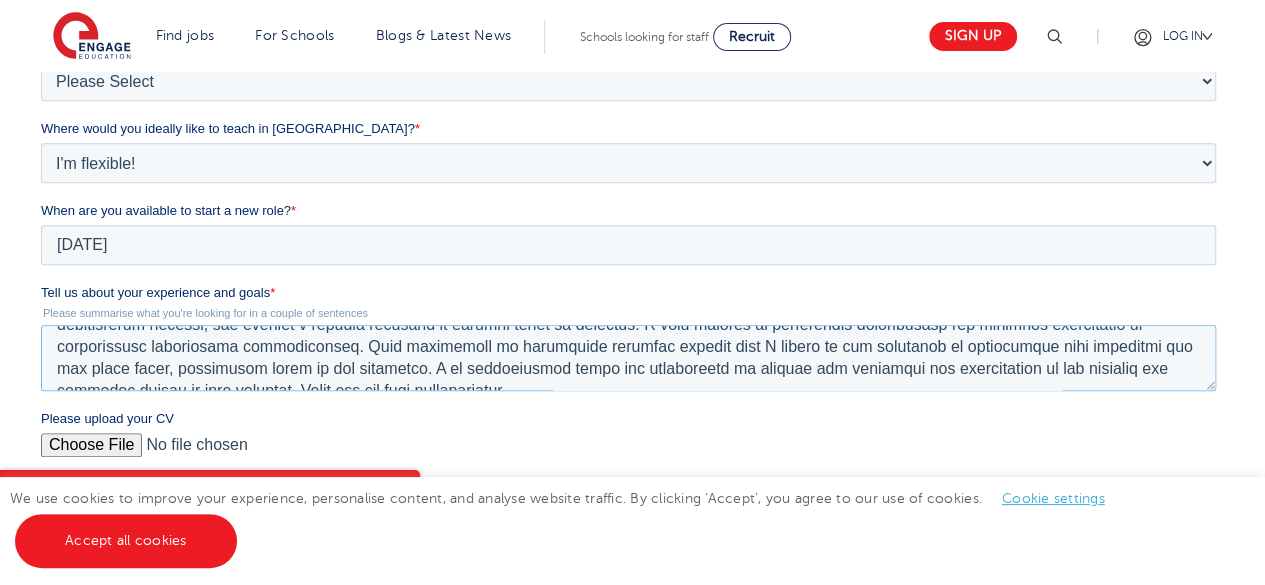 scroll, scrollTop: 132, scrollLeft: 0, axis: vertical 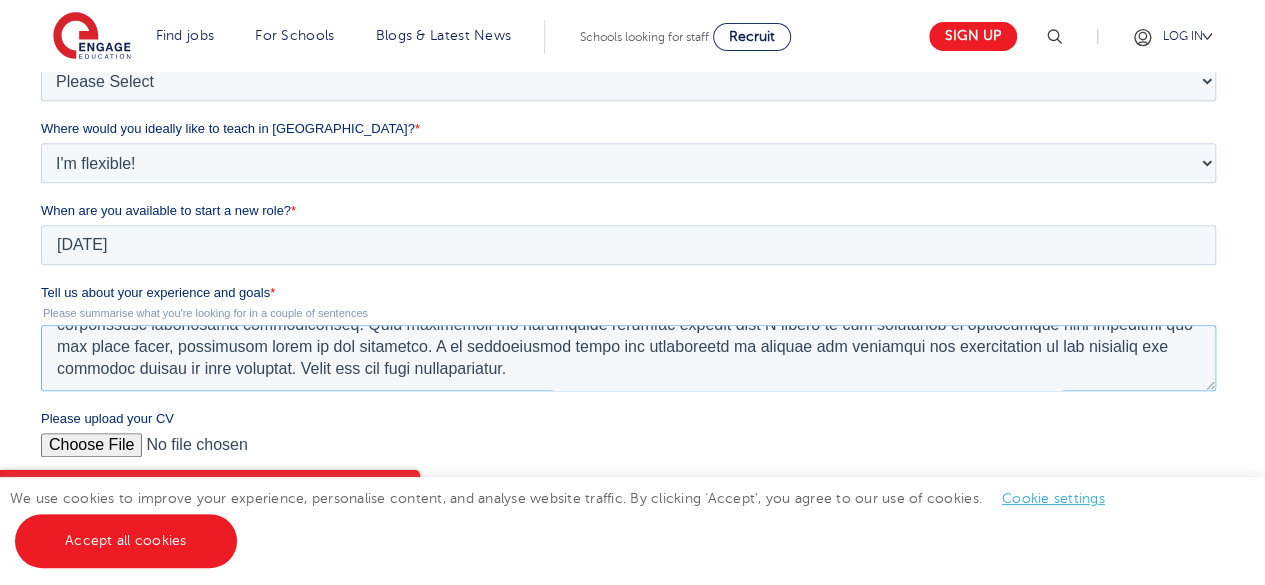 click on "Tell us about your experience and goals *" at bounding box center (628, 358) 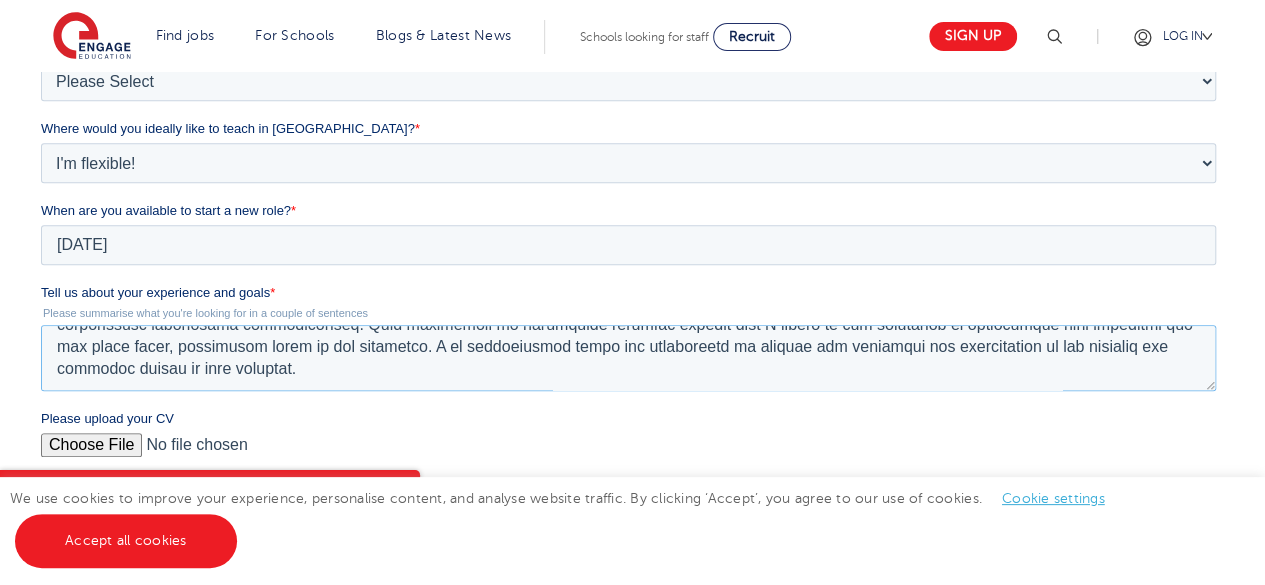 type on "I am a highly motivated and progress-focused Teacher with a long-standing background as an educator with a track record of initiative and dependability.
Over the past 5 years I have worked as a Biology teacher. I have engaged students in science research by incorporating hands-on experiments, interactive projects, and real world applications, fostering a collaborative environment where students think critically, and explore scientific concepts. This has resulted in student impressive attainments. My commitment to delivering outstanding lessons is reflected in my ability to adapt to different learning styles, provide personalized support, and inspire a genuine interest in science among my students. I stay abreast of educational advancements and actively participate in professional development opportunities. This commitment to continuous learning ensures that I remain at the forefront of educational best practices and can bring fresh, innovative ideas to the classroom. I am enthusiastic about the possibilit..." 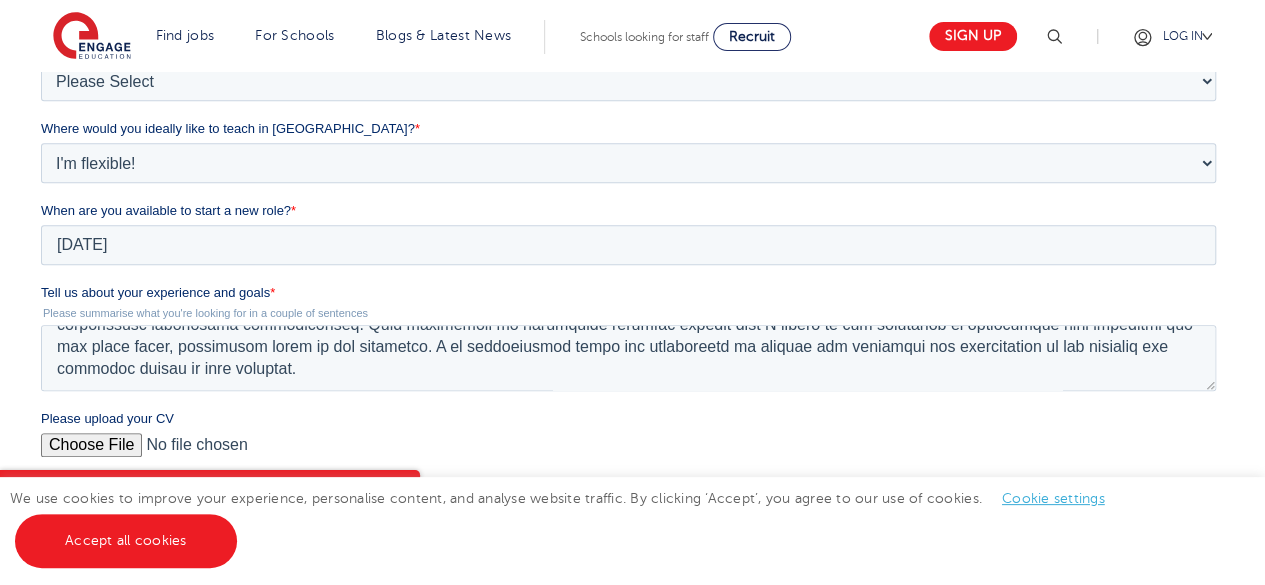 click on "Please upload your CV" at bounding box center (628, 453) 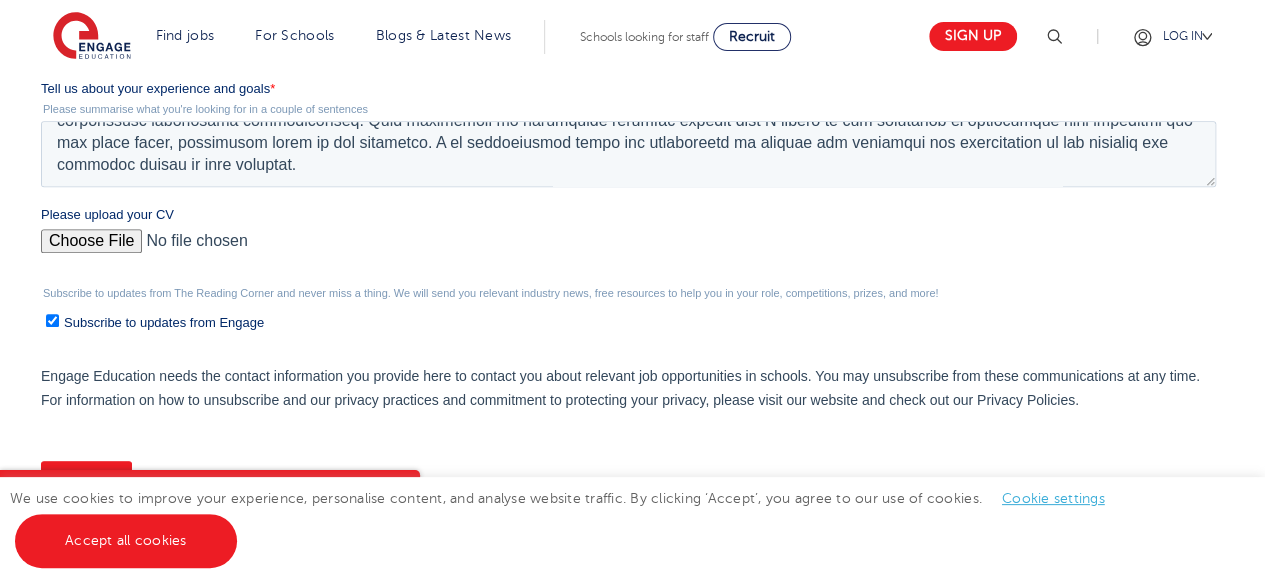 scroll, scrollTop: 772, scrollLeft: 0, axis: vertical 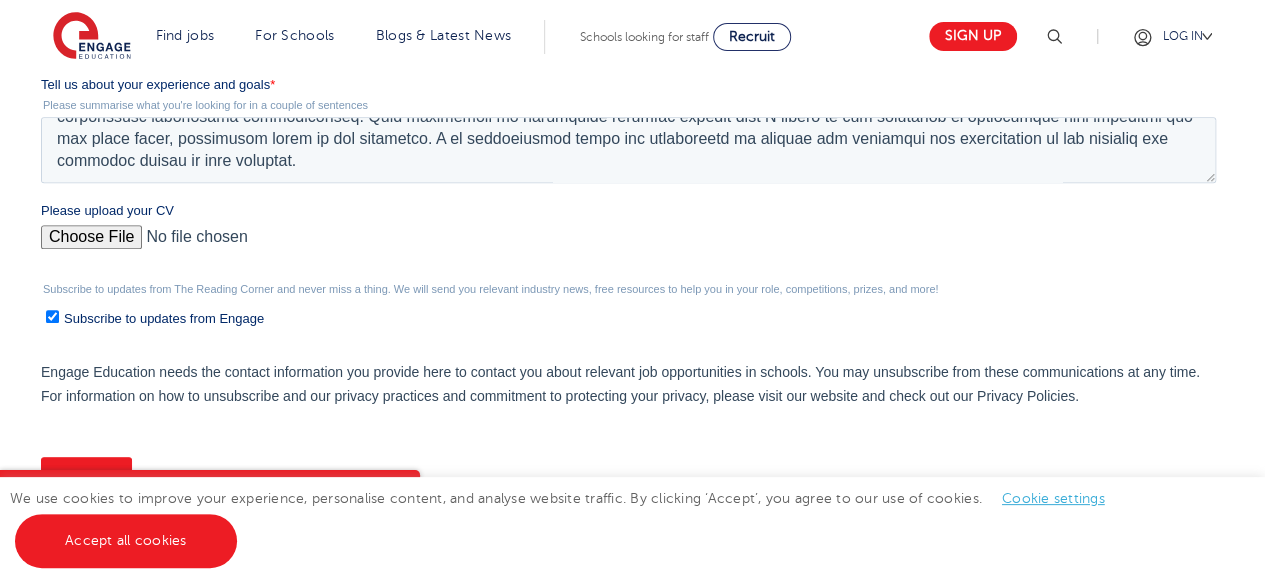 click on "Submit" at bounding box center [86, 476] 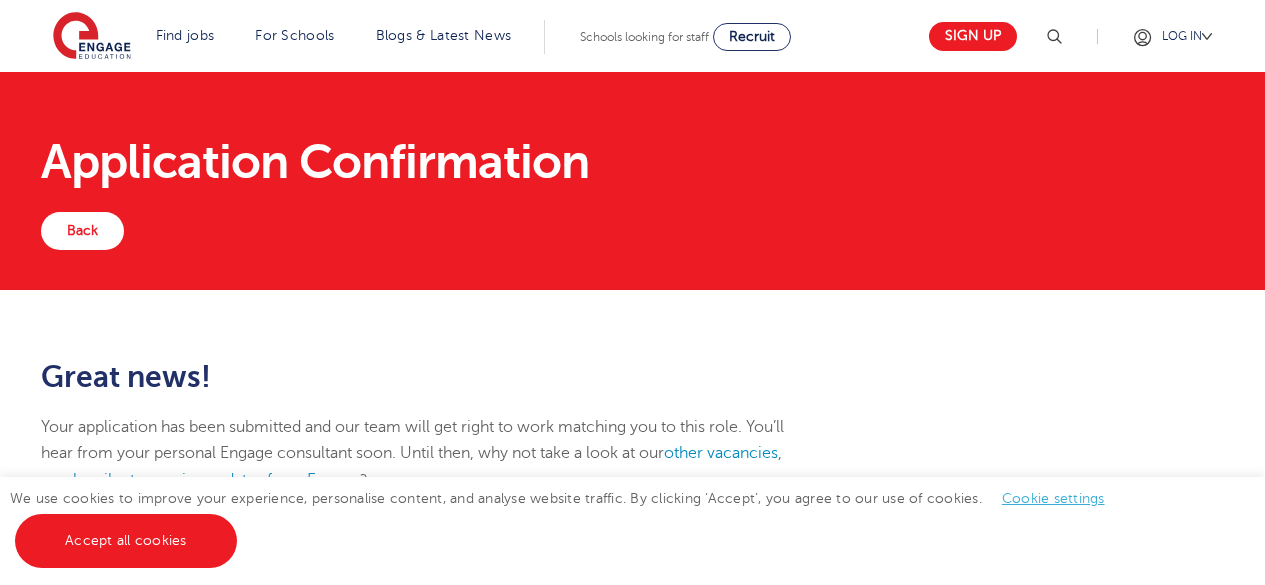 scroll, scrollTop: 0, scrollLeft: 0, axis: both 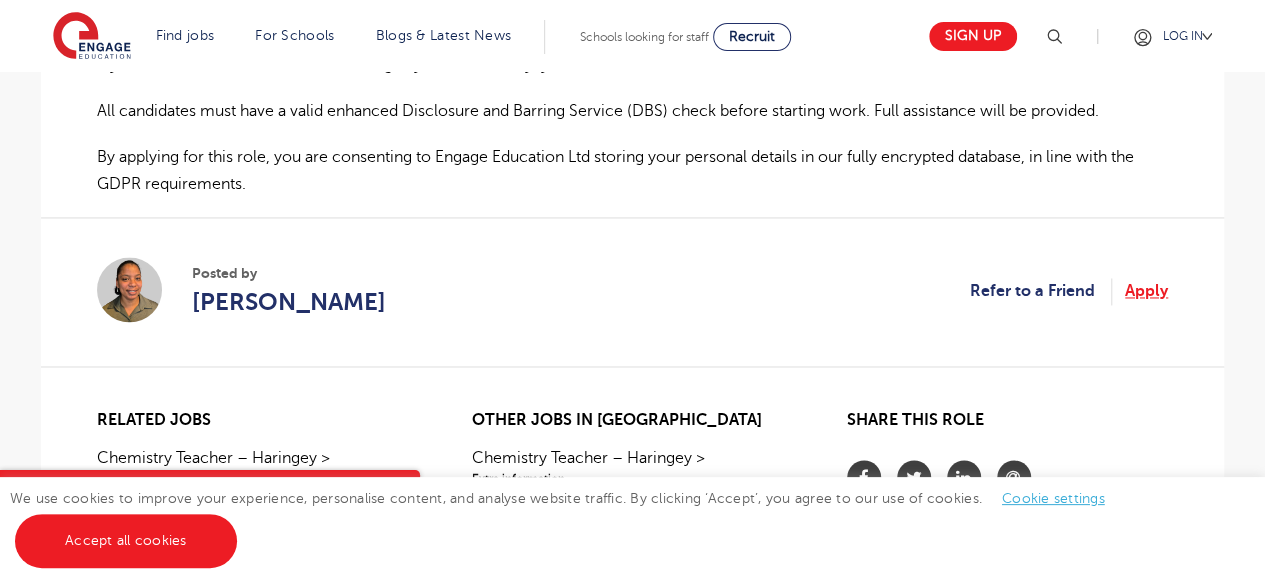 click on "Apply" at bounding box center [1146, 291] 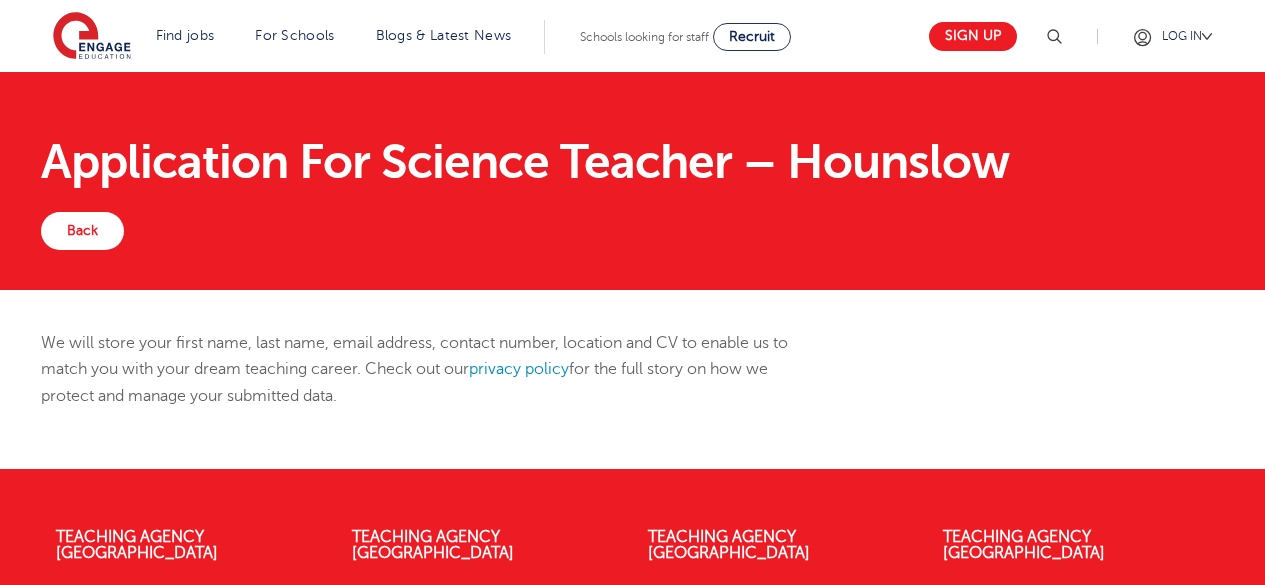 scroll, scrollTop: 0, scrollLeft: 0, axis: both 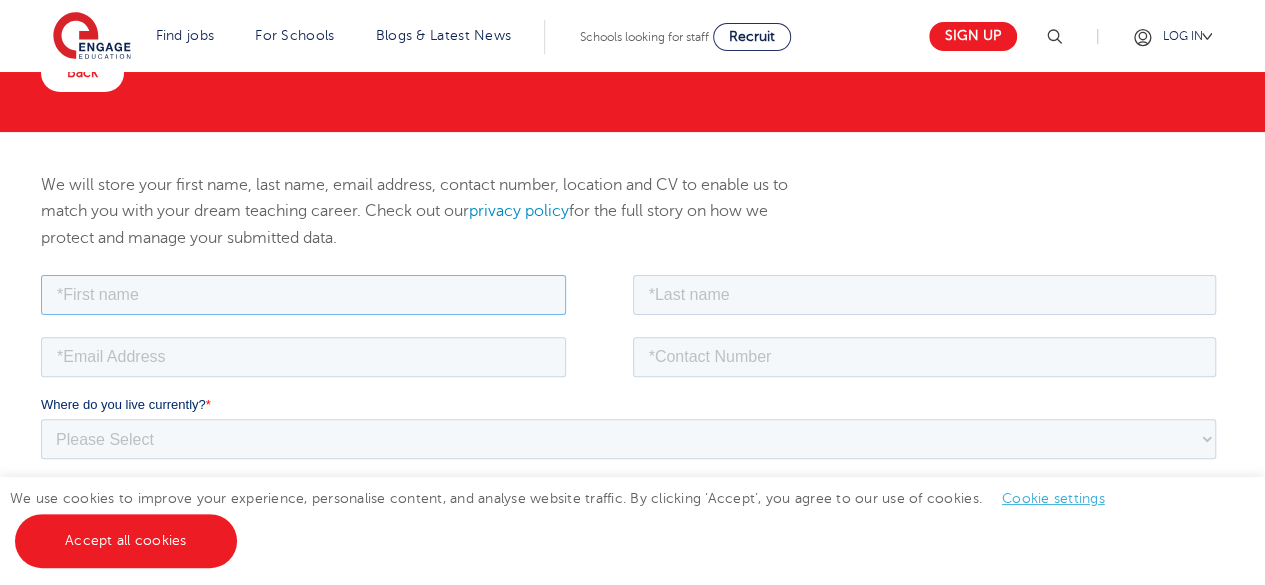 click at bounding box center [303, 294] 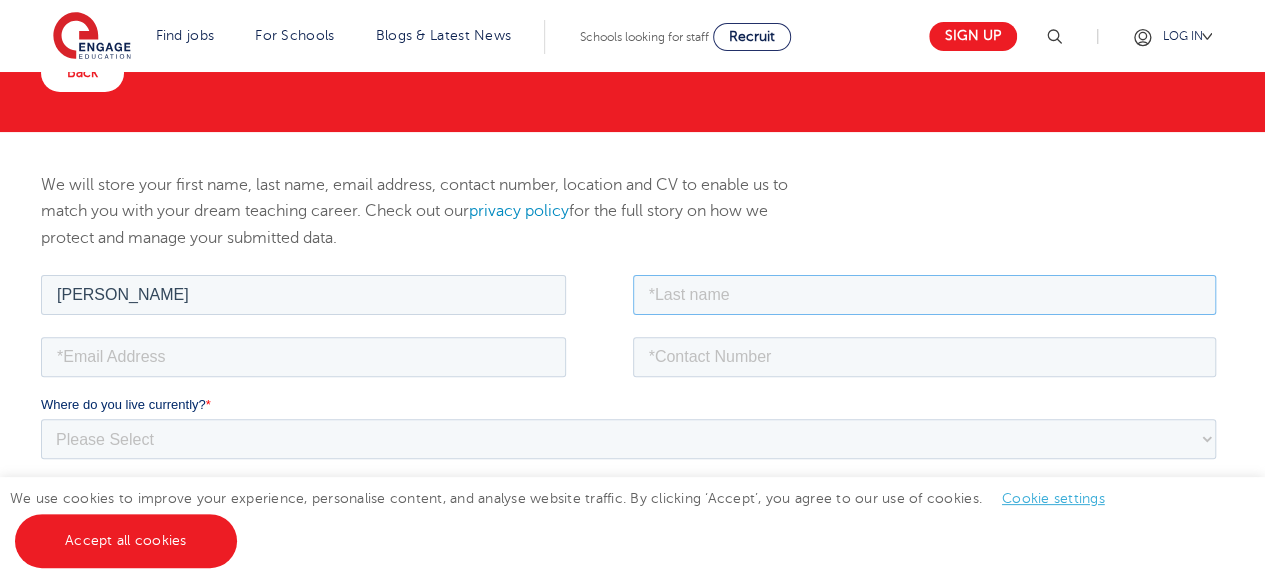 type on "Onyango" 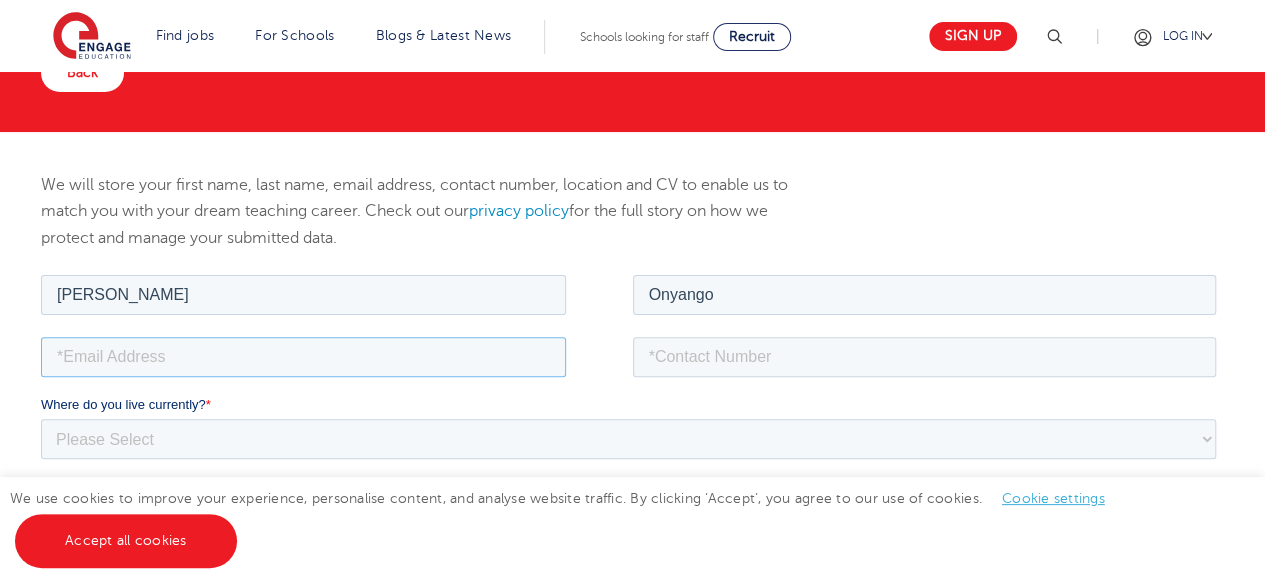 type on "benonyango95@gmail.com" 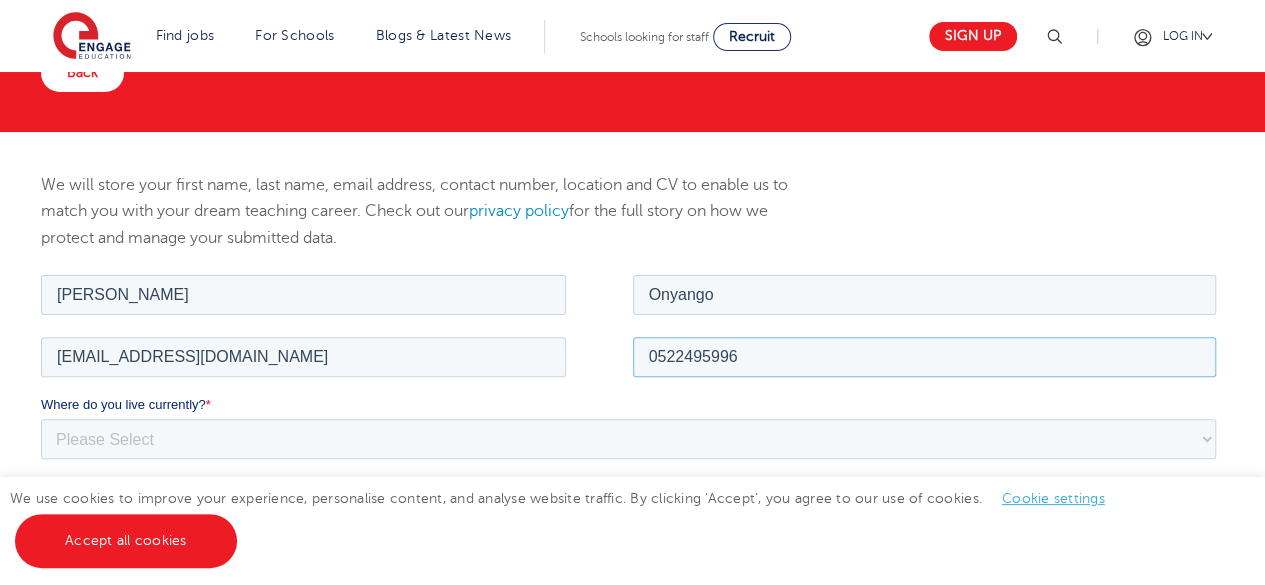 click on "0522495996" at bounding box center [925, 356] 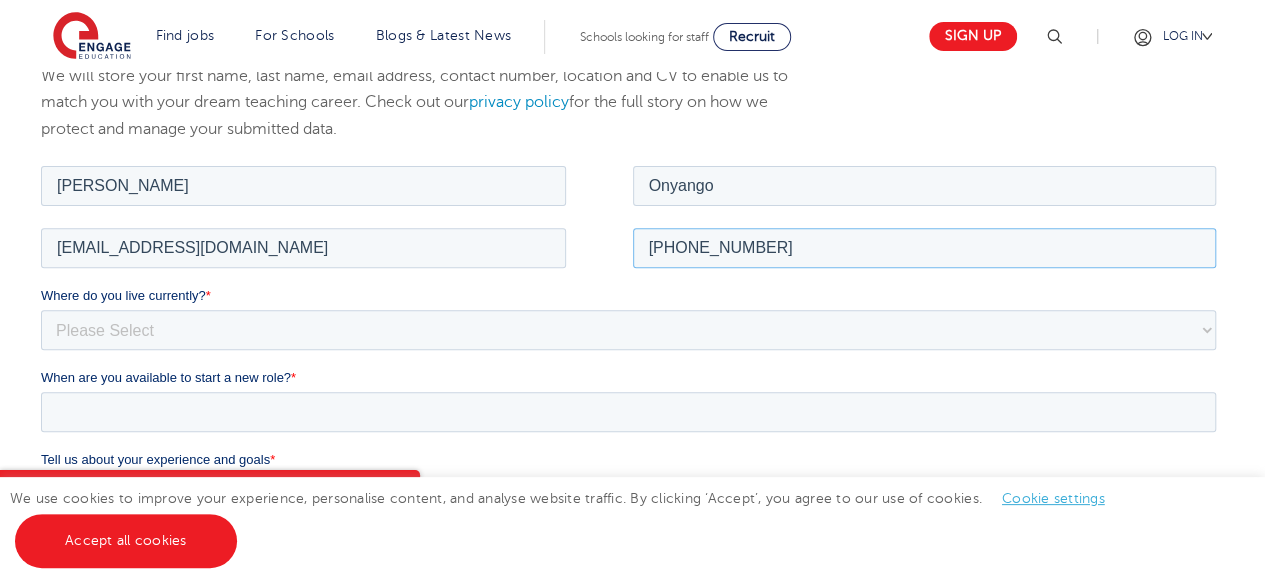 scroll, scrollTop: 270, scrollLeft: 0, axis: vertical 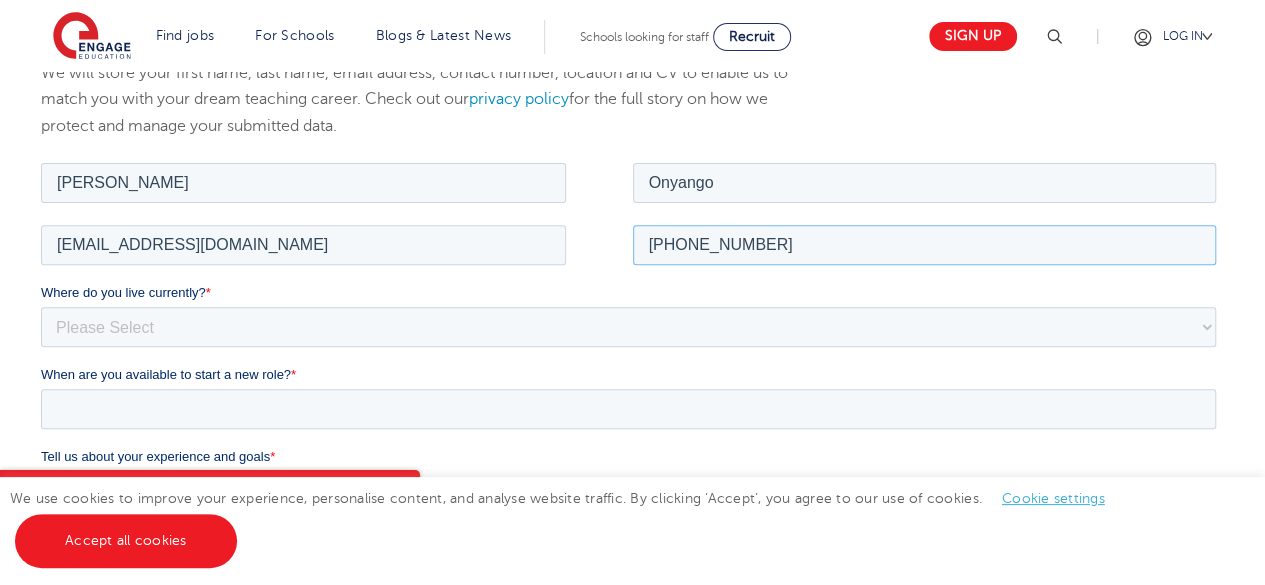 type on "+971522495996" 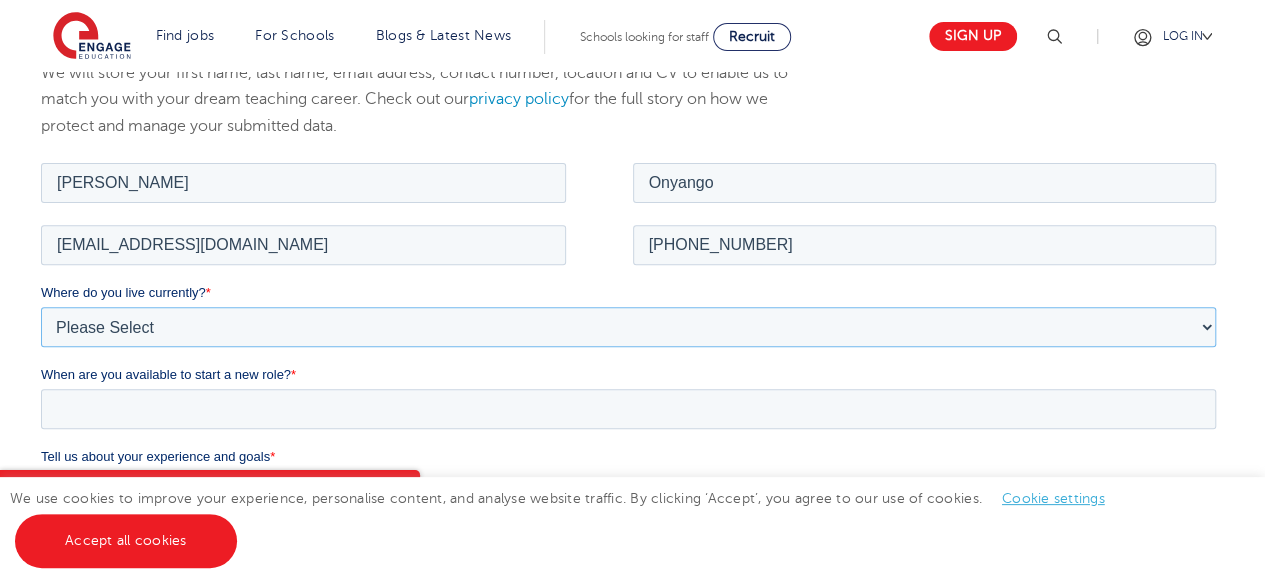 click on "Please Select UK Canada Ireland Australia New Zealand Europe USA South Africa Jamaica Africa Asia Middle East South America Caribbean" at bounding box center [628, 326] 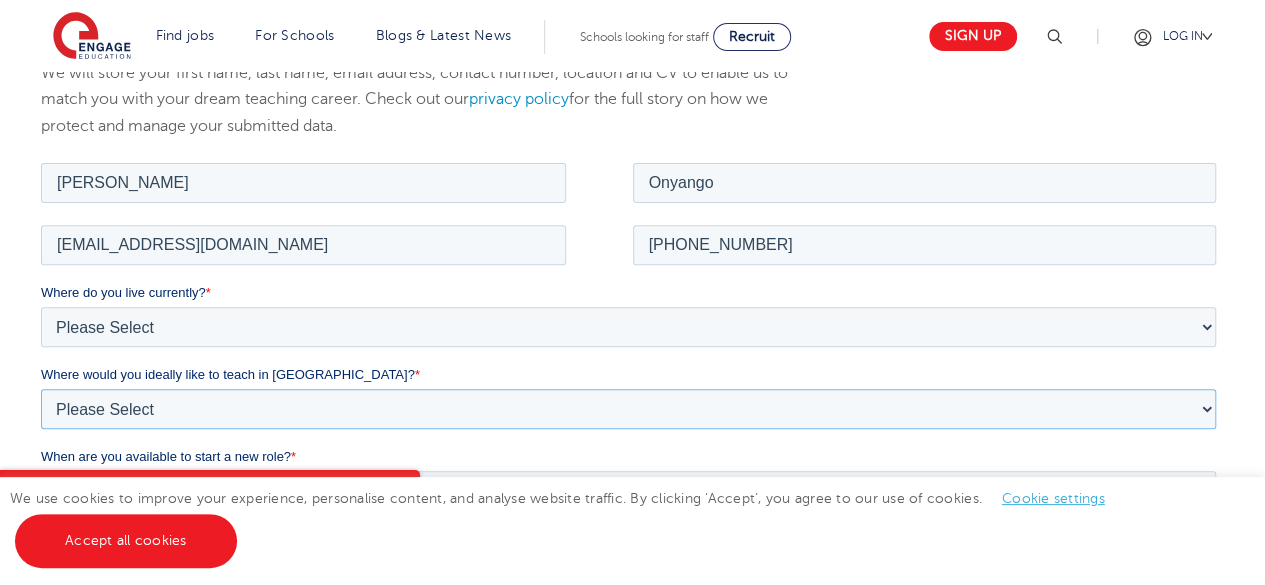 click on "Please Select I'm flexible! London Any city in England Greater London/Home Counties Somewhere more rural" at bounding box center (628, 408) 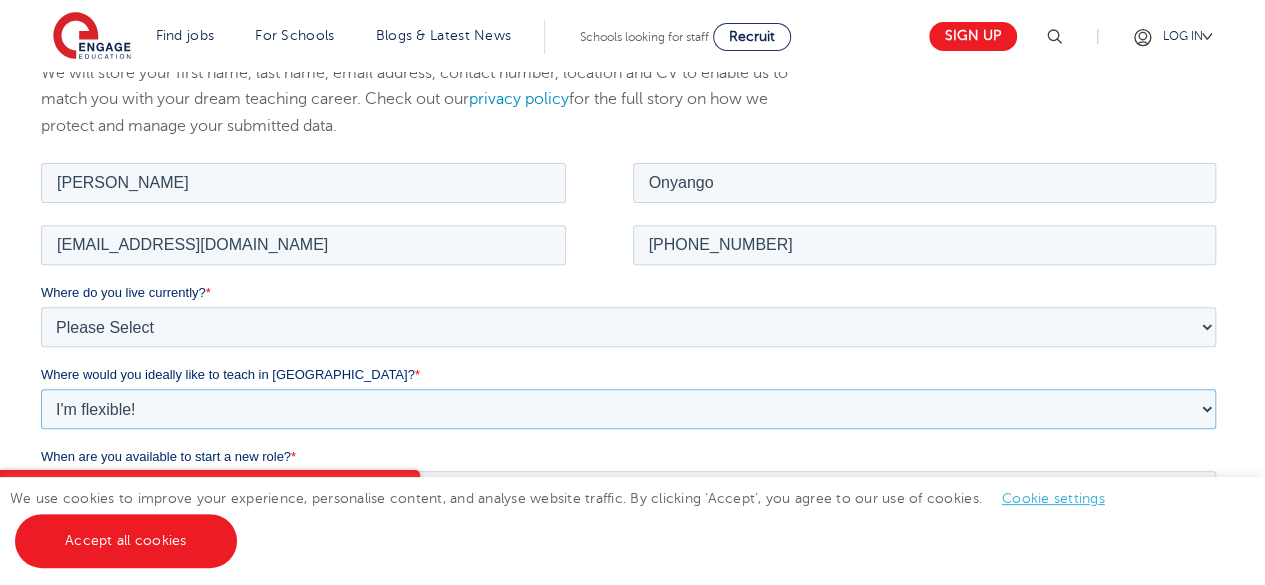 click on "Please Select I'm flexible! London Any city in England Greater London/Home Counties Somewhere more rural" at bounding box center (628, 408) 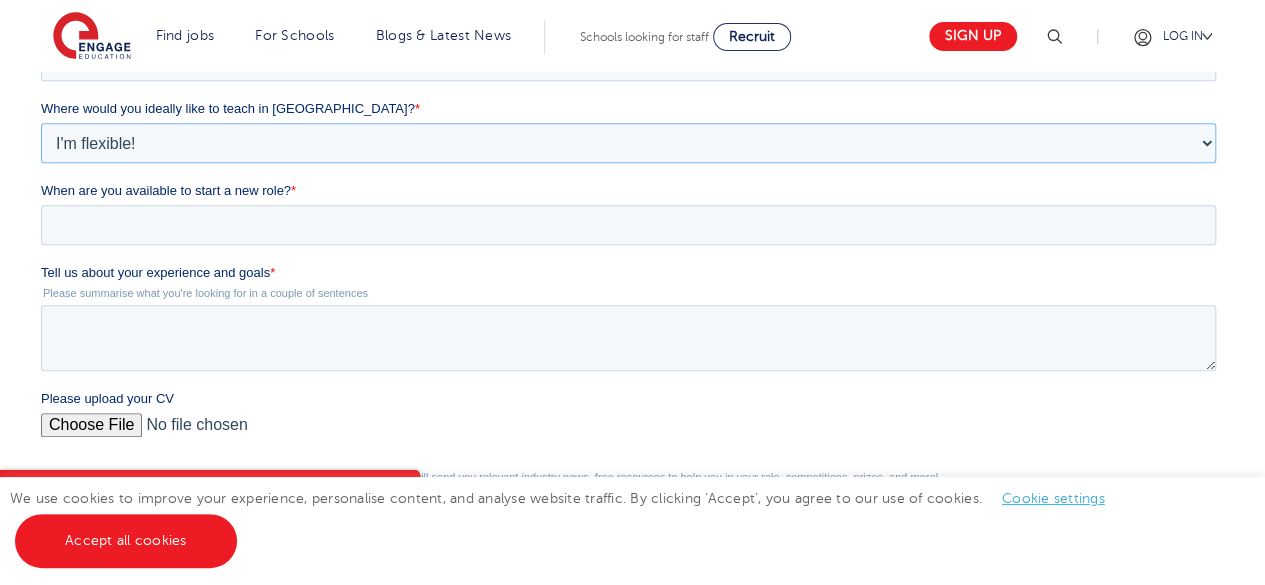 scroll, scrollTop: 541, scrollLeft: 0, axis: vertical 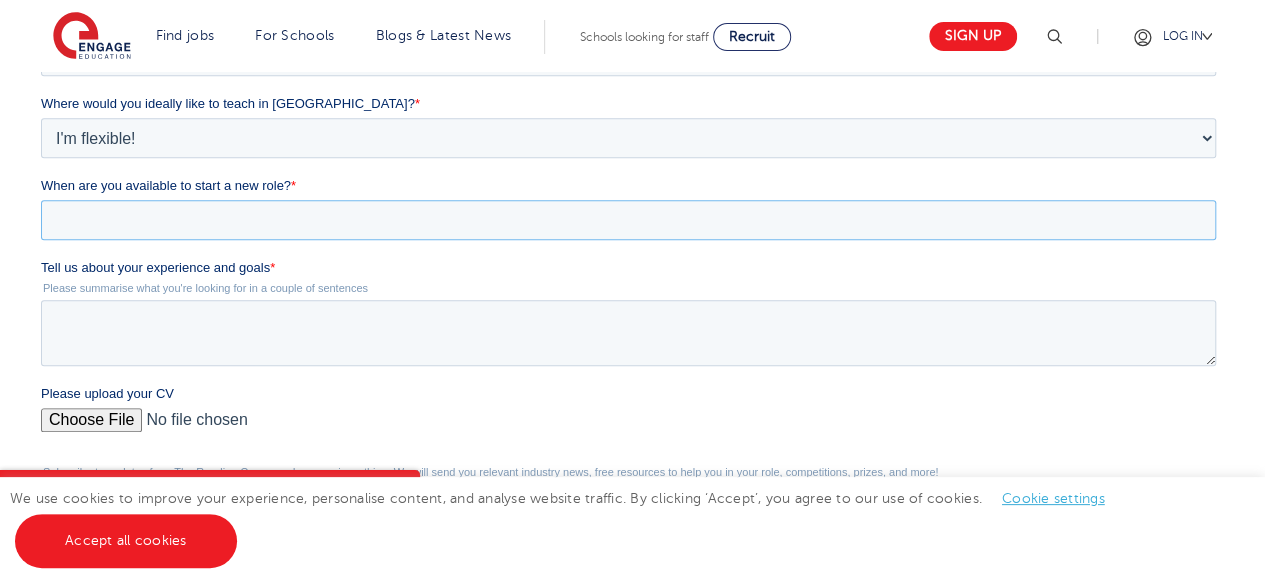 click on "When are you available to start a new role? *" at bounding box center (628, 220) 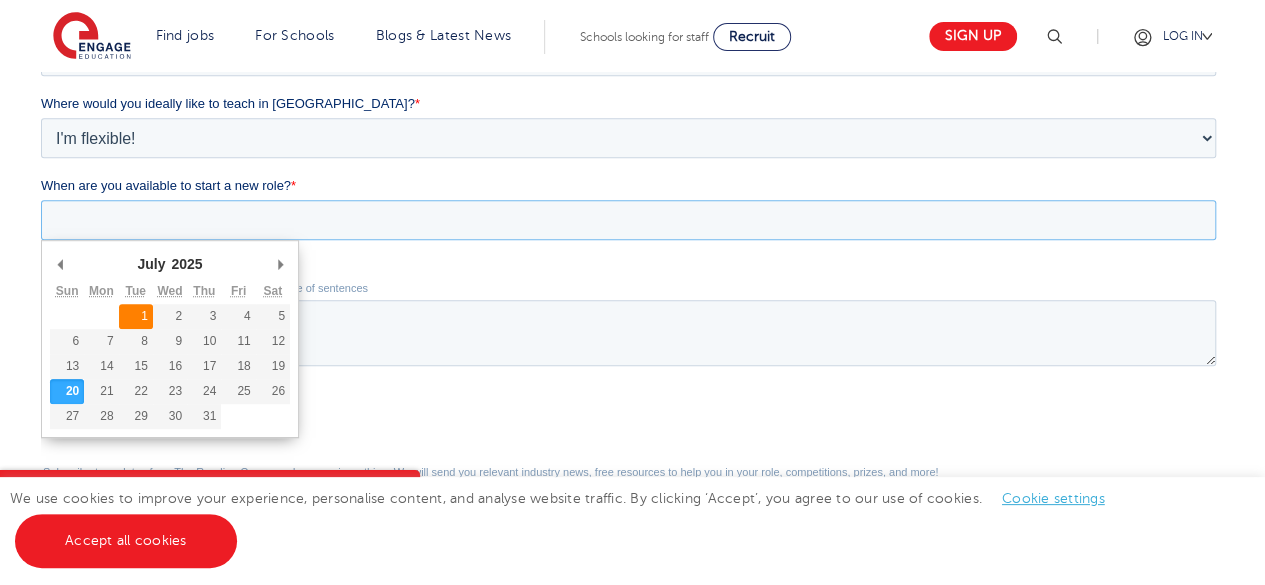 type on "2025-07-01" 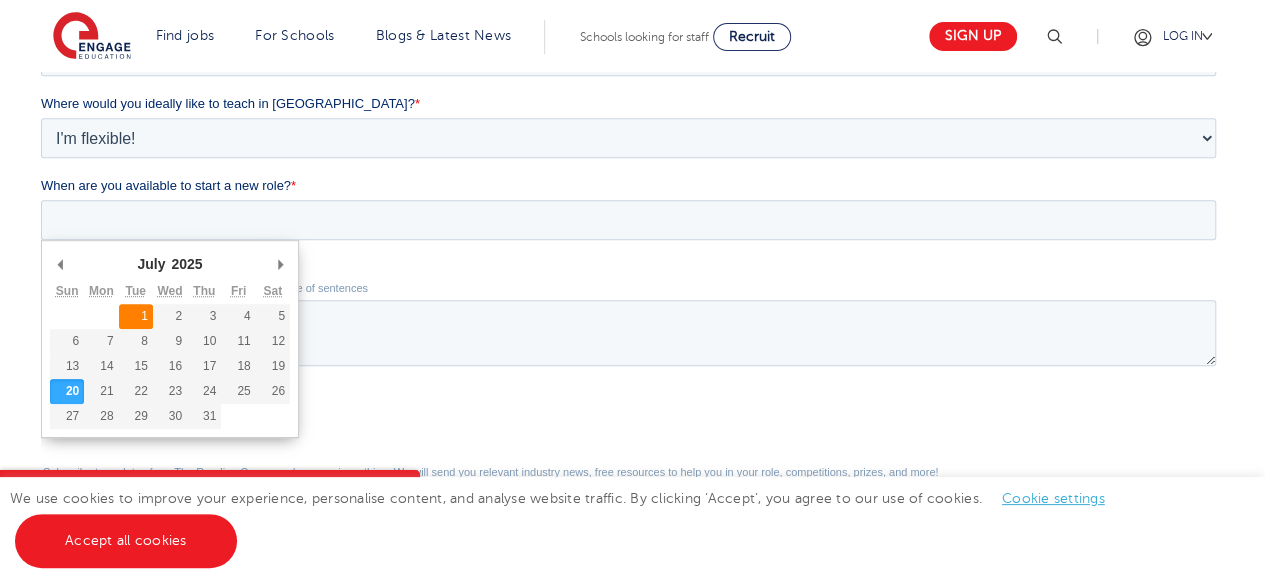 type on "2025/07/01" 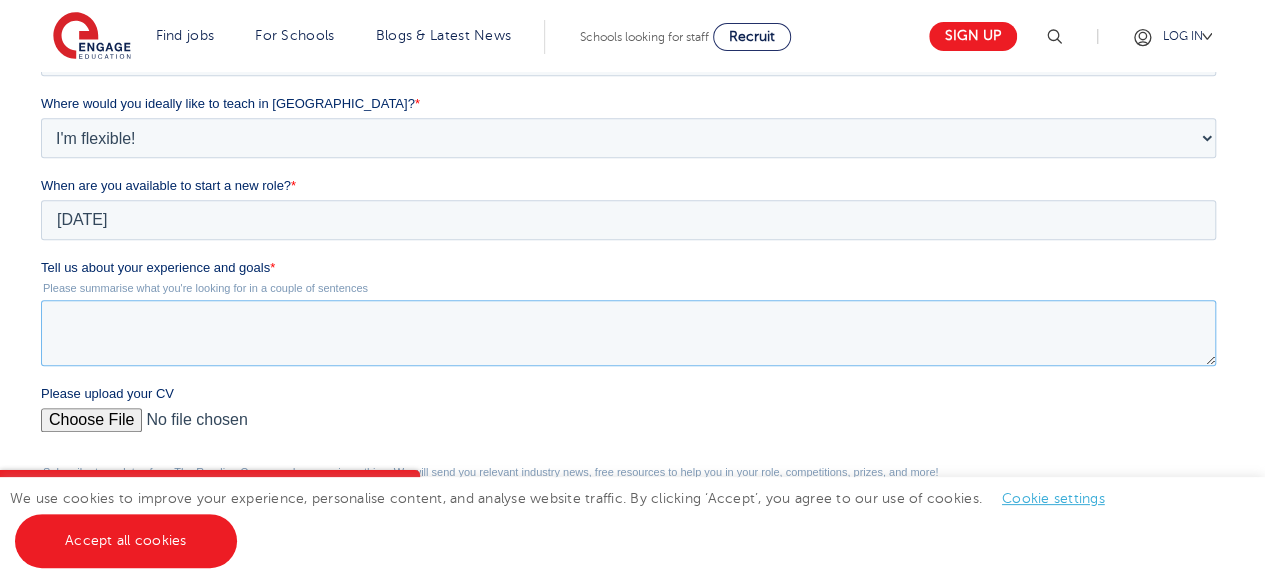 click on "Tell us about your experience and goals *" at bounding box center (628, 333) 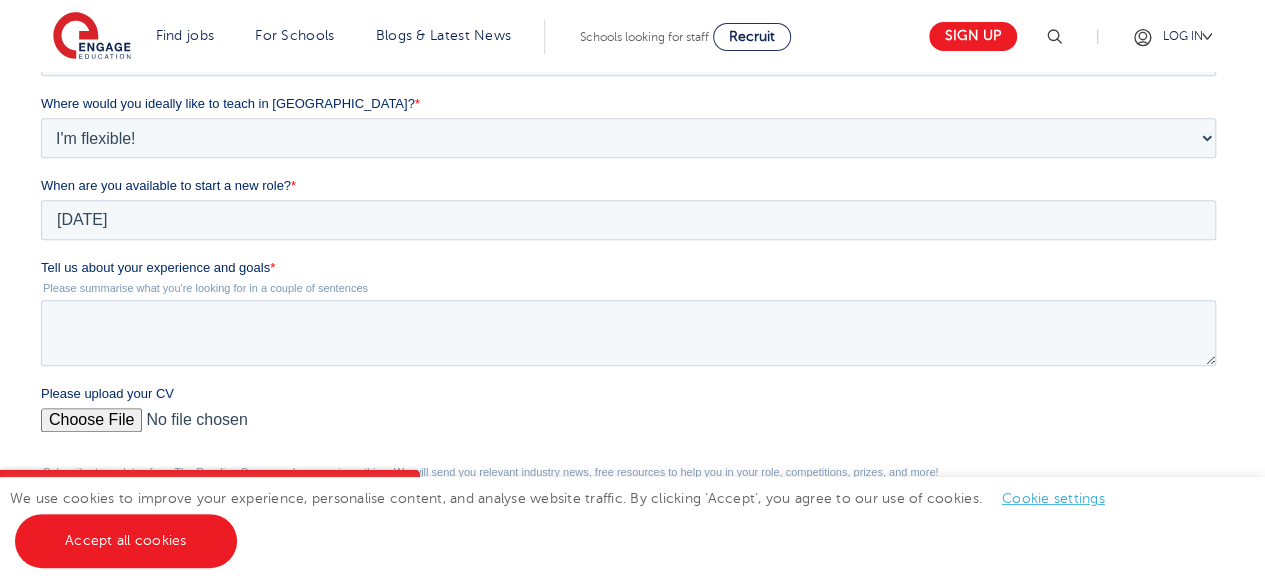 click on "Please upload your CV" at bounding box center (632, 416) 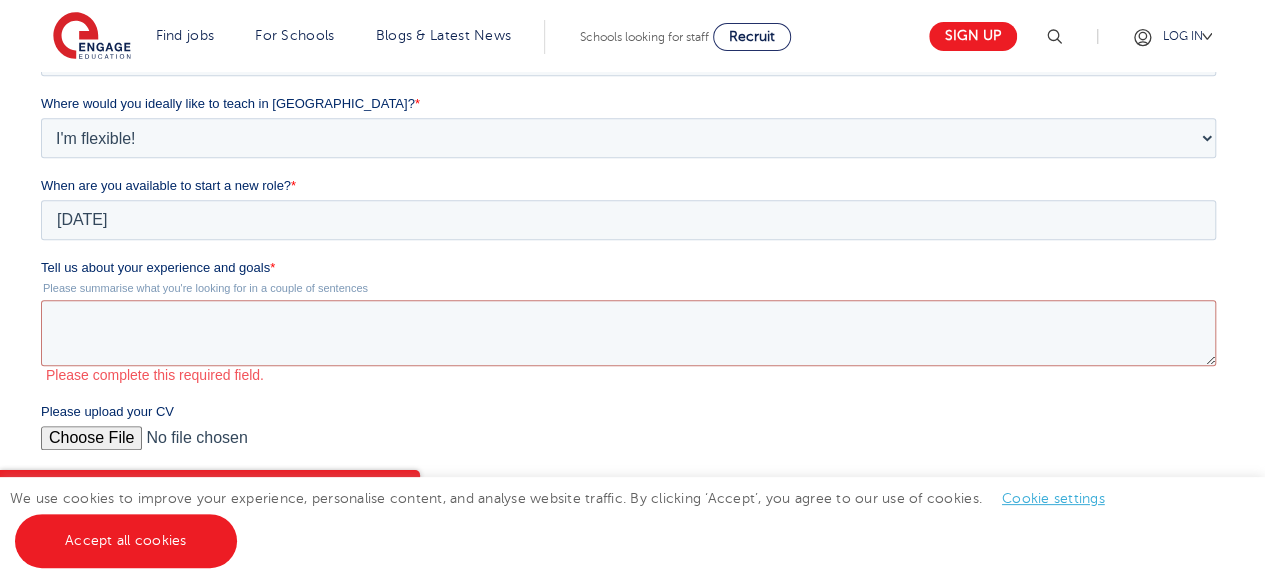 click on "Please upload your CV" at bounding box center [628, 446] 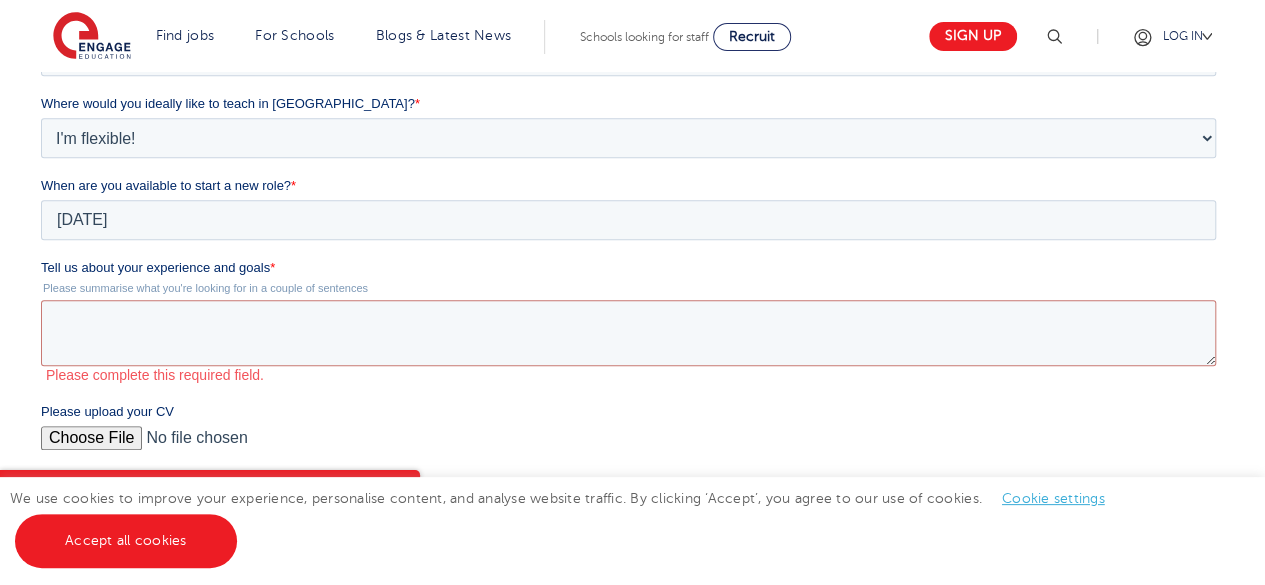 type on "C:\fakepath\Ben's Resume.pdf" 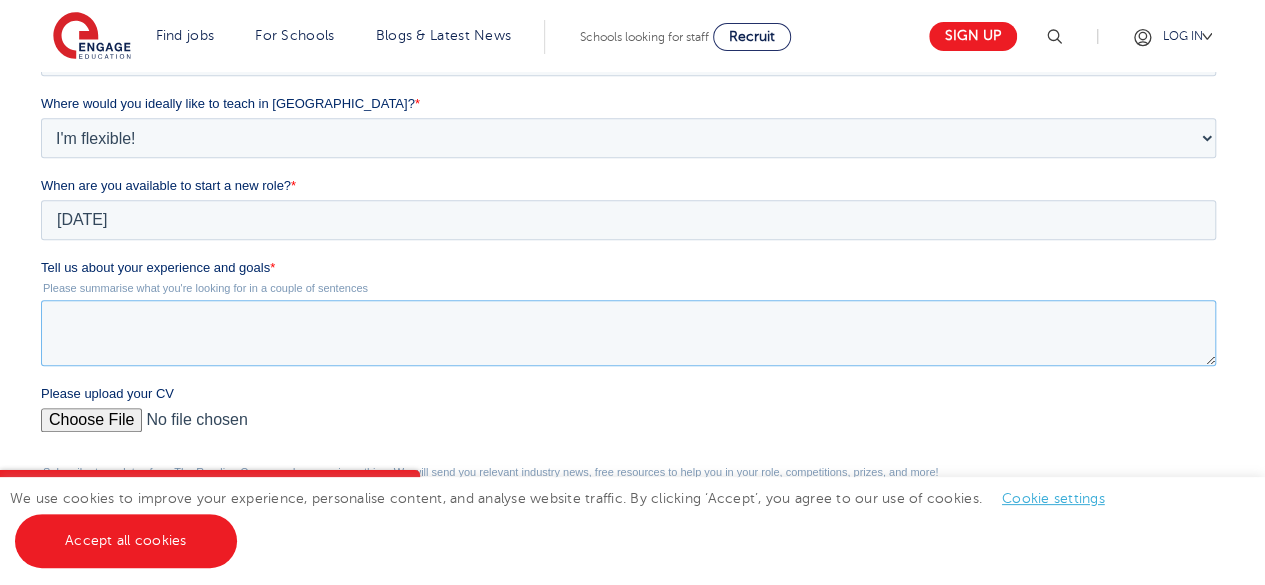 click on "Tell us about your experience and goals *" at bounding box center [628, 333] 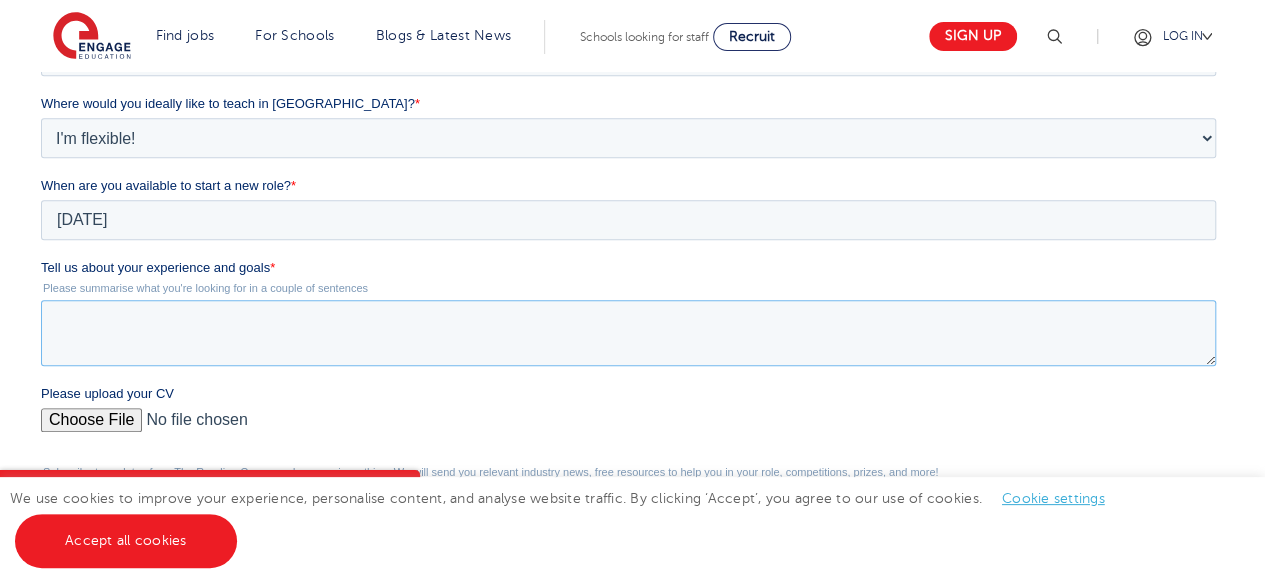 paste on ". I
am a highly motivated and progress-focused Teacher with a long-standing background
as an educator with a track record of initiative and dependability.
Over the past 5 years I have worked as a Science teacher. I have engaged students in
science research by incorporating hands-on experiments, interactive projects, and realworld applications, fostering a collaborative environment where students think
critically, and explore scientific concepts. This has resulted in student impressive
attainments.
My commitment to delivering outstanding lessons is reflected in my ability to adapt to
different learning styles, provide personalized support, and inspire a genuine interest in
science among my students.
I stay abreast of educational advancements and actively participate in professional
development opportunities. This commitment to continuous learning ensures that I
remain at the forefront of educational best practices and can bring fresh, innovative
ideas to the classroom.
I am enthusiastic about th..." 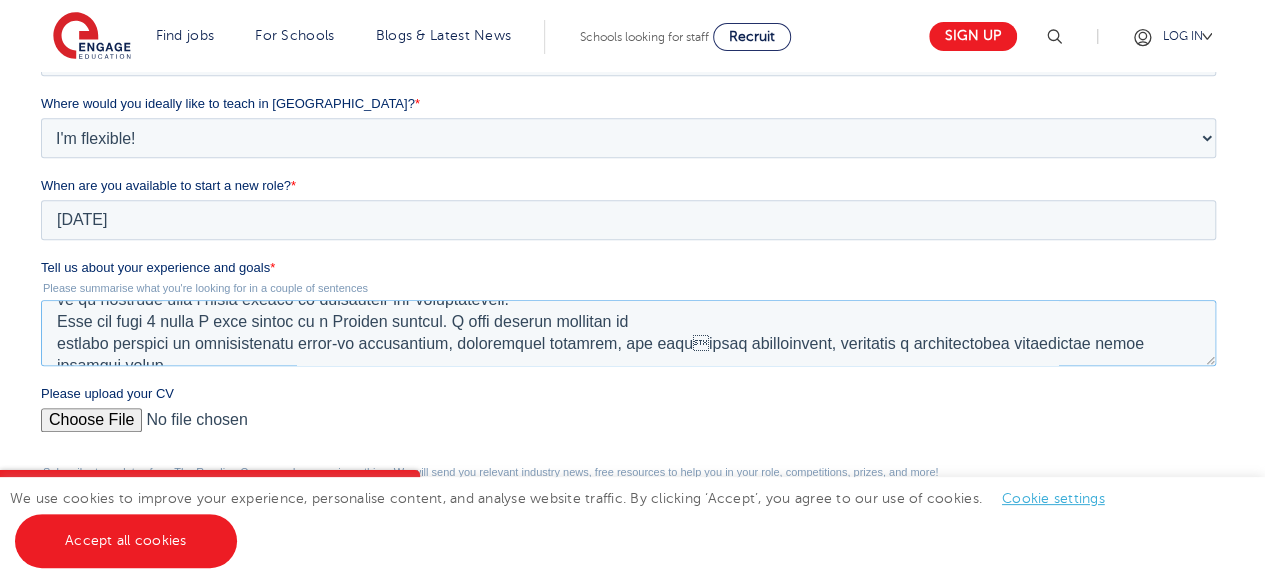 scroll, scrollTop: 0, scrollLeft: 0, axis: both 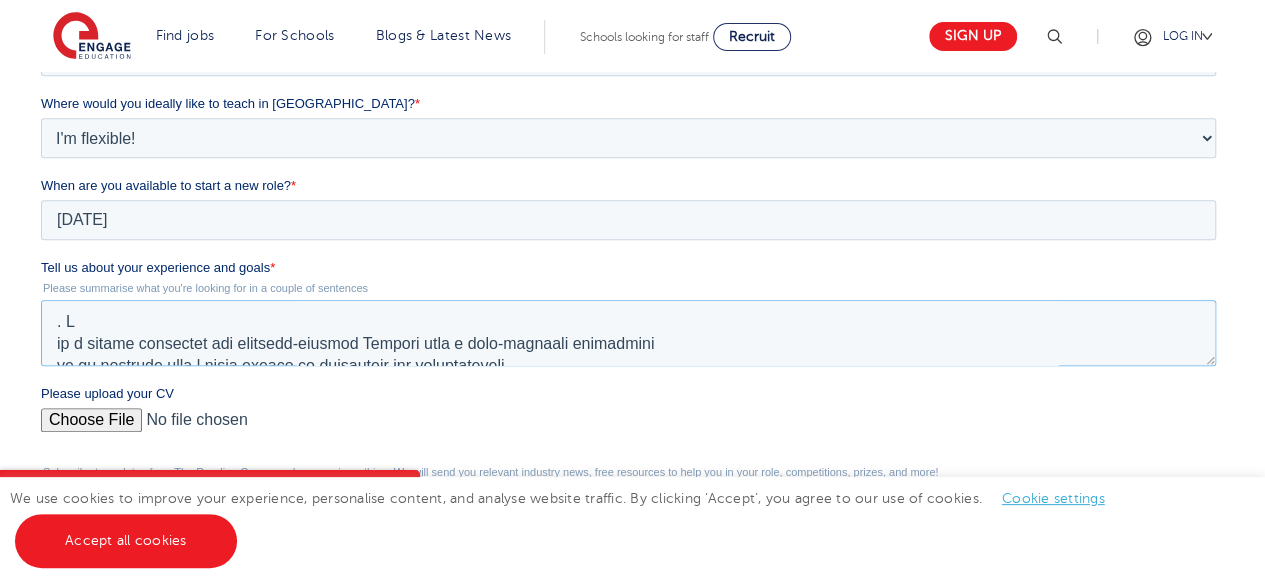 click on "Tell us about your experience and goals *" at bounding box center (628, 333) 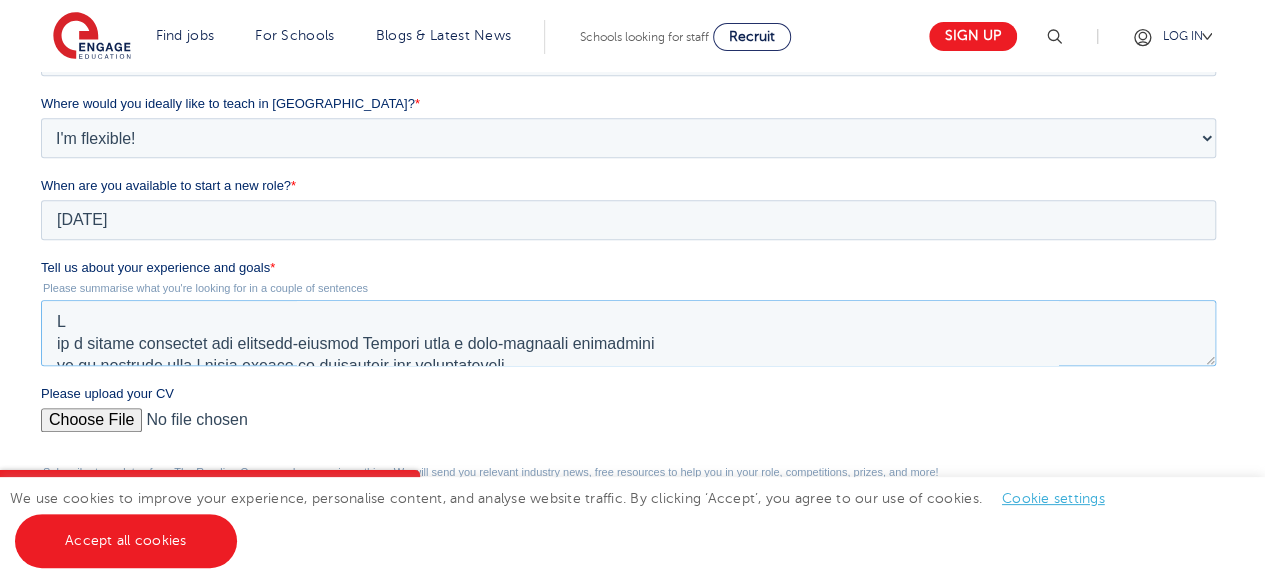 click on "Tell us about your experience and goals *" at bounding box center [628, 333] 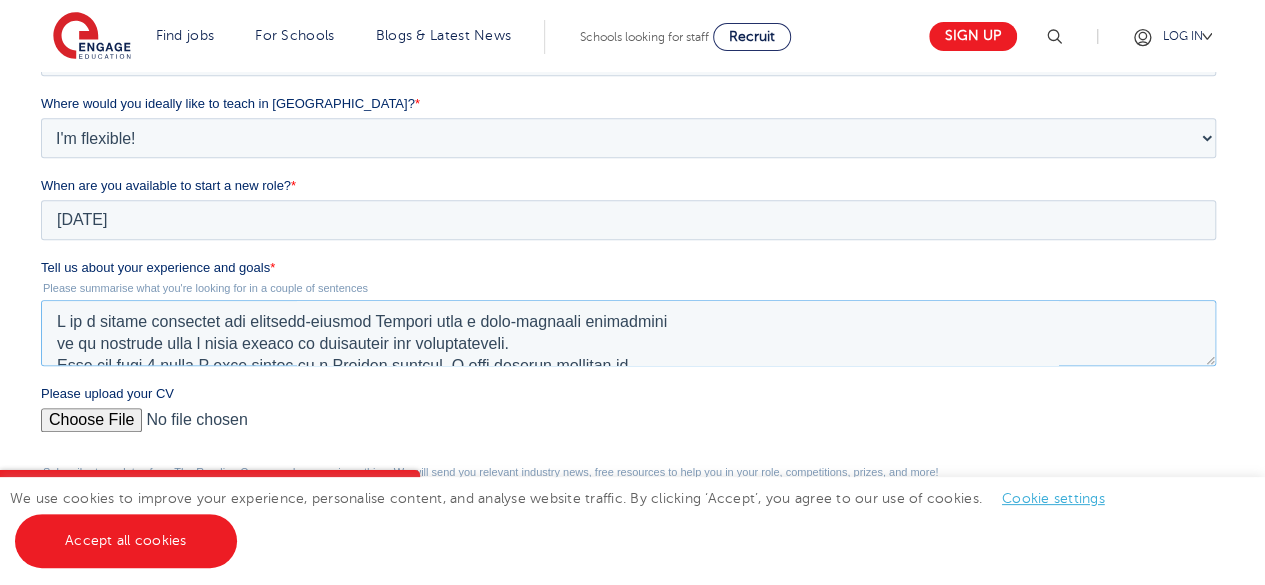 click on "Tell us about your experience and goals *" at bounding box center (628, 333) 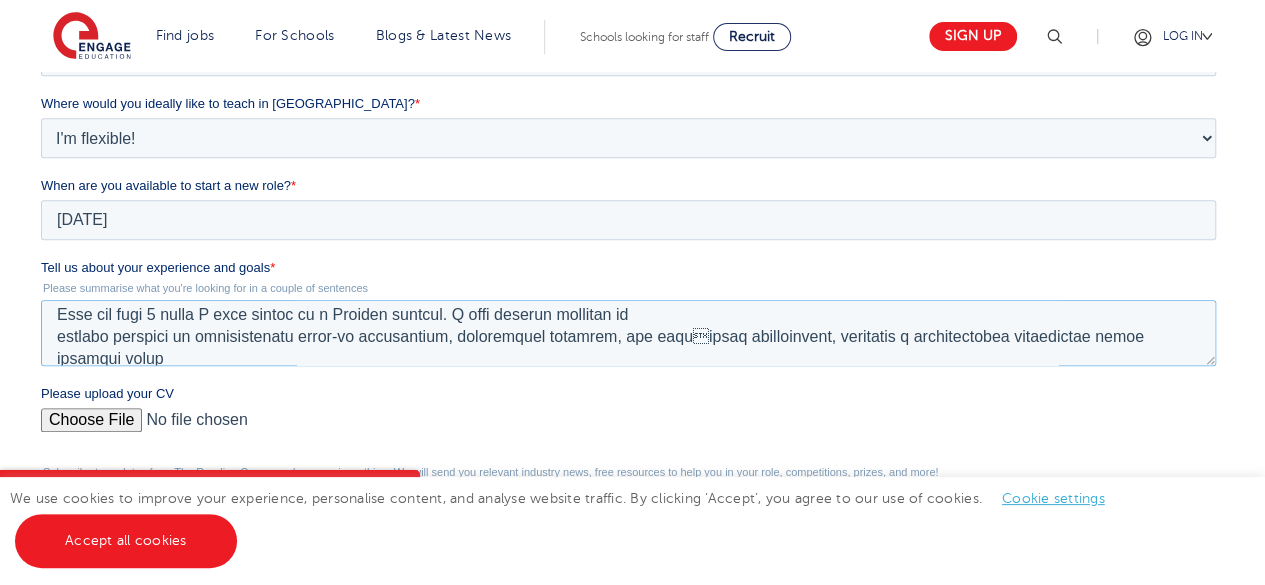 scroll, scrollTop: 30, scrollLeft: 0, axis: vertical 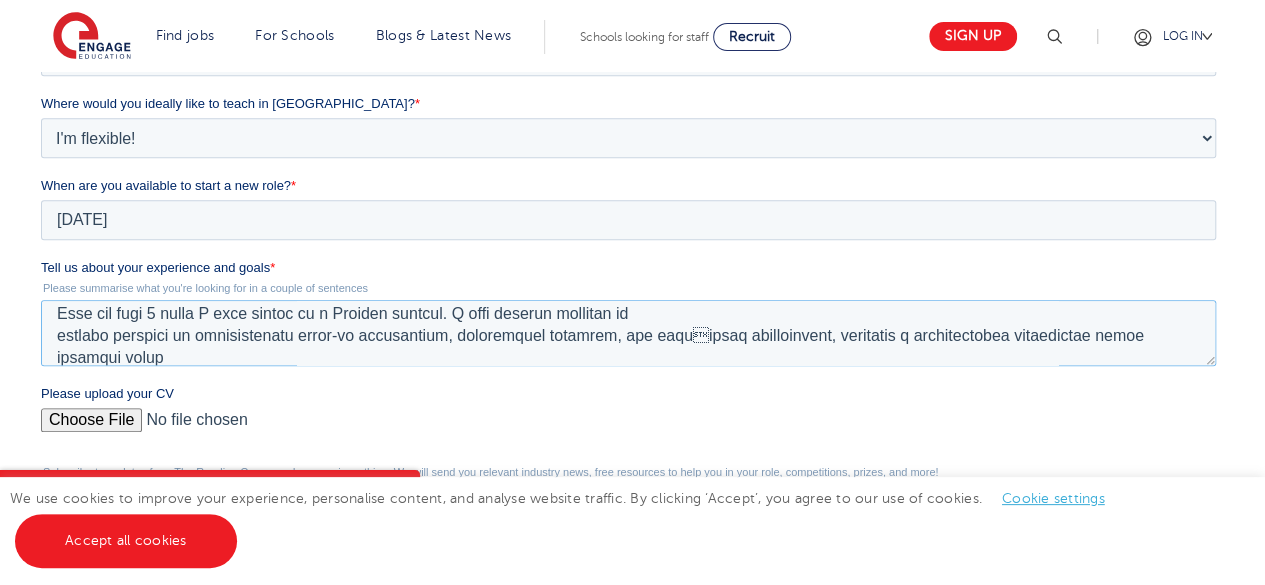click on "Tell us about your experience and goals *" at bounding box center (628, 333) 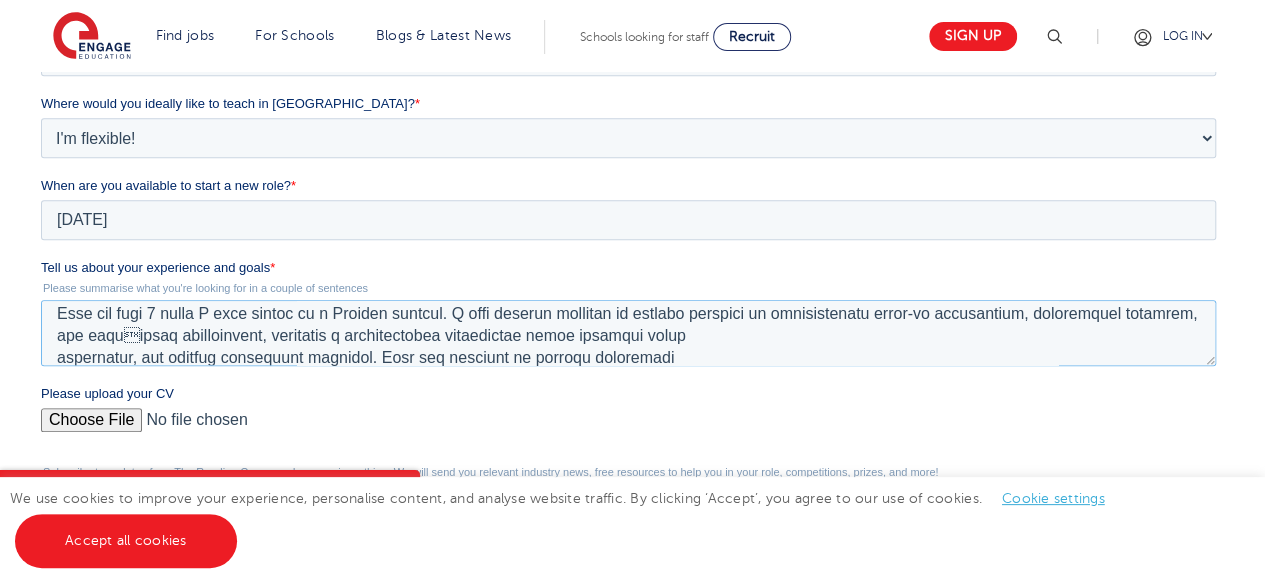 scroll, scrollTop: 8, scrollLeft: 0, axis: vertical 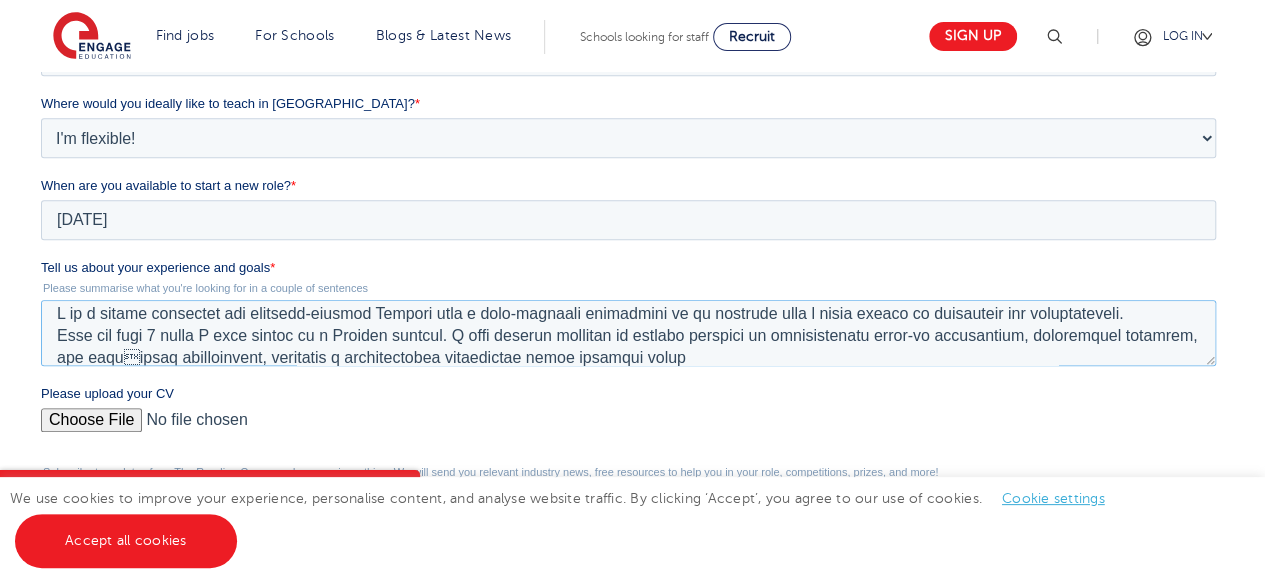 click on "Tell us about your experience and goals *" at bounding box center (628, 333) 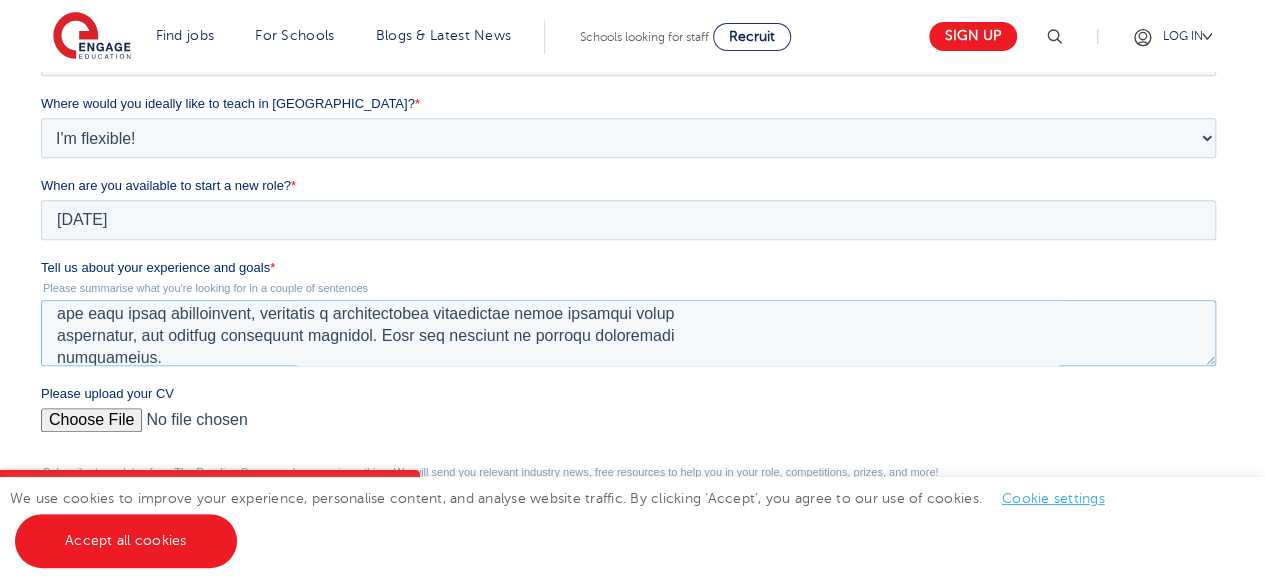 scroll, scrollTop: 53, scrollLeft: 0, axis: vertical 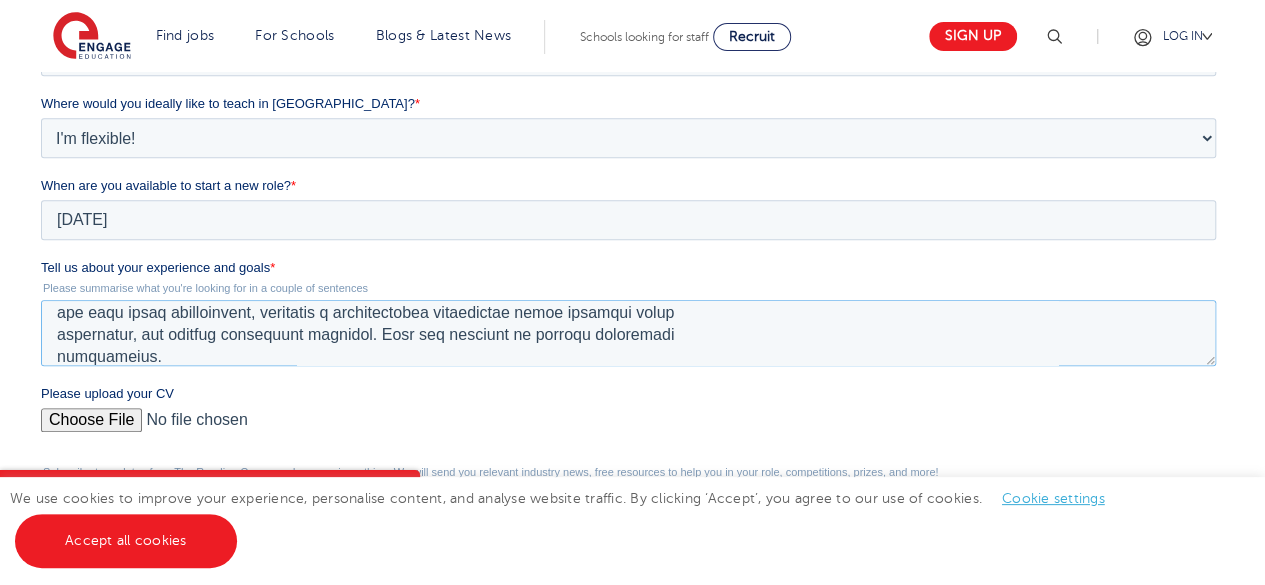 drag, startPoint x: 192, startPoint y: 355, endPoint x: 56, endPoint y: 340, distance: 136.8247 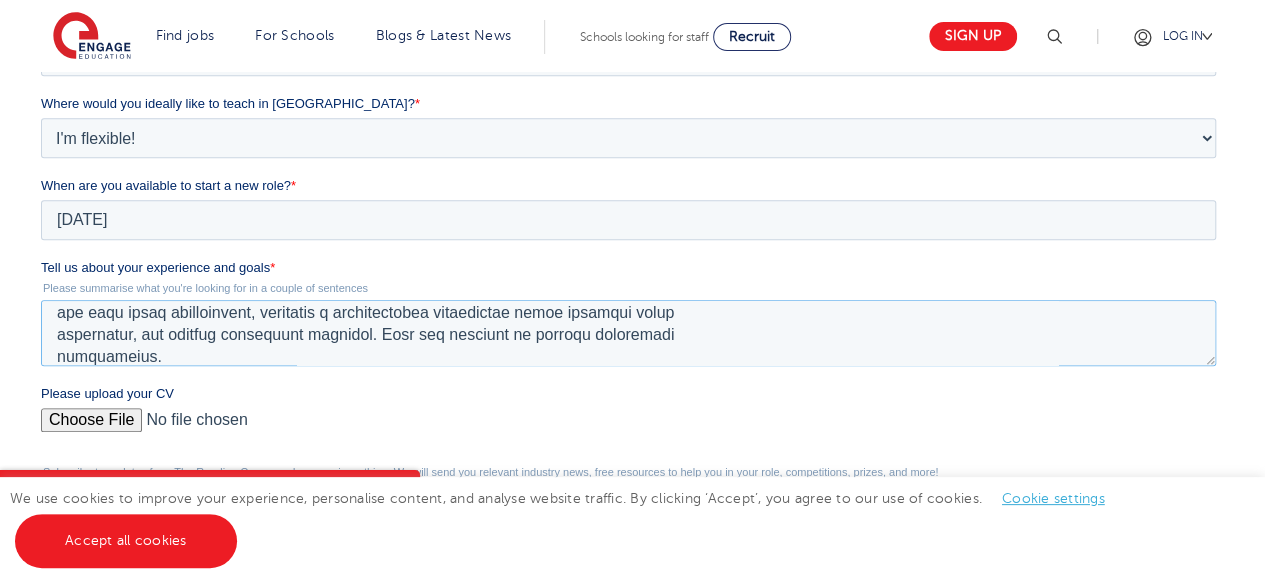 click on "Tell us about your experience and goals *" at bounding box center (628, 333) 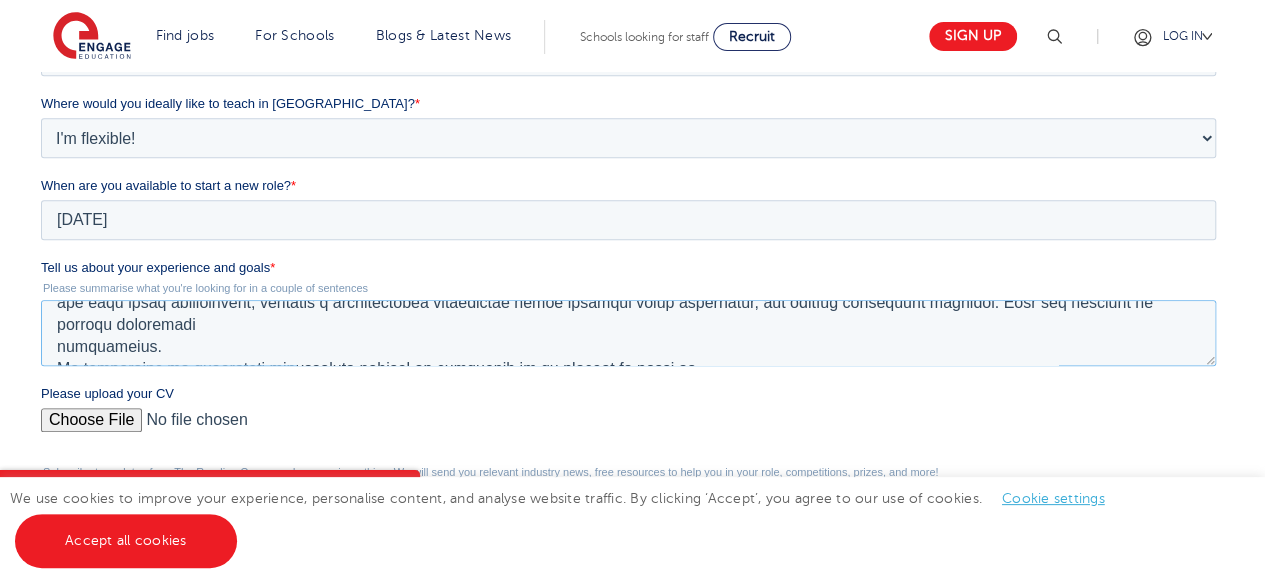 scroll, scrollTop: 64, scrollLeft: 0, axis: vertical 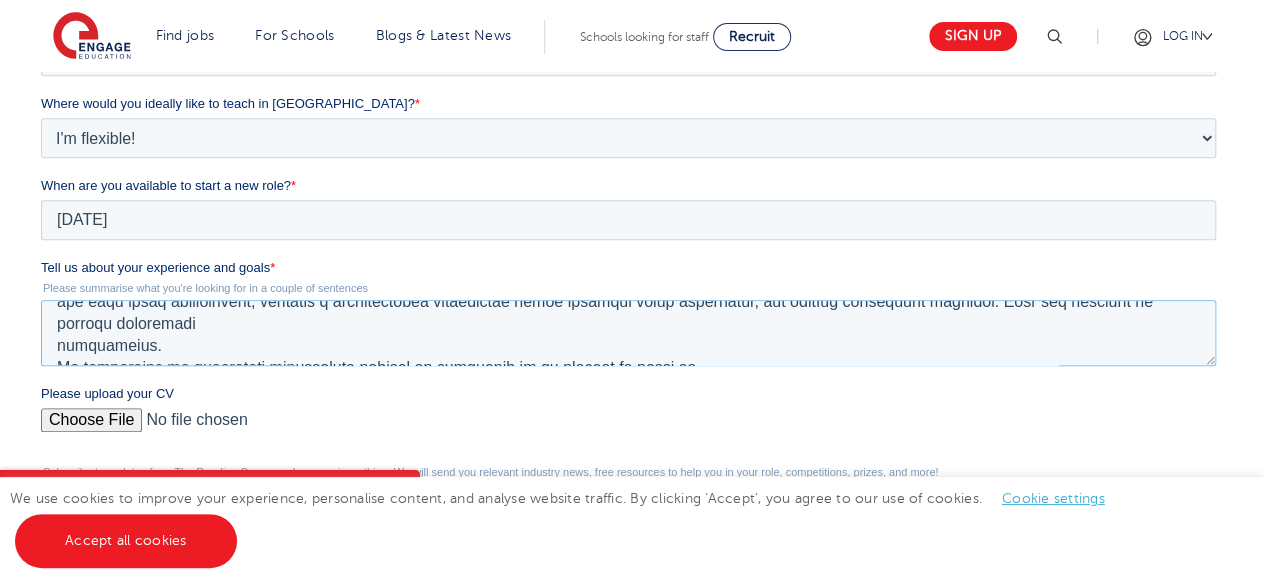 click on "Tell us about your experience and goals *" at bounding box center (628, 333) 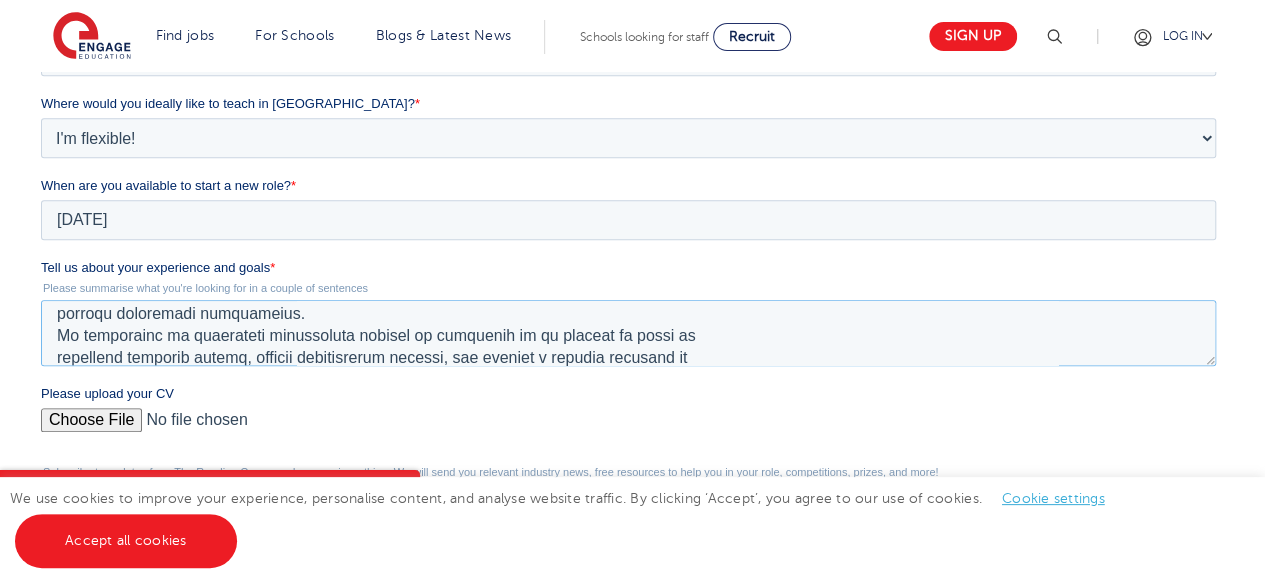 scroll, scrollTop: 75, scrollLeft: 0, axis: vertical 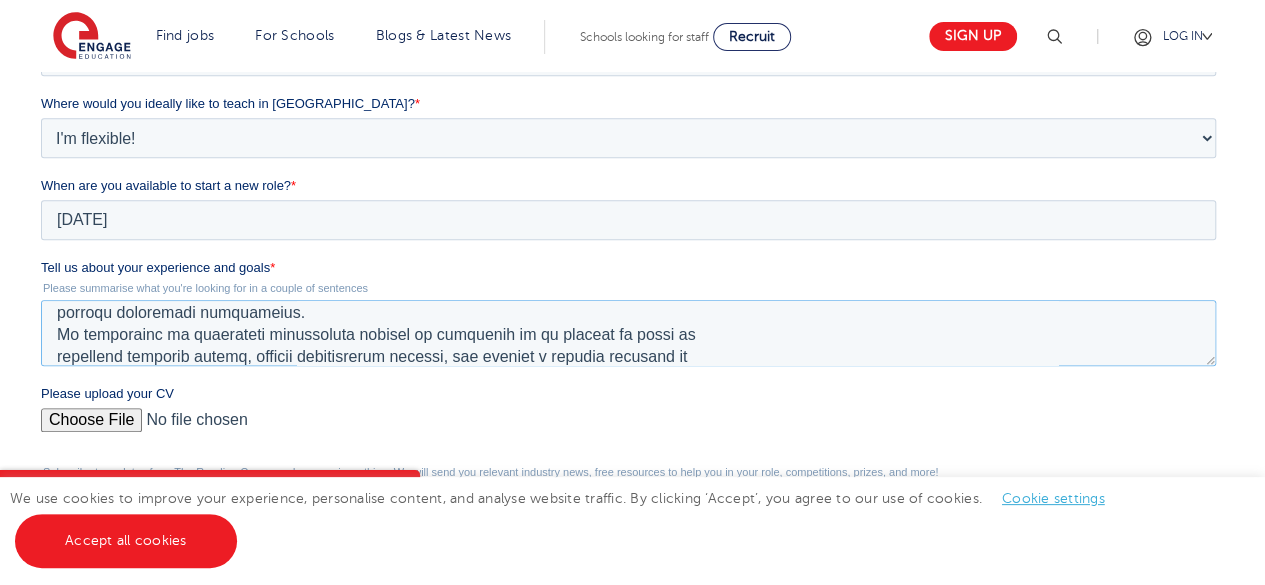 click on "Tell us about your experience and goals *" at bounding box center (628, 333) 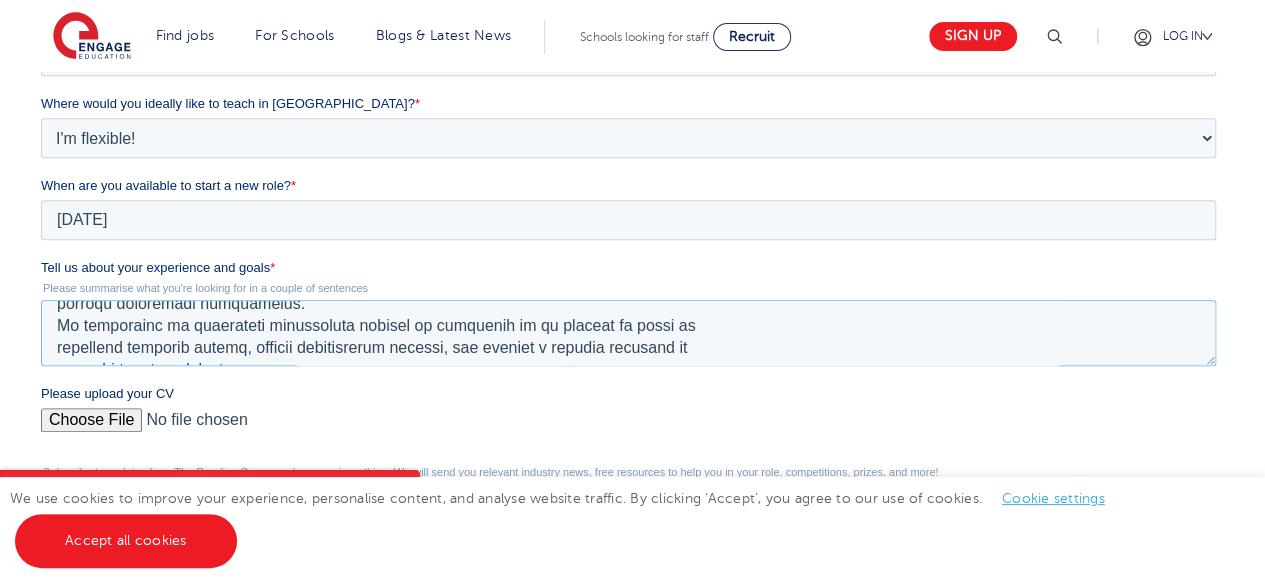 scroll, scrollTop: 90, scrollLeft: 0, axis: vertical 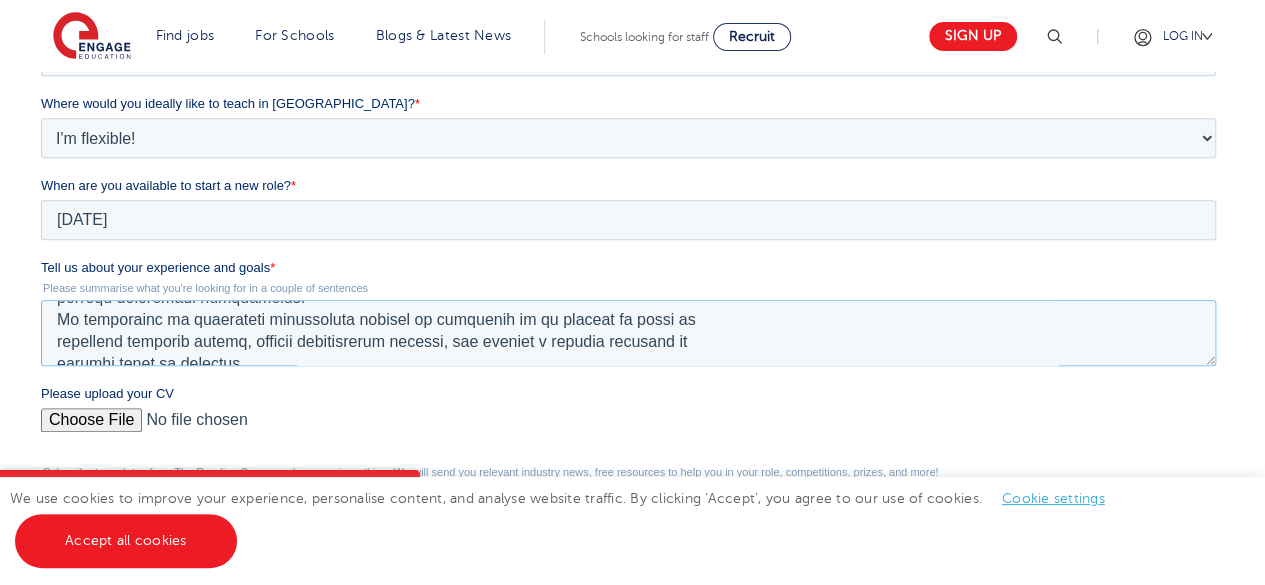 click on "Tell us about your experience and goals *" at bounding box center [628, 333] 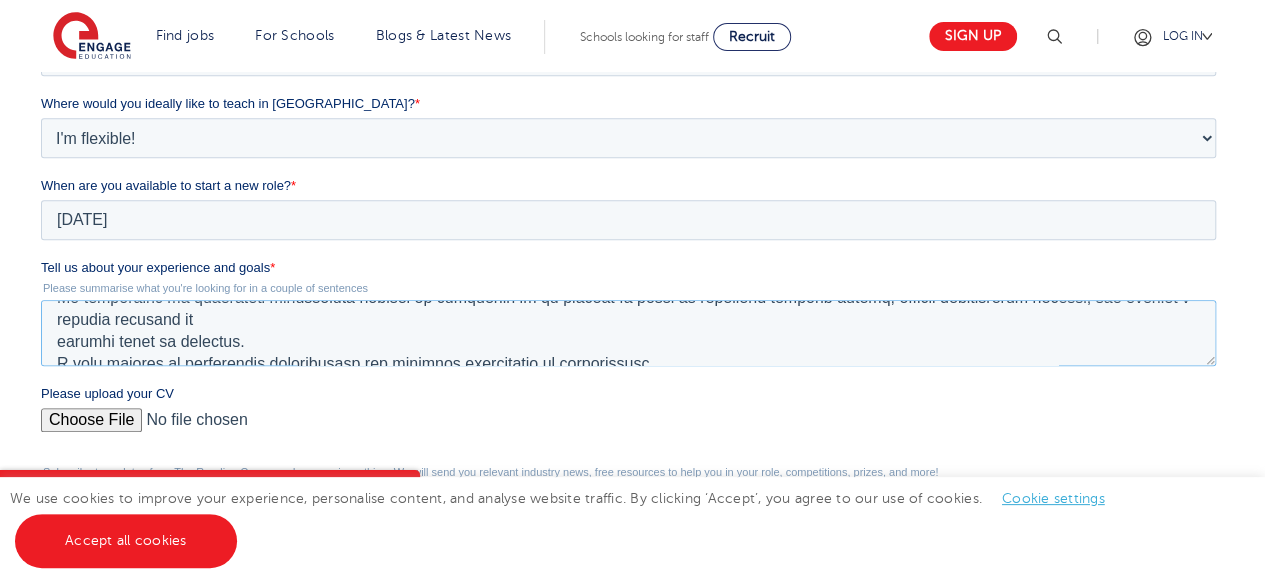 scroll, scrollTop: 115, scrollLeft: 0, axis: vertical 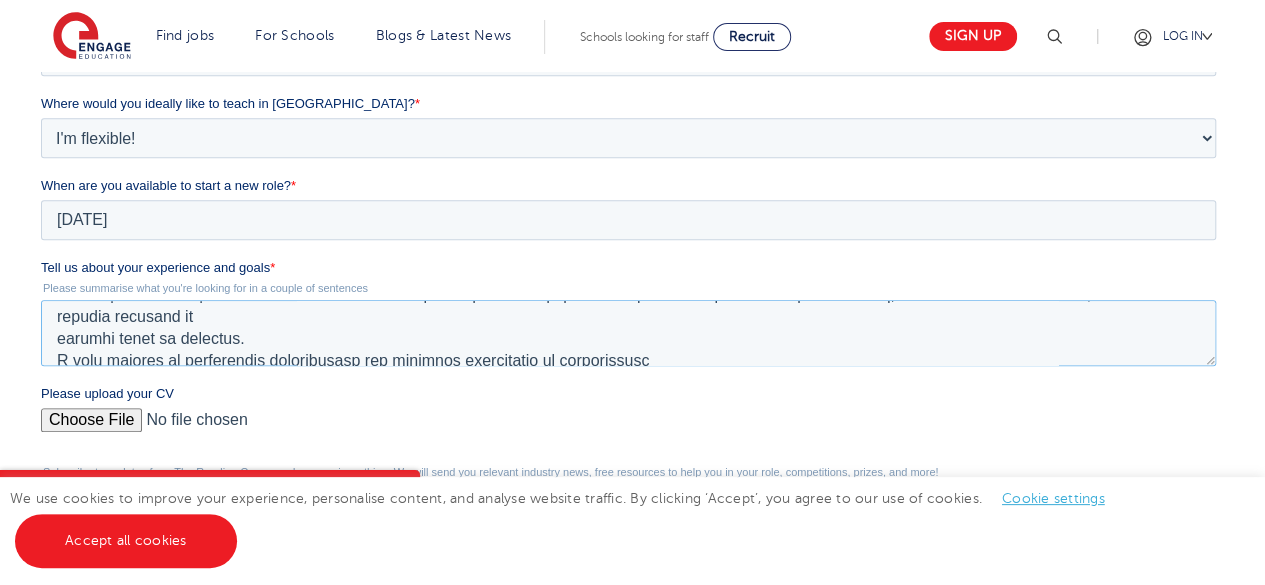 click on "Tell us about your experience and goals *" at bounding box center [628, 333] 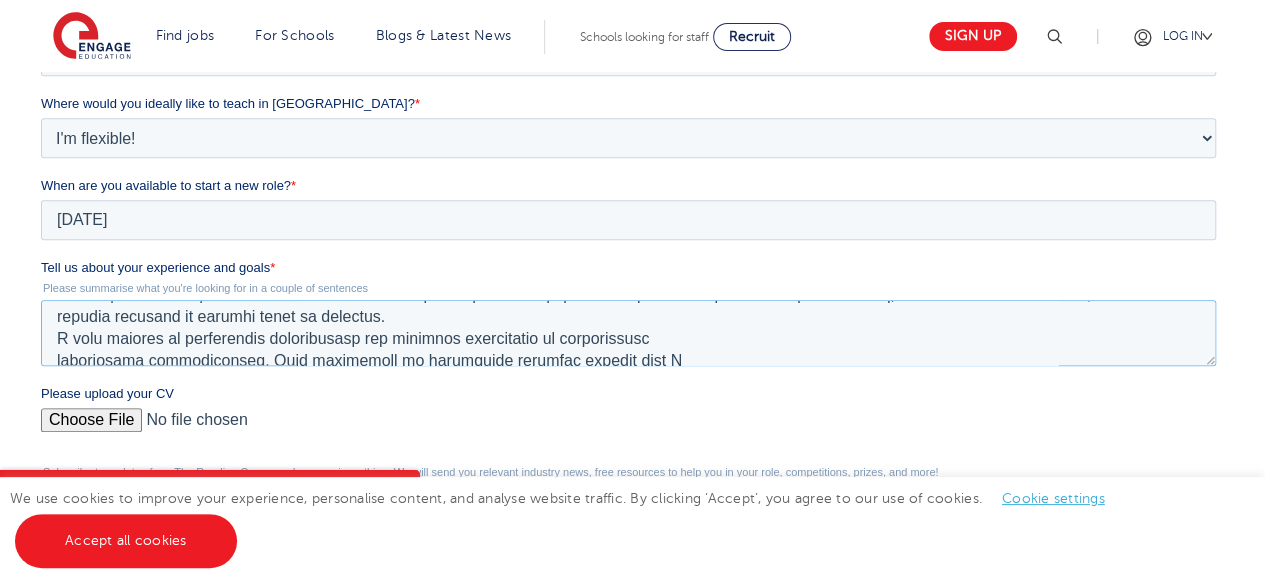 scroll, scrollTop: 93, scrollLeft: 0, axis: vertical 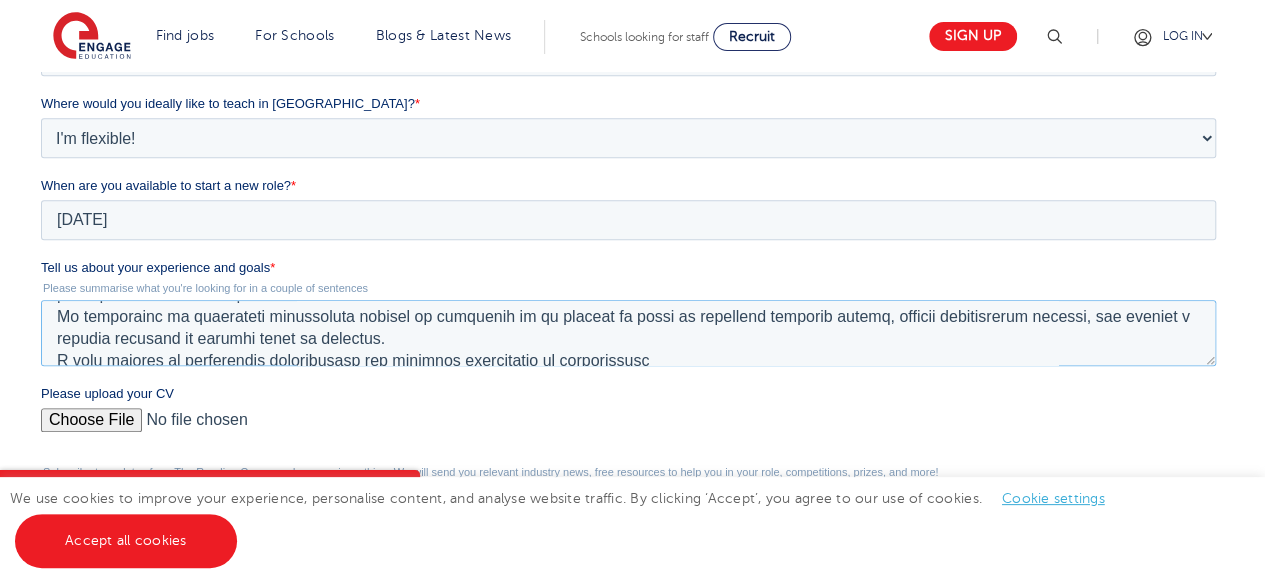 click on "Tell us about your experience and goals *" at bounding box center [628, 333] 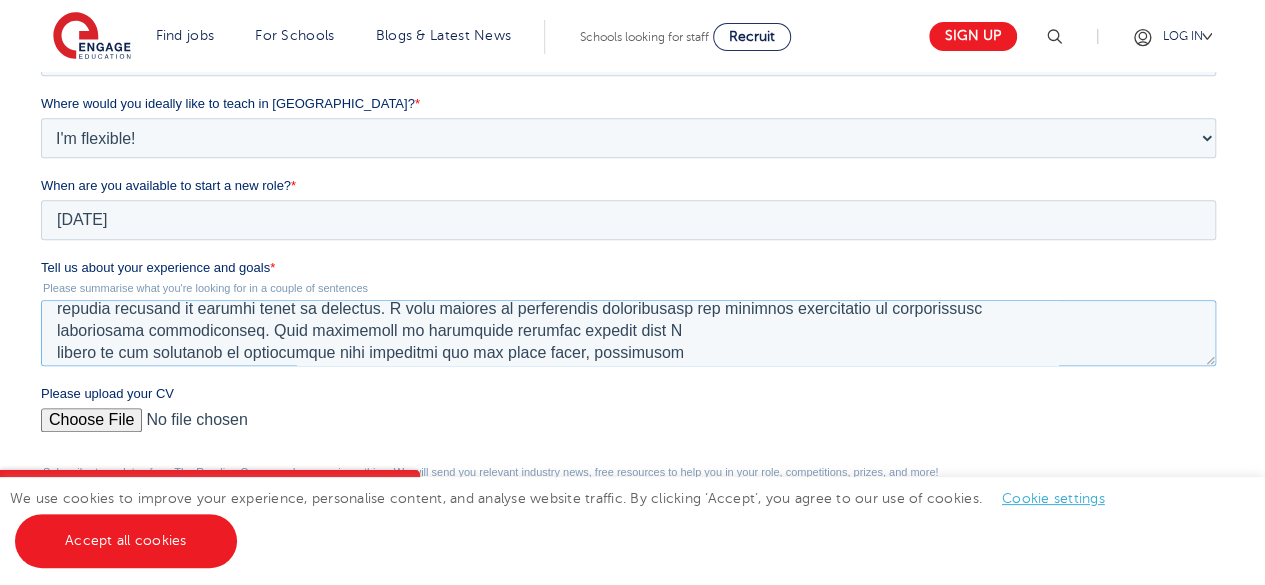 scroll, scrollTop: 121, scrollLeft: 0, axis: vertical 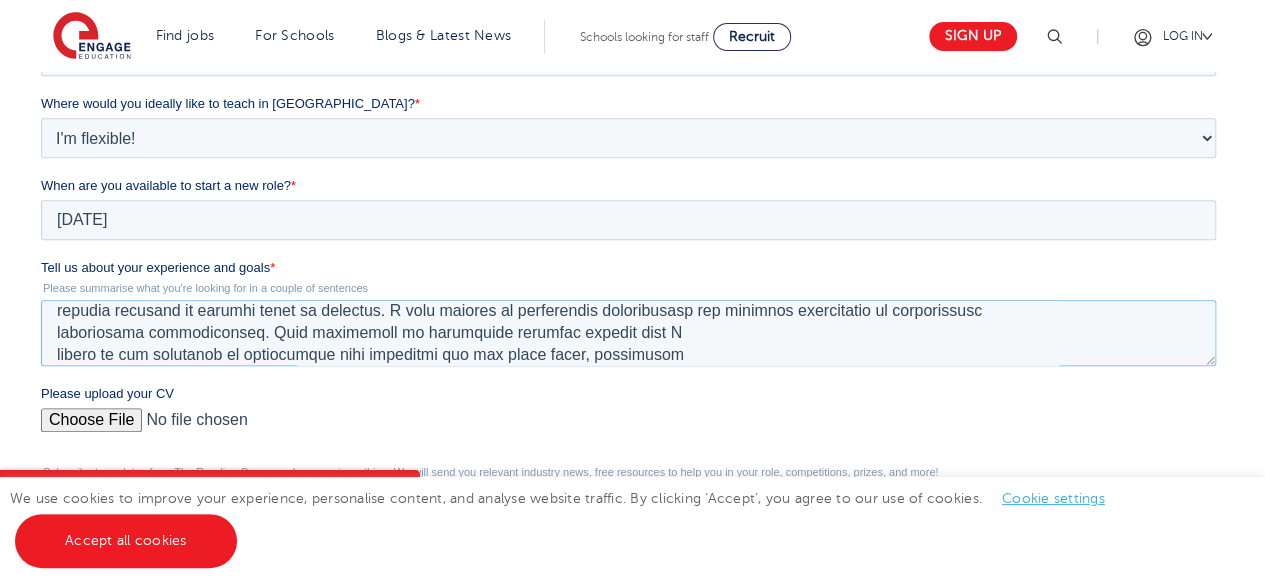 click on "Tell us about your experience and goals *" at bounding box center [628, 333] 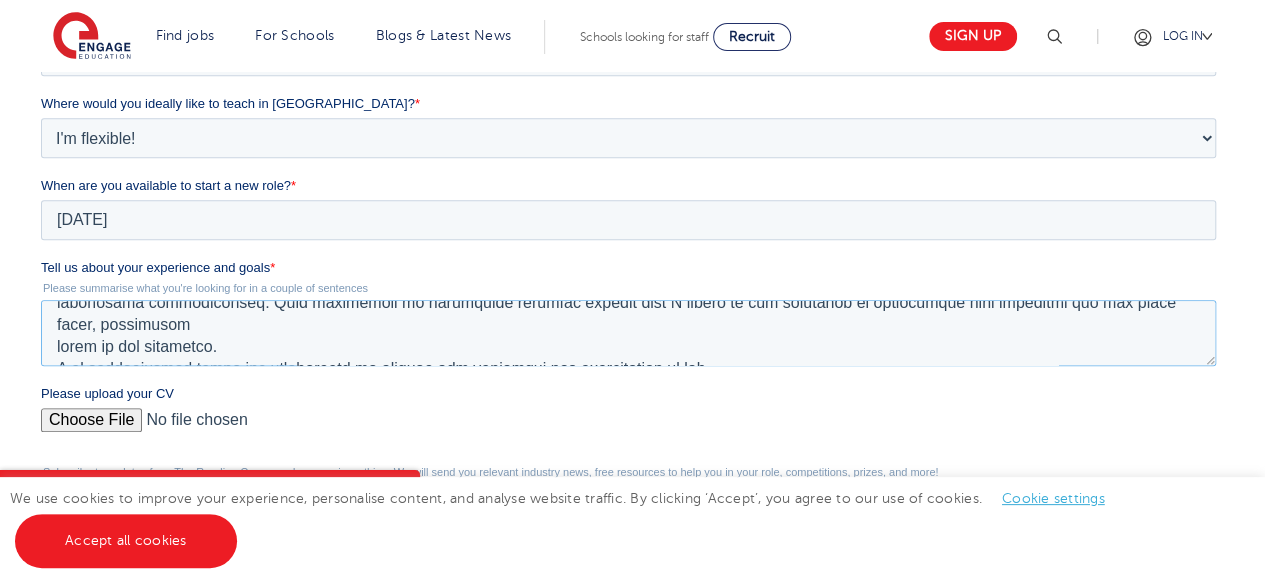 scroll, scrollTop: 161, scrollLeft: 0, axis: vertical 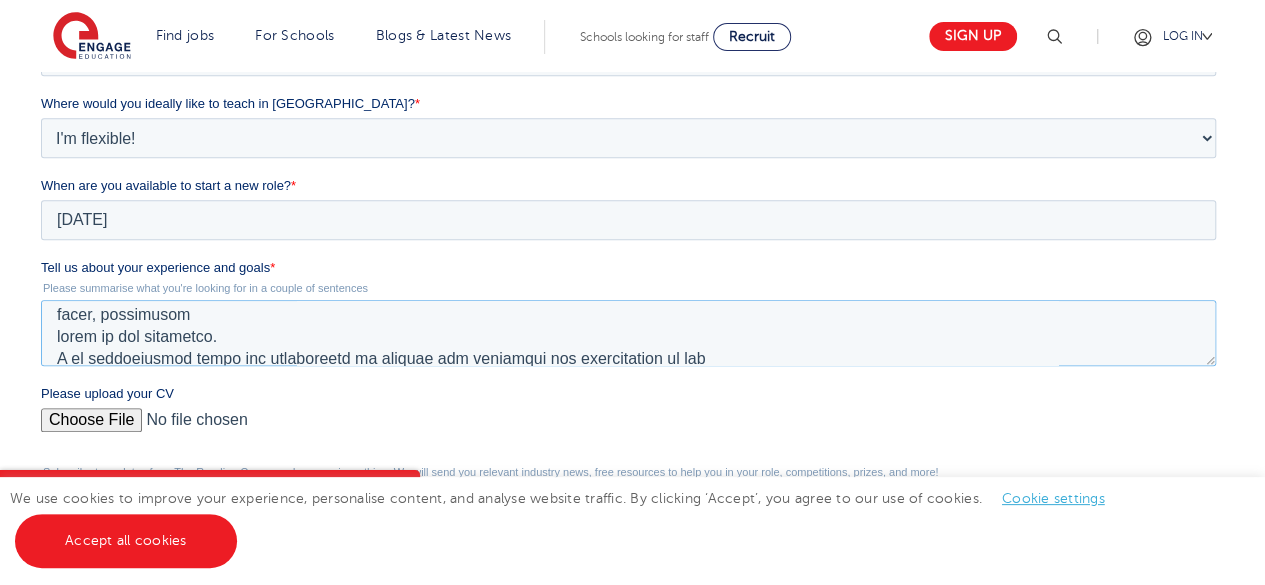 click on "Tell us about your experience and goals *" at bounding box center [628, 333] 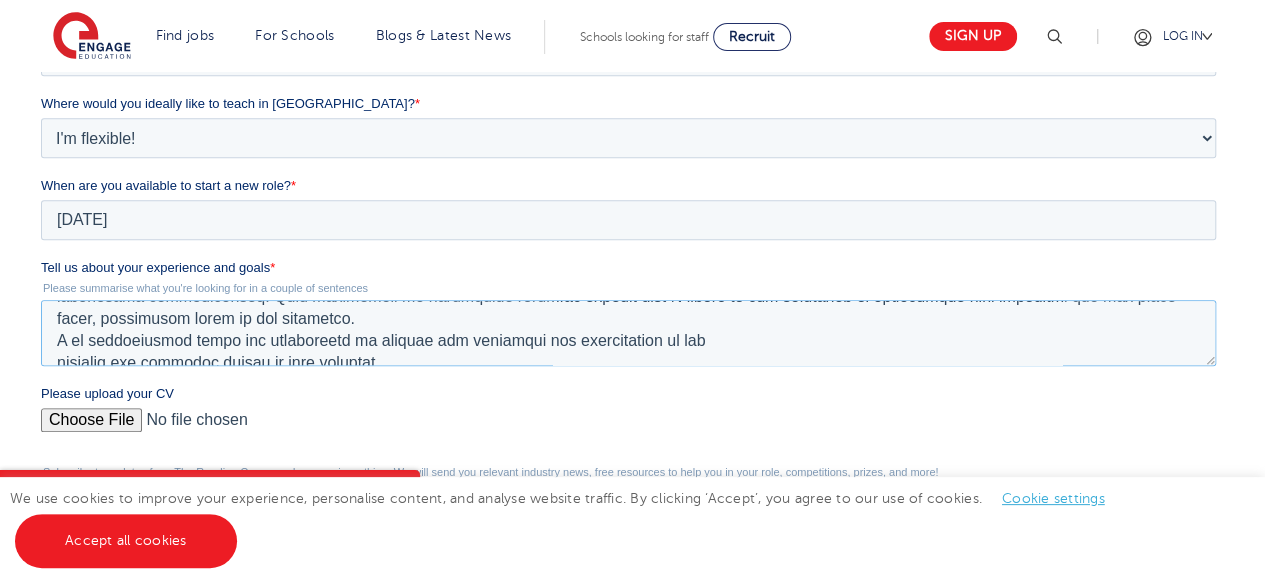 scroll, scrollTop: 158, scrollLeft: 0, axis: vertical 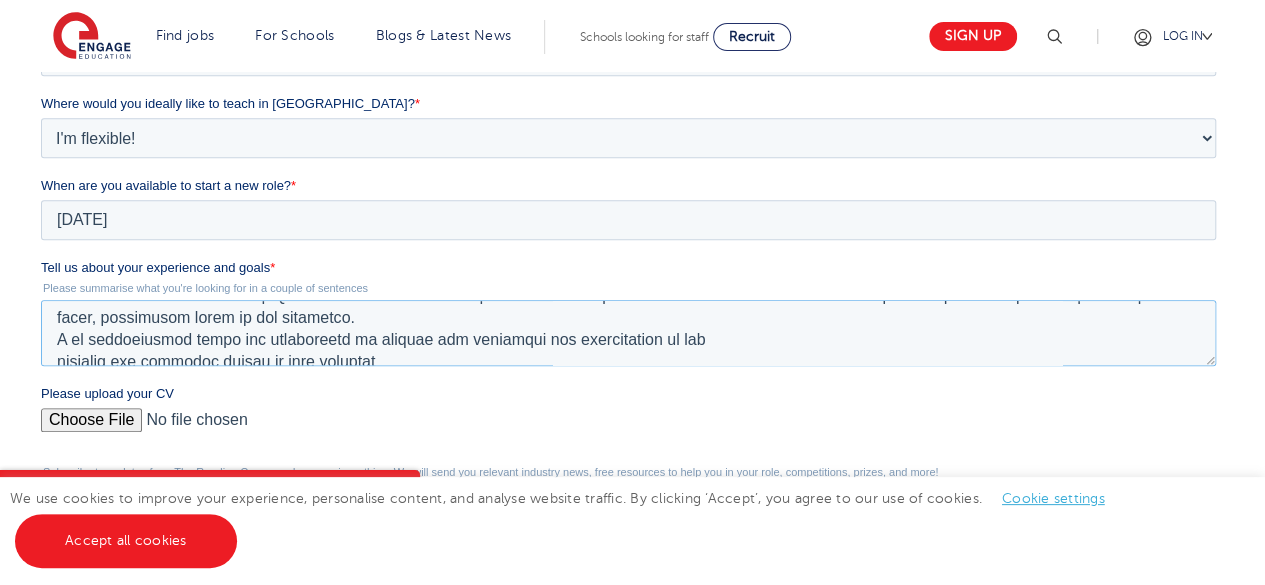 click on "Tell us about your experience and goals *" at bounding box center [628, 333] 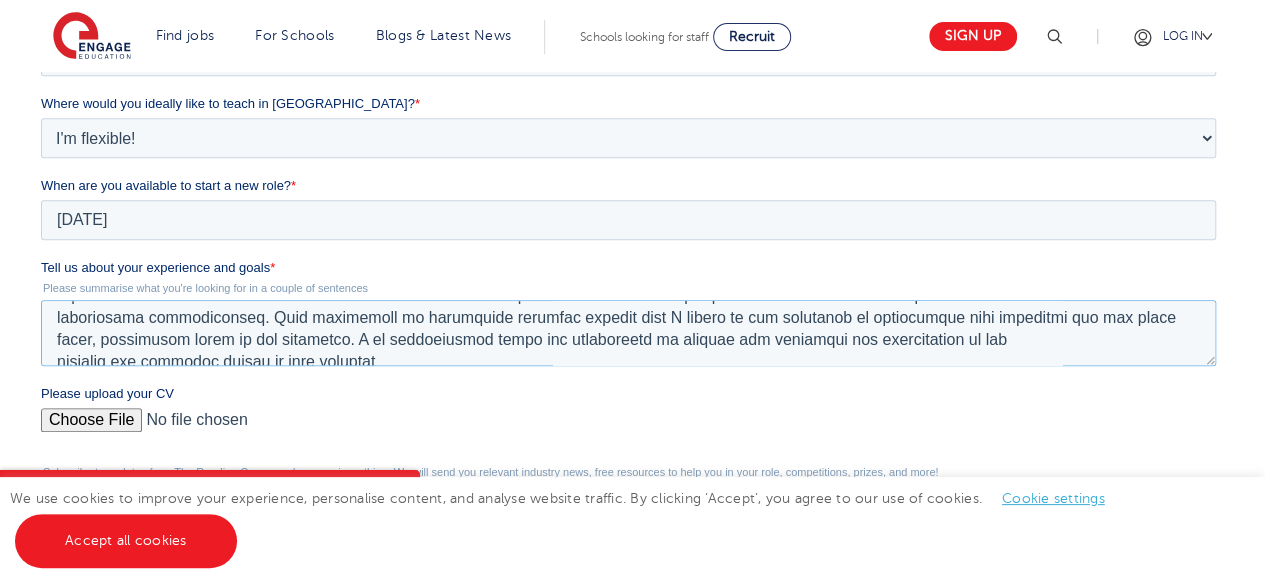 scroll, scrollTop: 154, scrollLeft: 0, axis: vertical 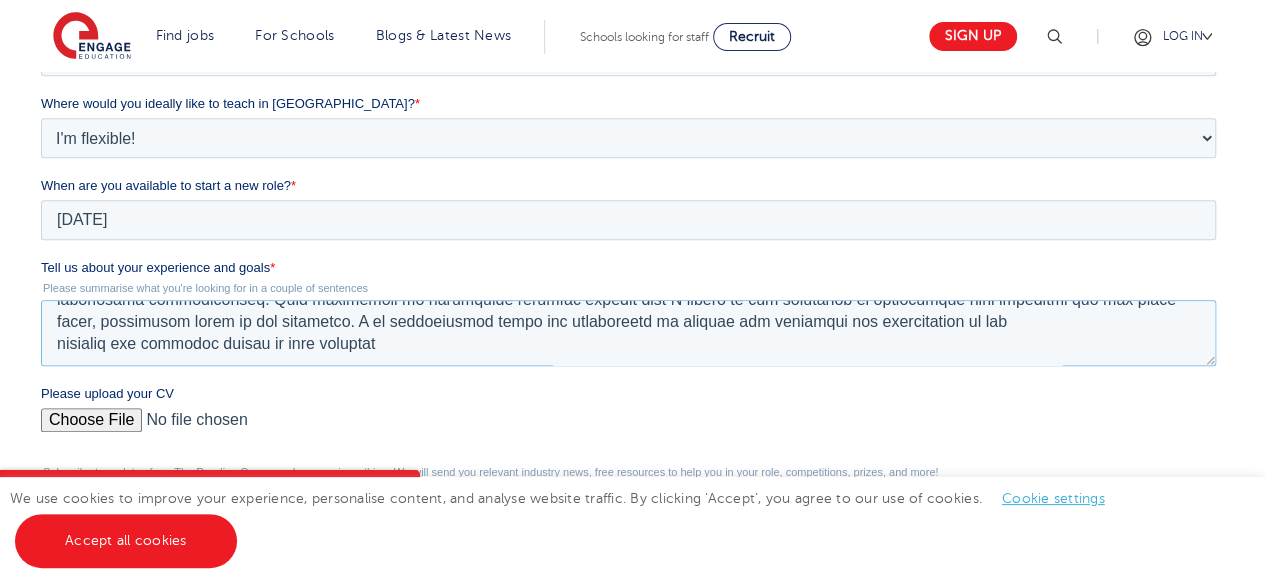 click on "Tell us about your experience and goals *" at bounding box center [628, 333] 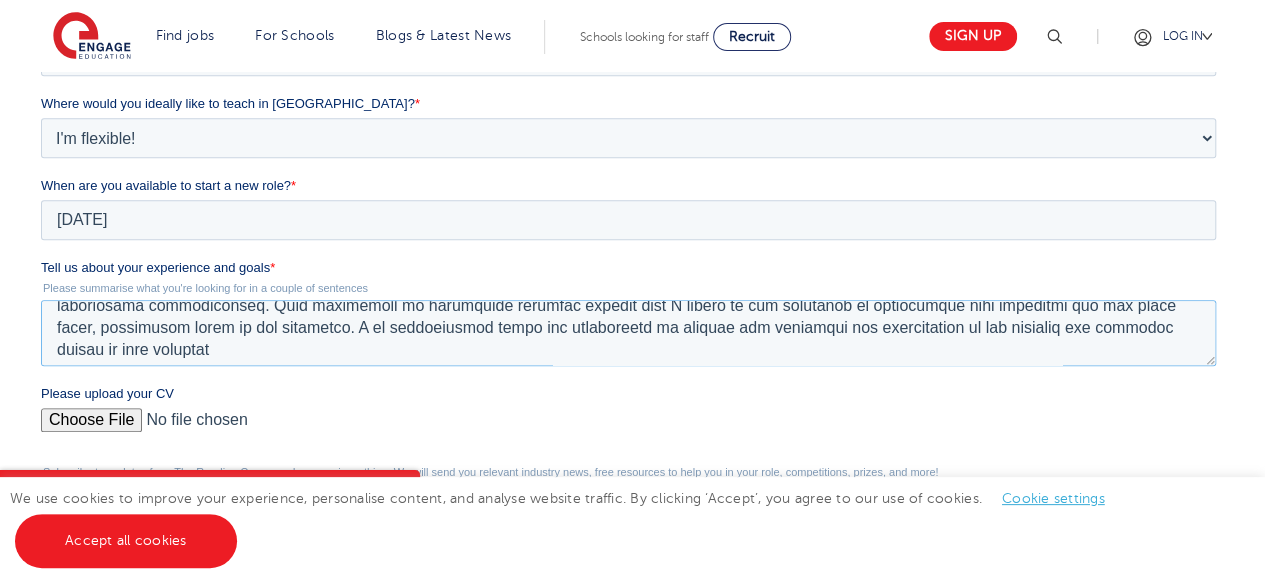 scroll, scrollTop: 154, scrollLeft: 0, axis: vertical 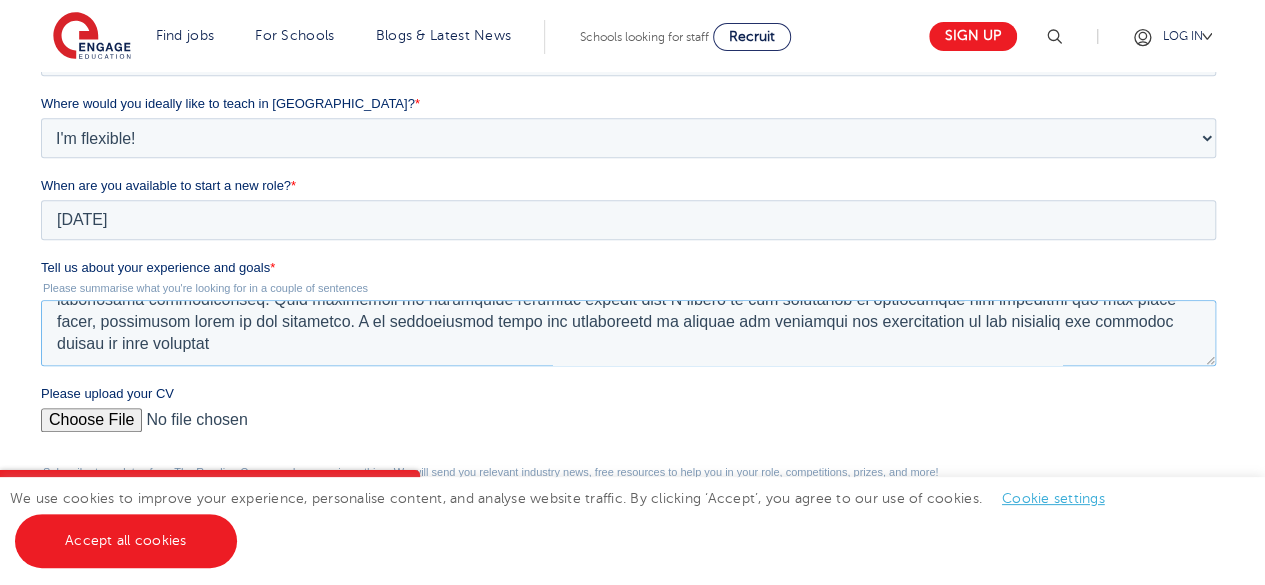 click on "Tell us about your experience and goals *" at bounding box center [628, 333] 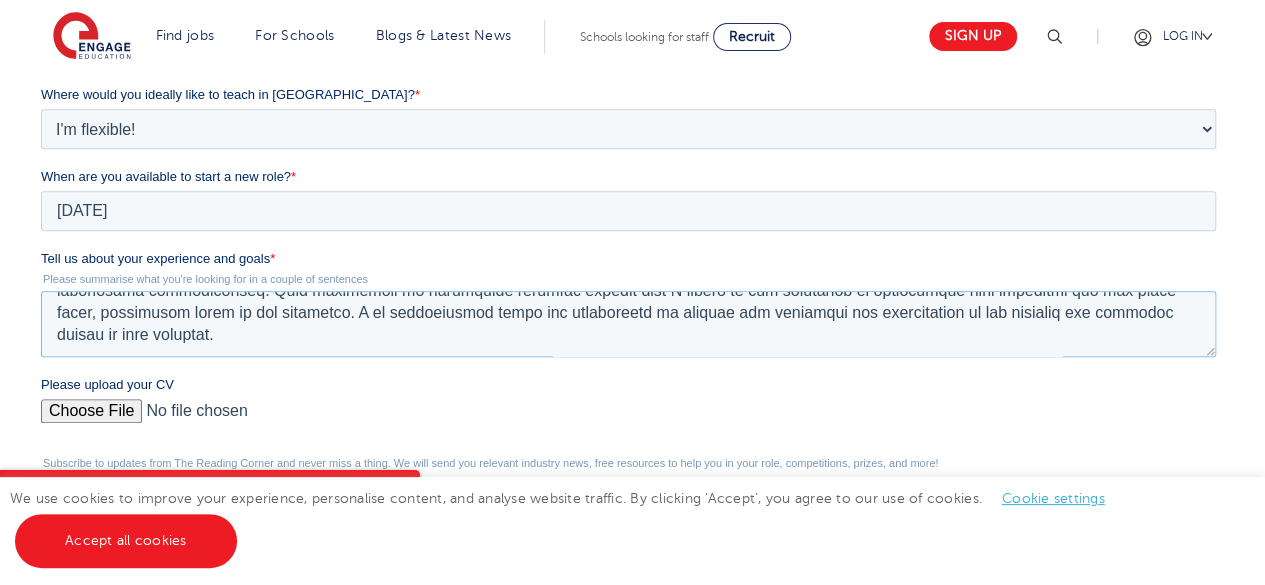 scroll, scrollTop: 549, scrollLeft: 0, axis: vertical 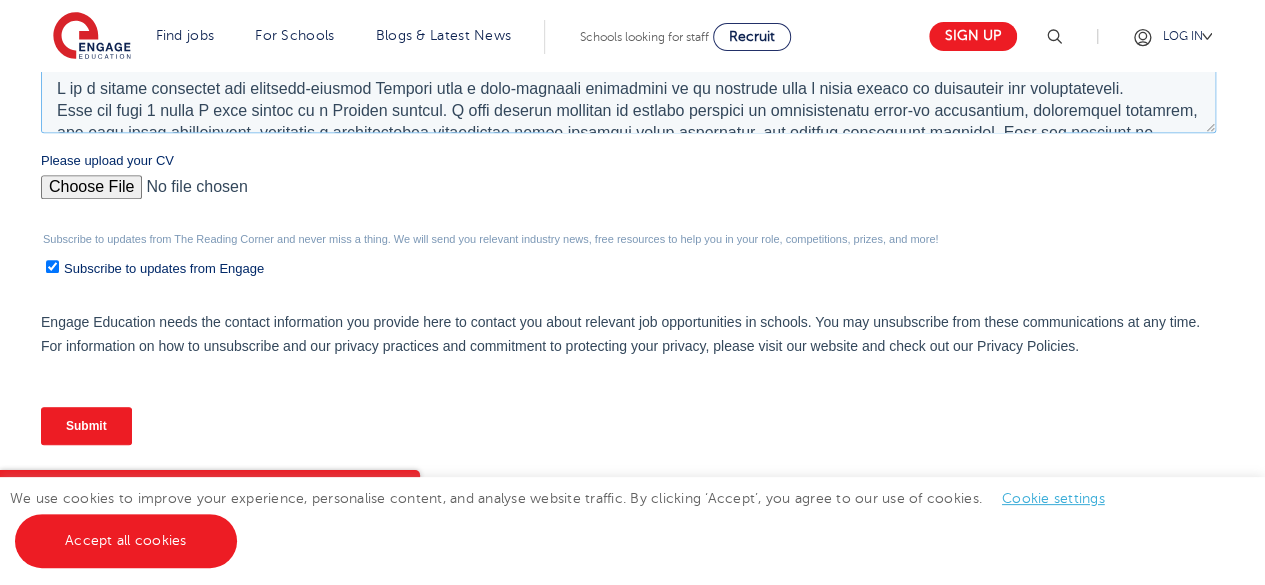 type on "I am a highly motivated and progress-focused Teacher with a long-standing background as an educator with a track record of initiative and dependability.
Over the past 5 years I have worked as a Science teacher. I have engaged students in science research by incorporating hands-on experiments, interactive projects, and real world applications, fostering a collaborative environment where students think critically, and explore scientific concepts. This has resulted in student impressive attainments.
My commitment to delivering outstanding lessons is reflected in my ability to adapt to different learning styles, provide personalized support, and inspire a genuine interest in science among my students. I stay abreast of educational advancements and actively participate in professional
development opportunities. This commitment to continuous learning ensures that I remain at the forefront of educational best practices and can bring fresh, innovative ideas to the classroom. I am enthusiastic about the possibili..." 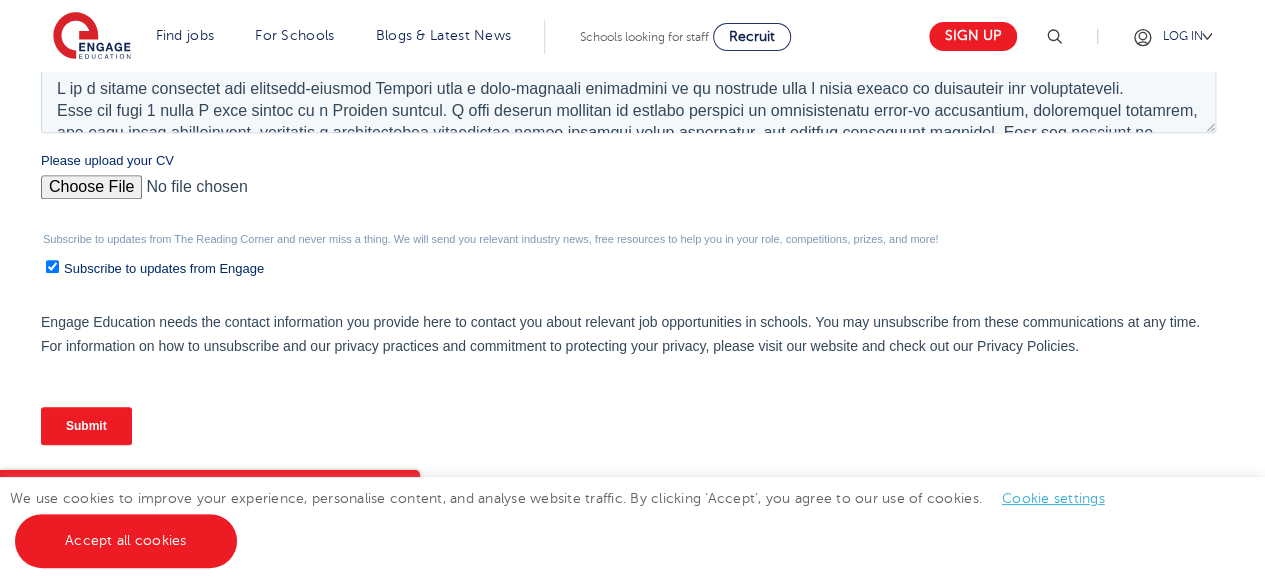 click on "Submit" at bounding box center (86, 426) 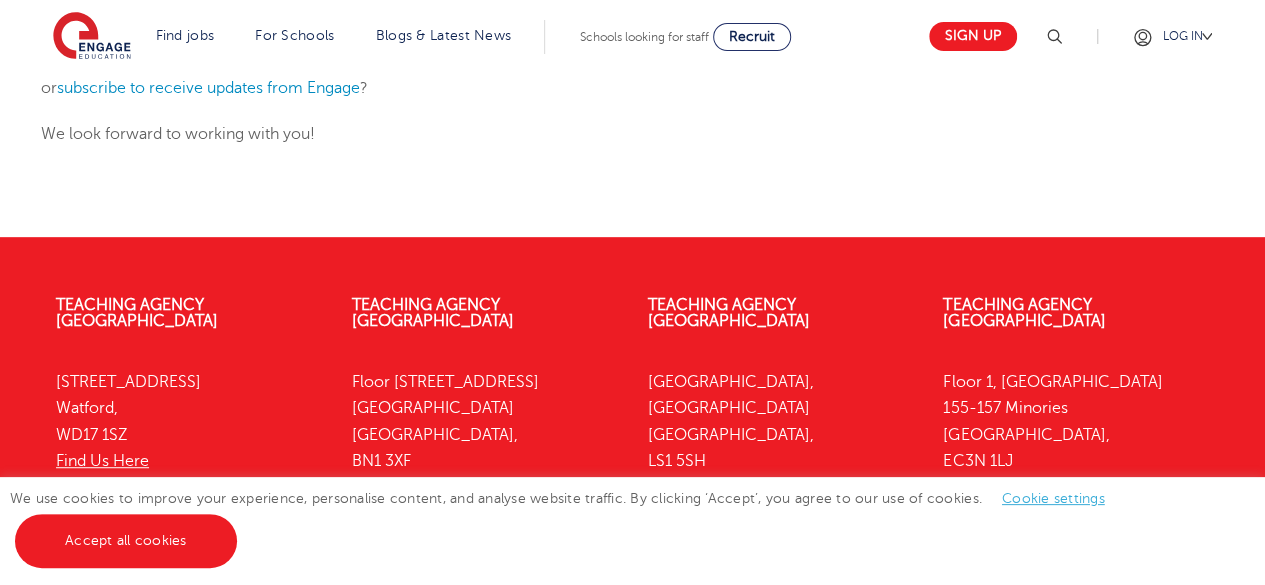scroll, scrollTop: 0, scrollLeft: 0, axis: both 